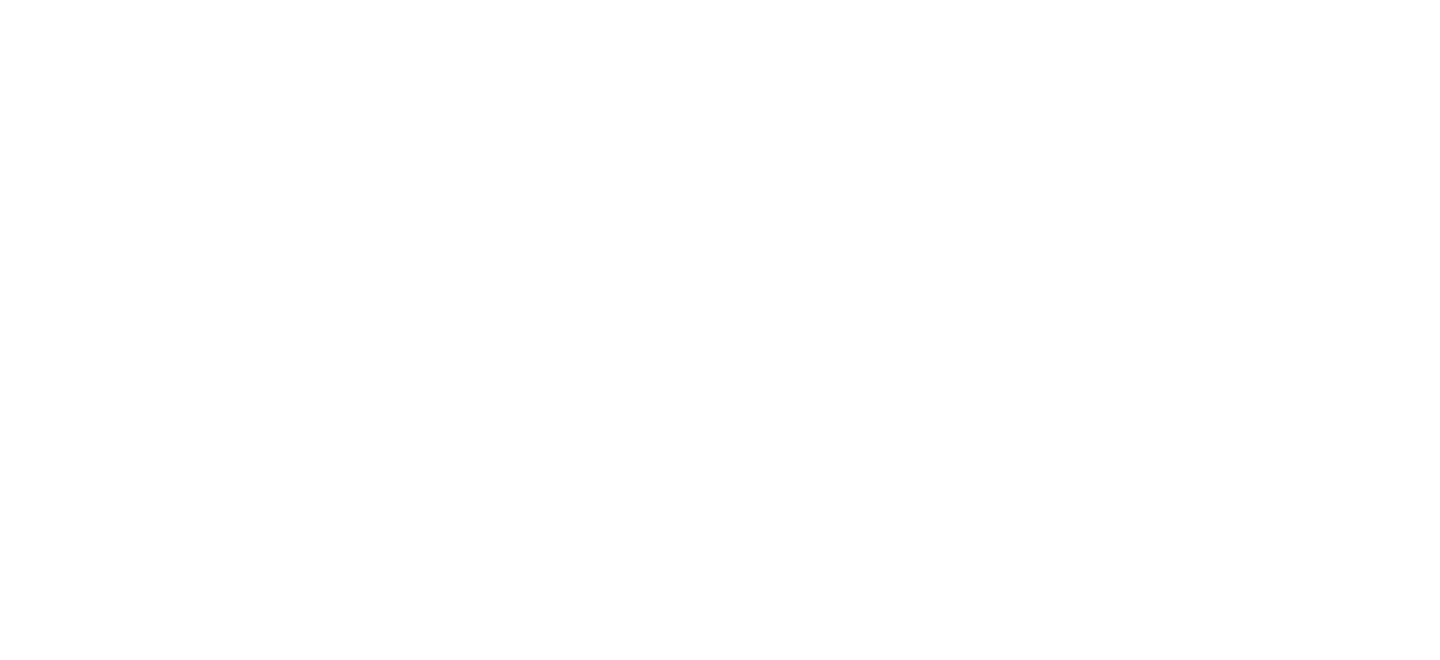 scroll, scrollTop: 0, scrollLeft: 0, axis: both 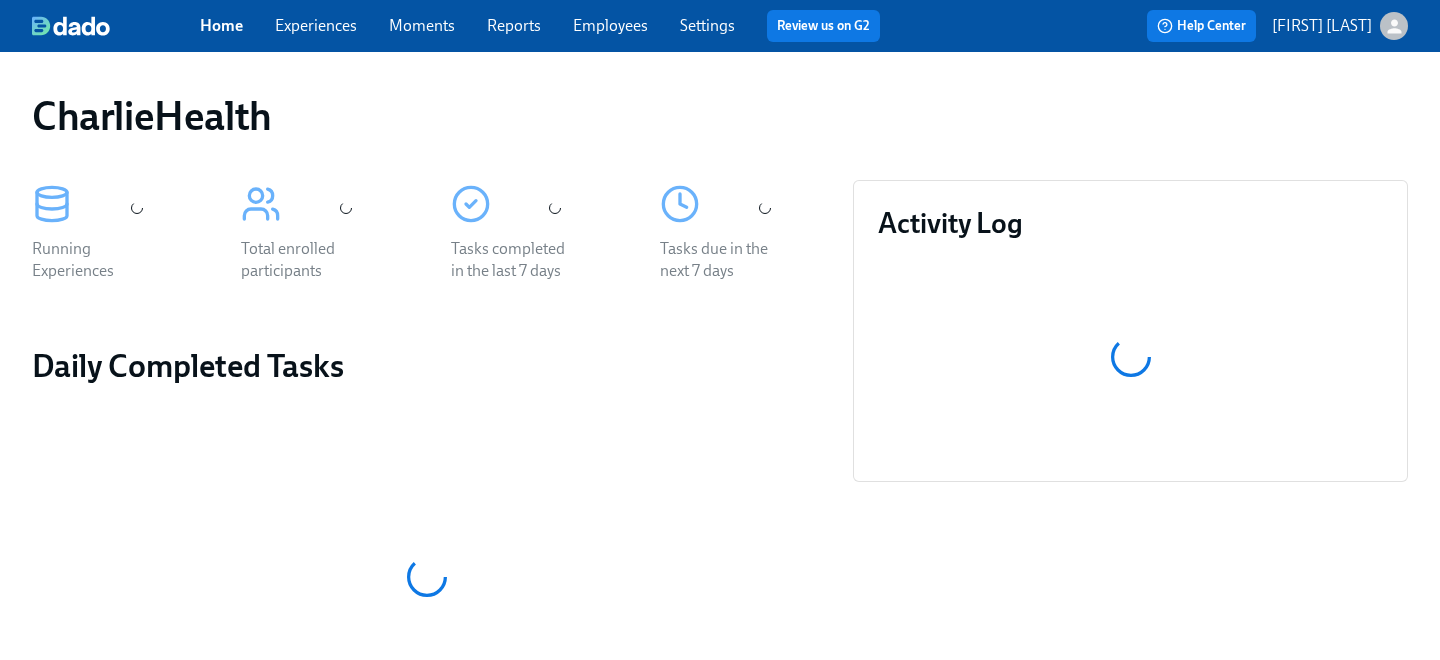 click on "Employees" at bounding box center [610, 26] 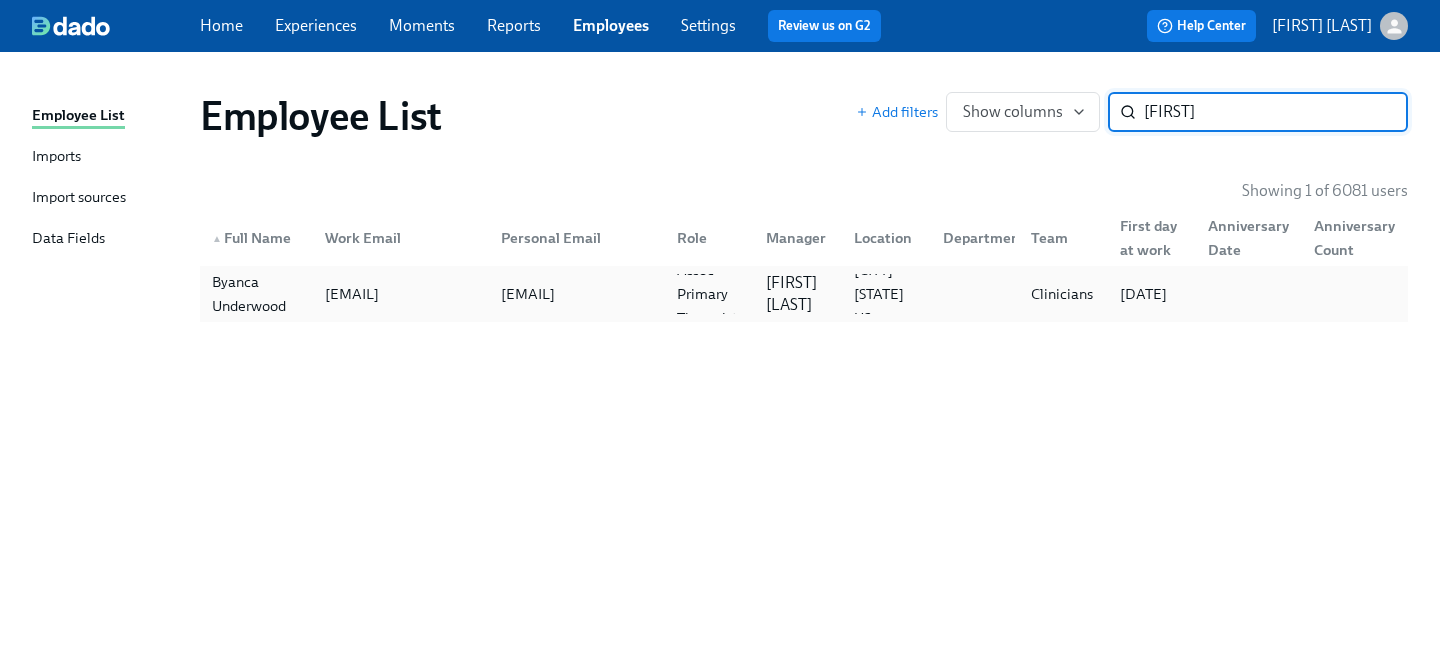 type on "[FIRST]" 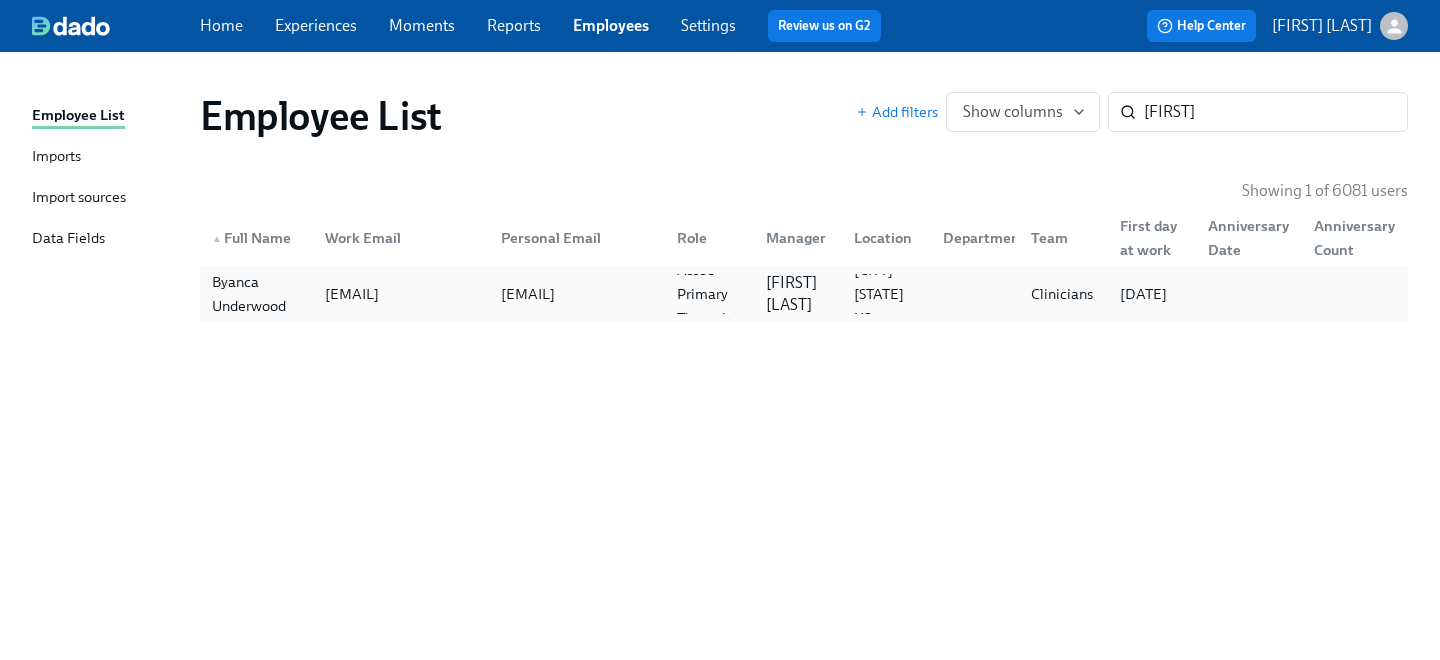 click on "[EMAIL]" at bounding box center (528, 294) 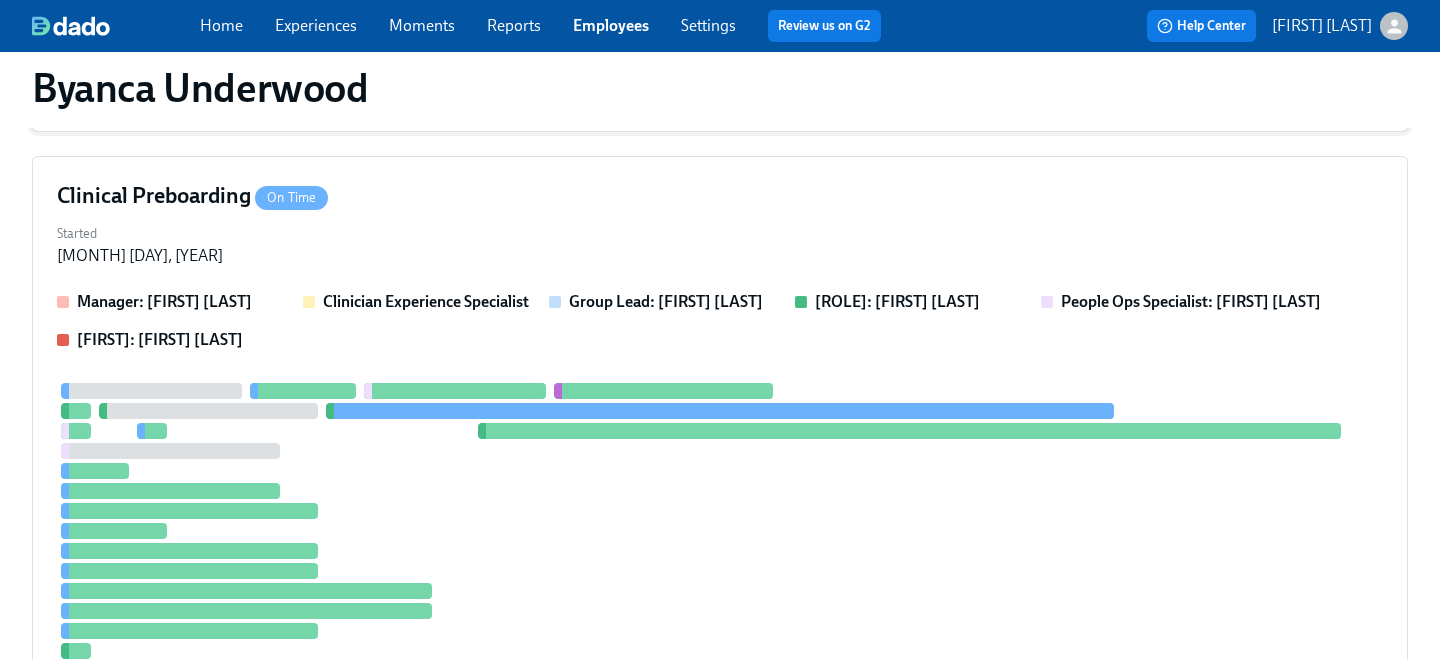 scroll, scrollTop: 630, scrollLeft: 0, axis: vertical 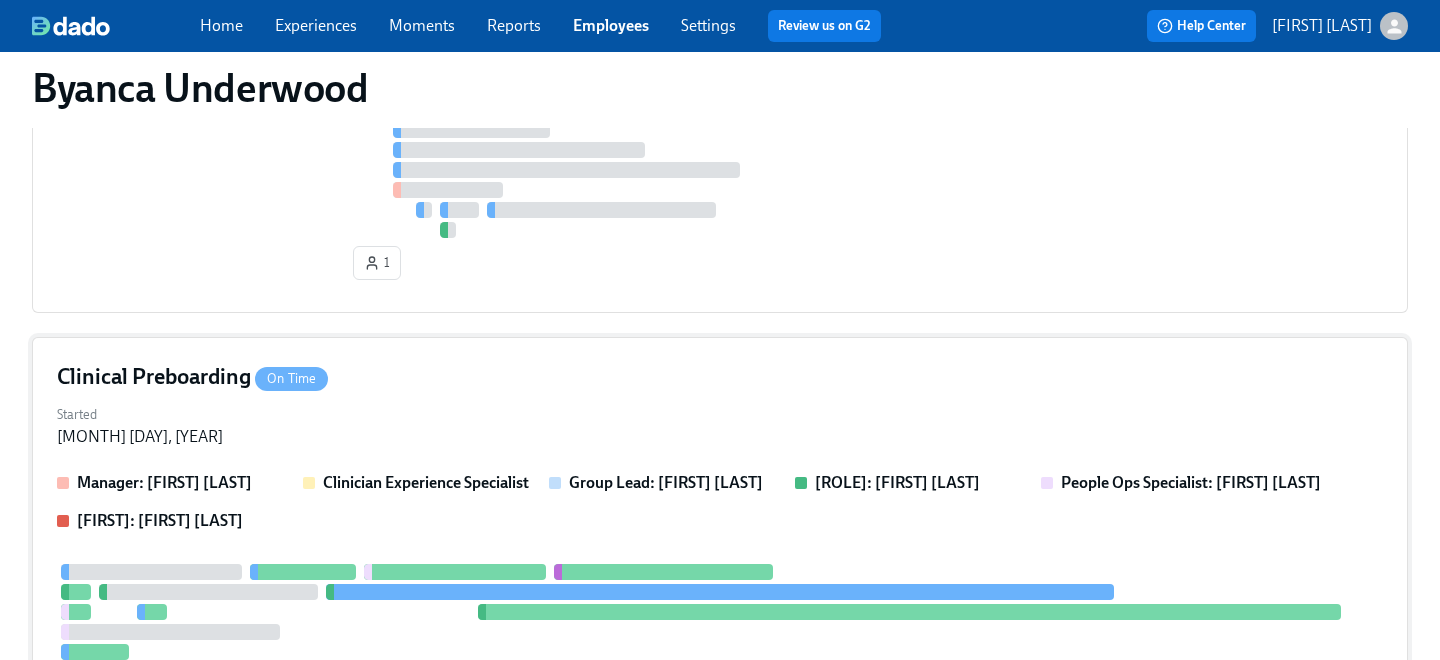 click on "Clinical Preboarding   On Time Started [DATE] Manager: [FIRST] [LAST] [TITLE] Group Lead: [FIRST] [LAST] [TITLE] [TITLE]: [FIRST] [LAST] [TITLE]: [FIRST] [LAST] [CITY]: [FIRST] [LAST] 1" at bounding box center [720, 626] 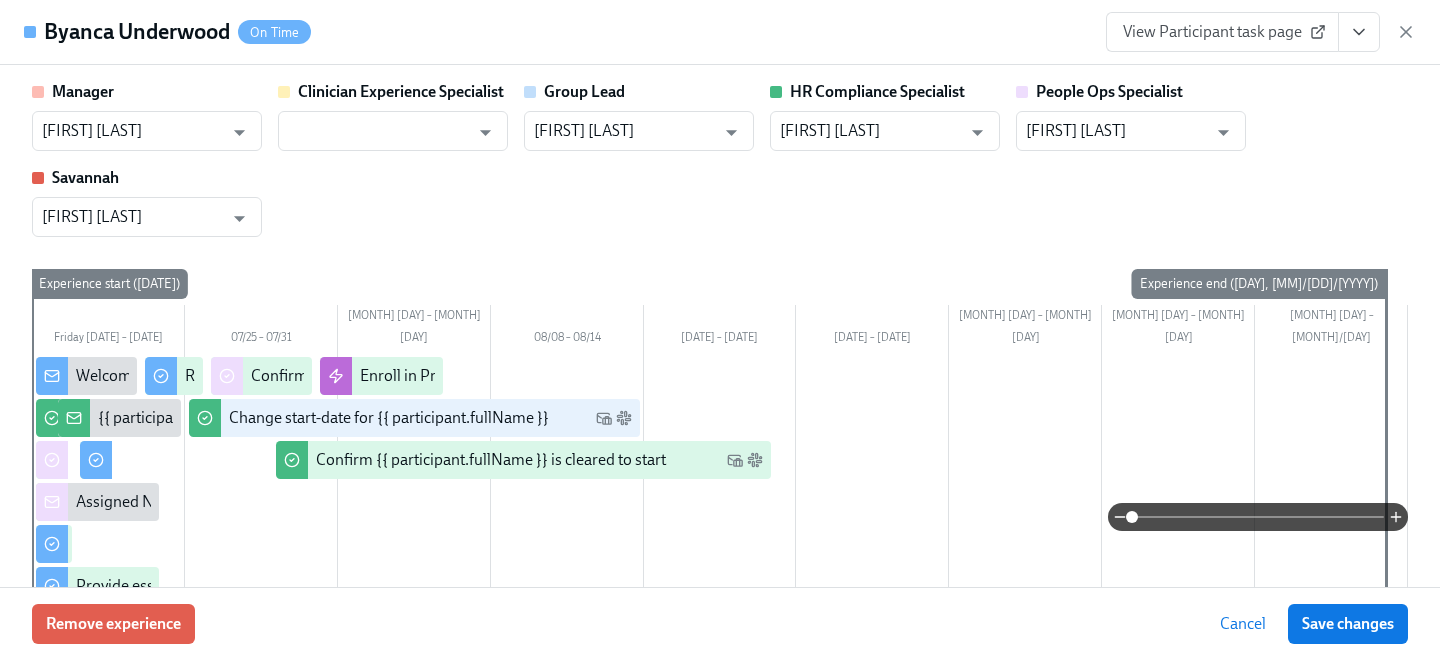 click on "View Participant task page" at bounding box center (1222, 32) 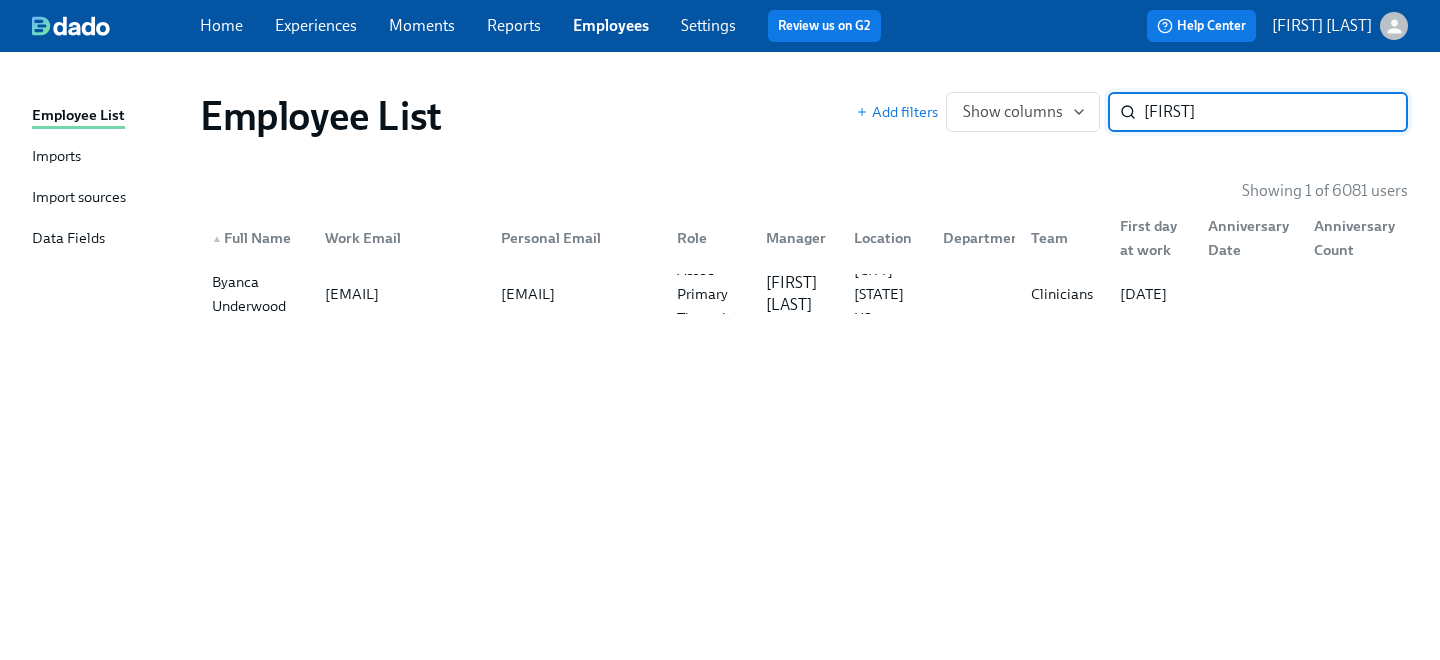 drag, startPoint x: 1206, startPoint y: 120, endPoint x: 985, endPoint y: 89, distance: 223.16362 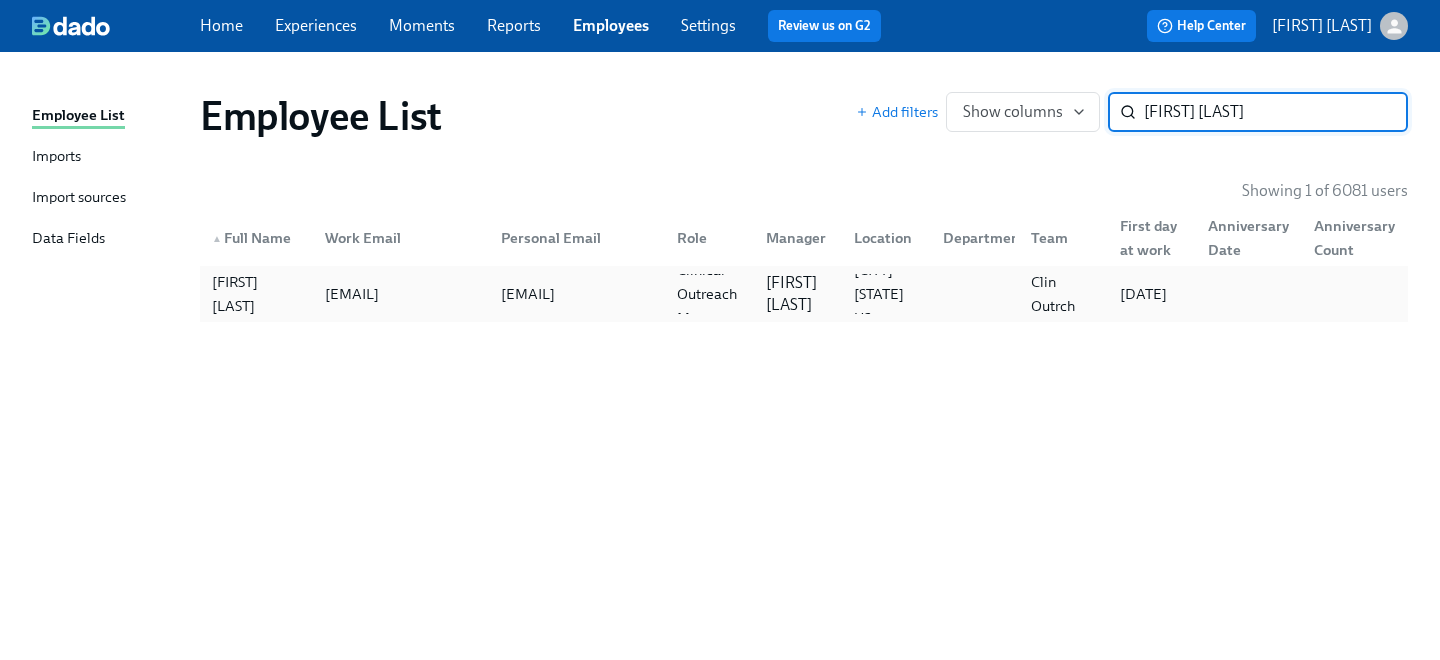 type on "[FIRST] [LAST]" 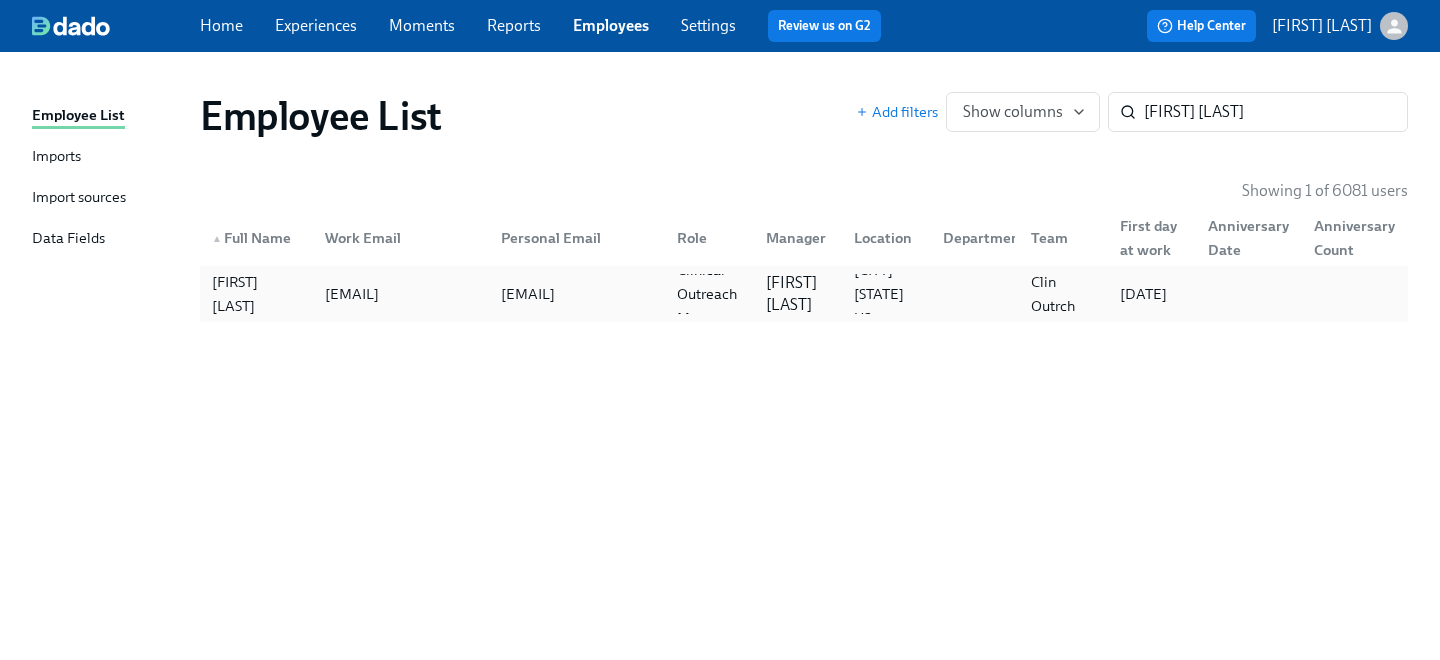 click on "[FIRST] [LAST]" at bounding box center [798, 294] 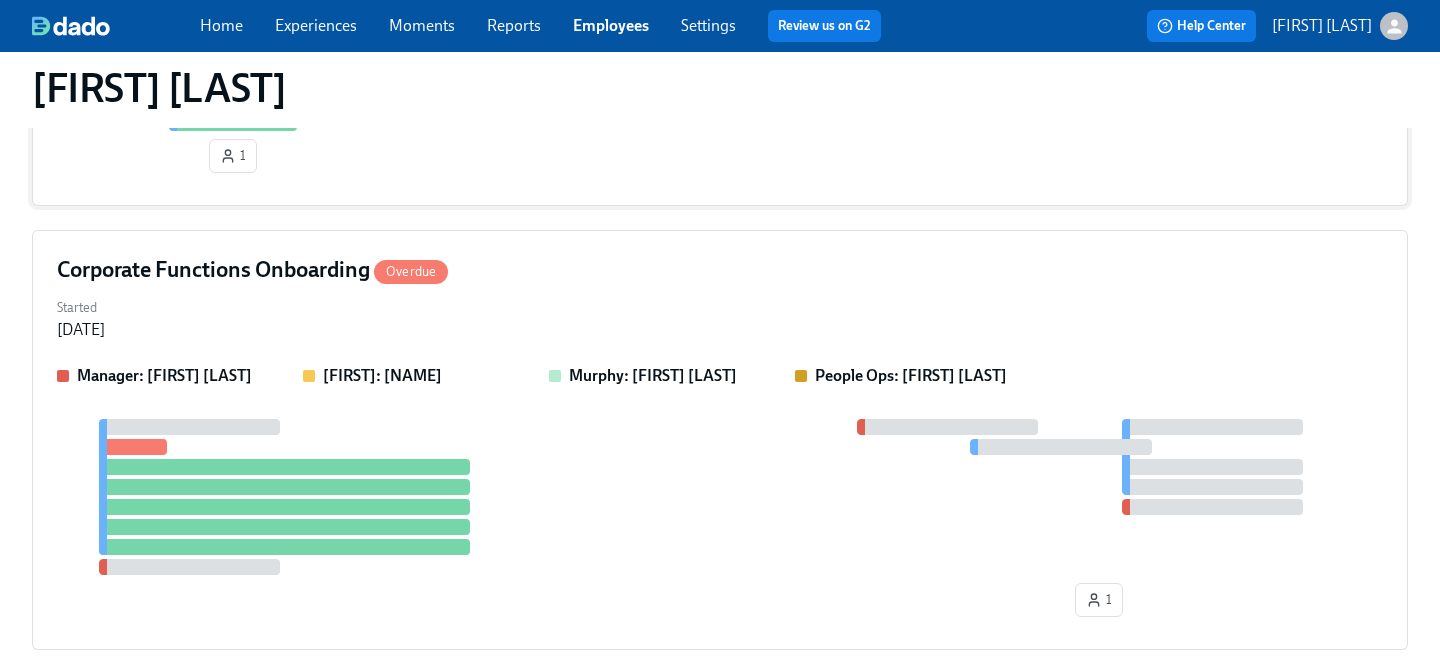 scroll, scrollTop: 1258, scrollLeft: 0, axis: vertical 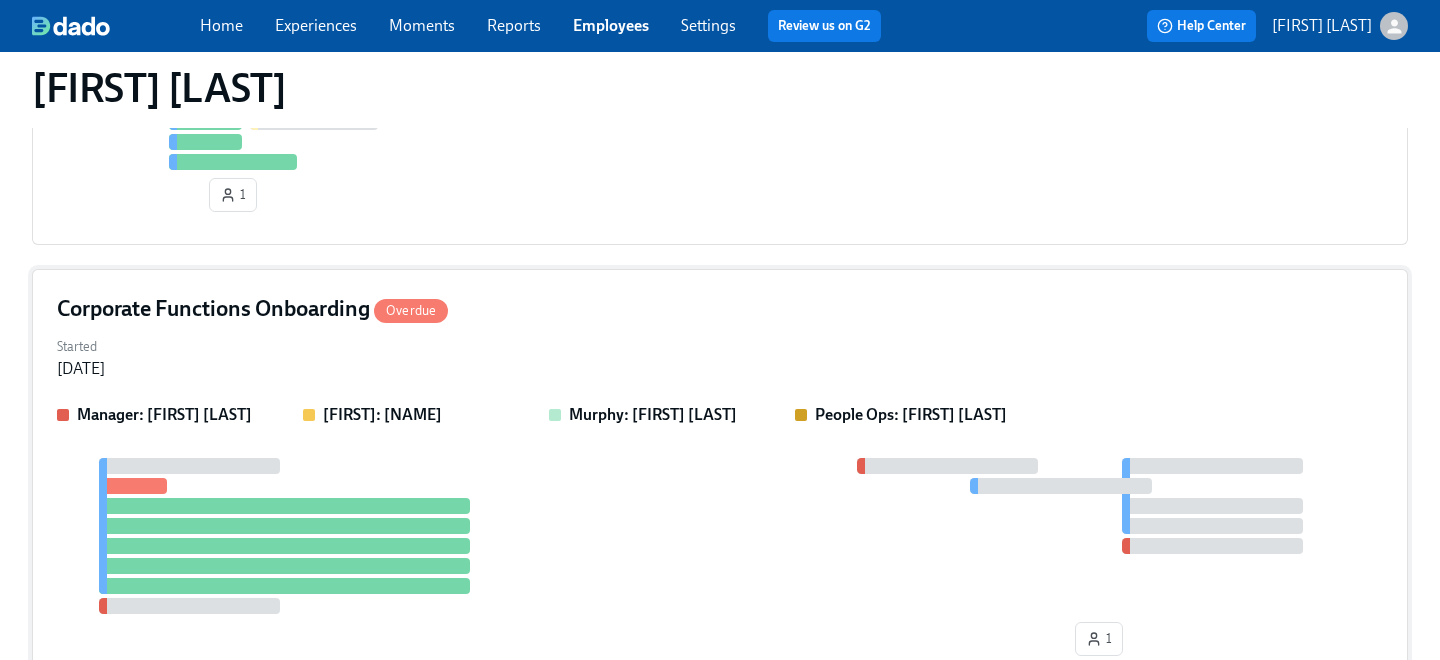 click on "Started [MONTH] [DAY], [YEAR]" at bounding box center (720, 356) 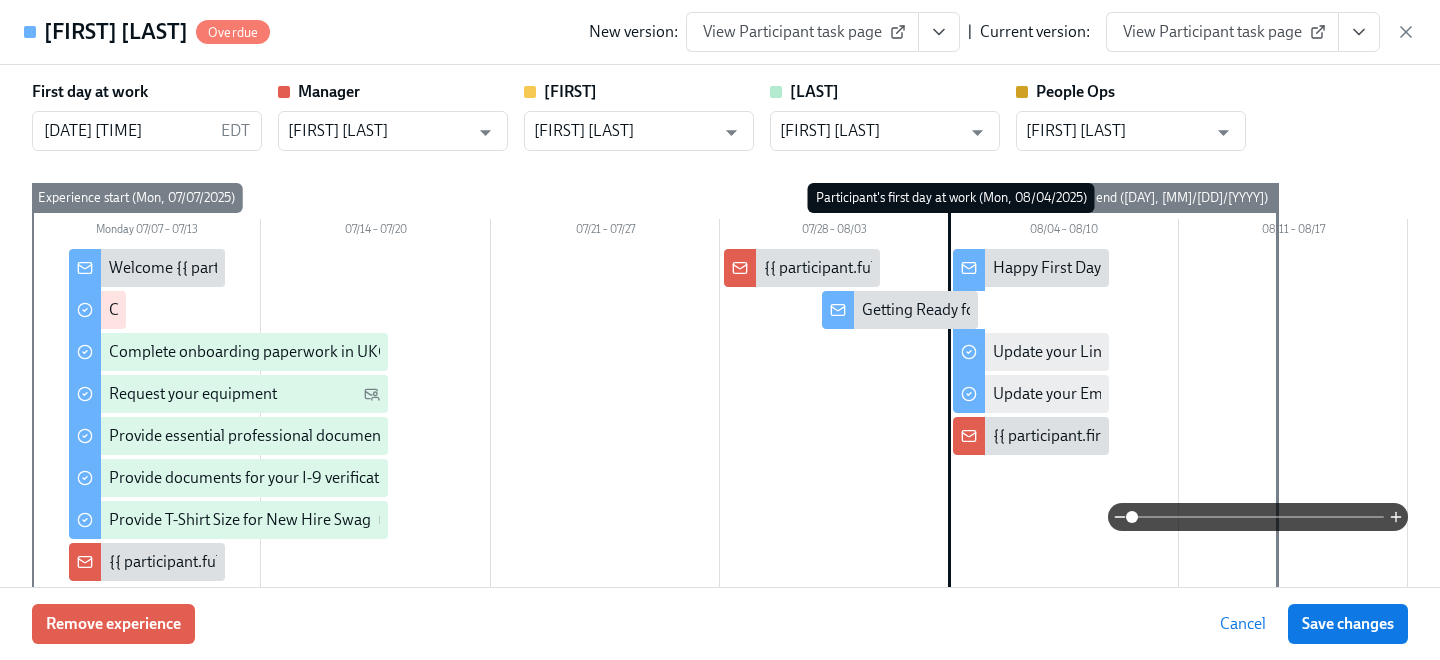 click on "View Participant task page" at bounding box center [1222, 32] 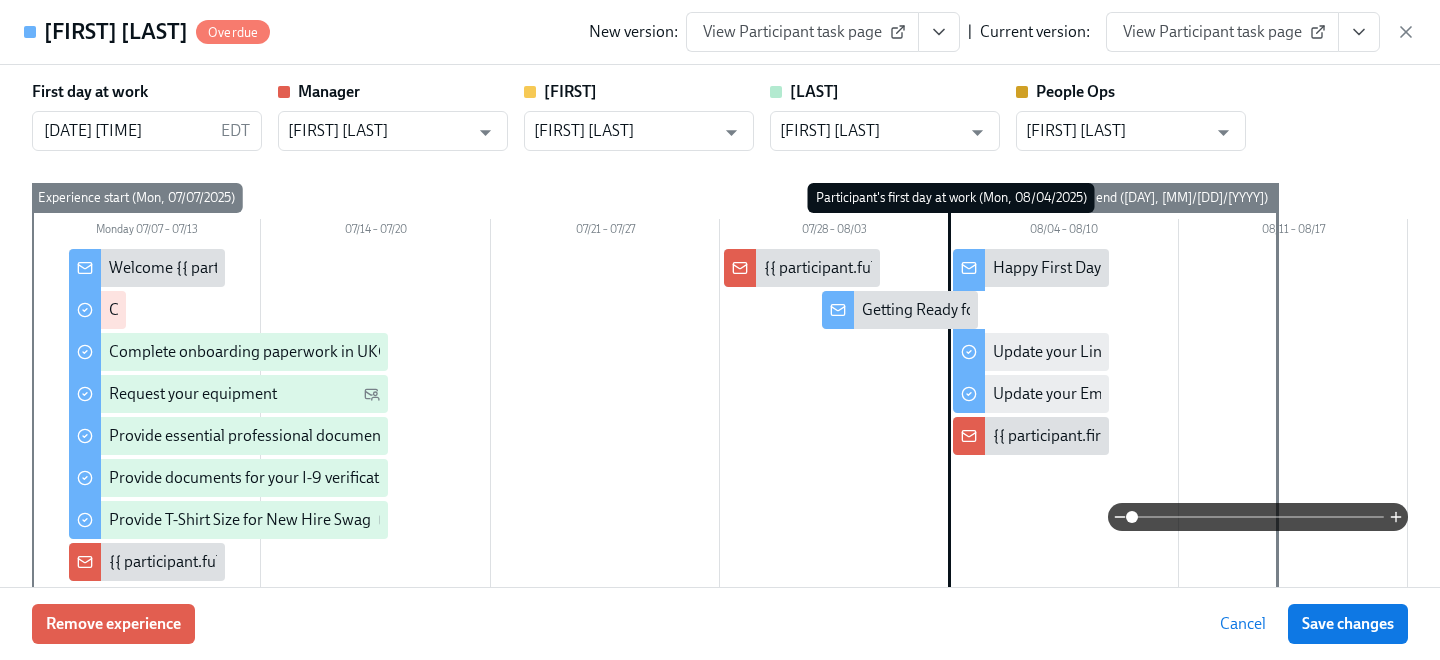 scroll, scrollTop: 0, scrollLeft: 0, axis: both 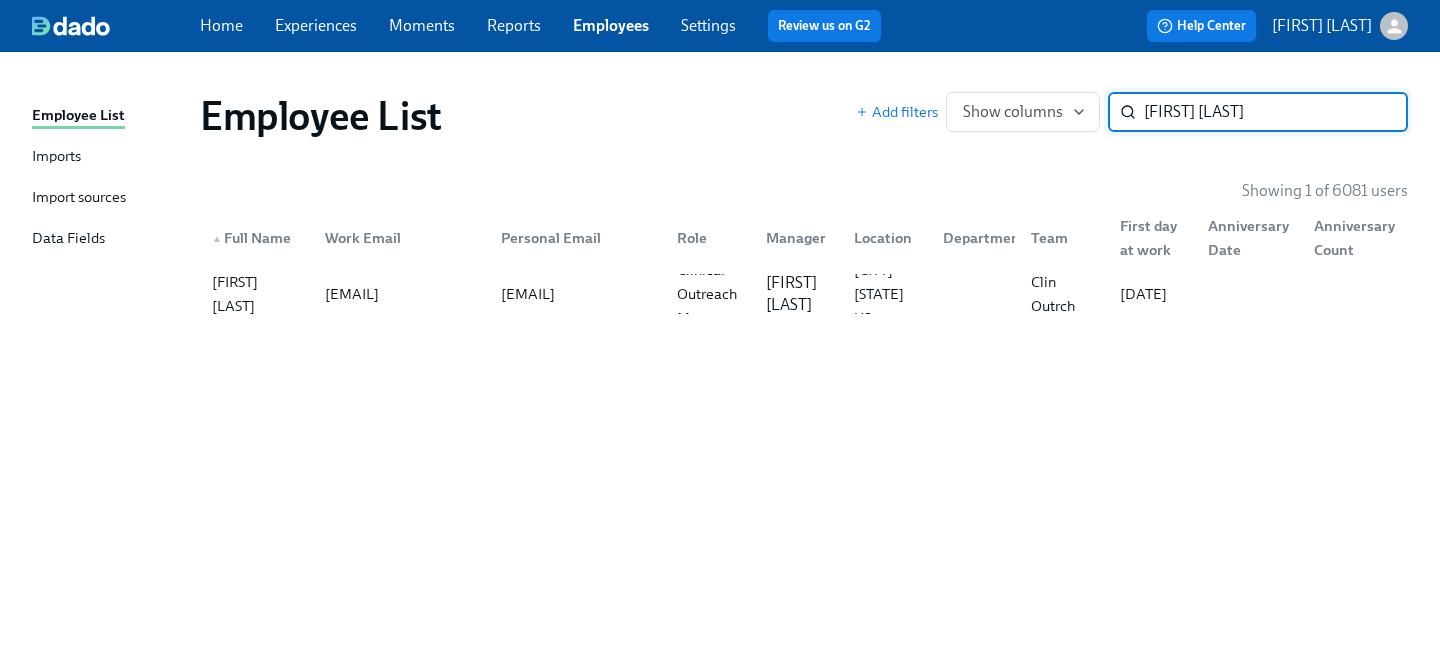 drag, startPoint x: 1238, startPoint y: 114, endPoint x: 850, endPoint y: 55, distance: 392.46017 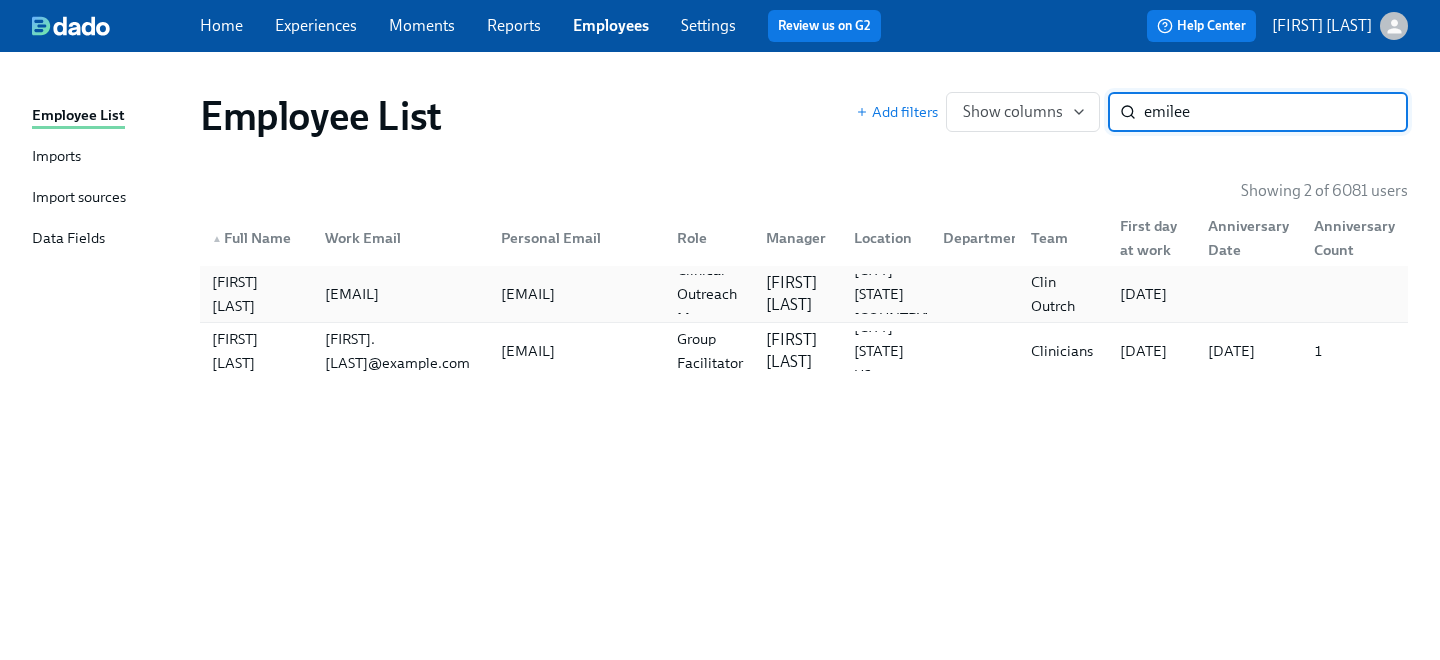 type on "emilee" 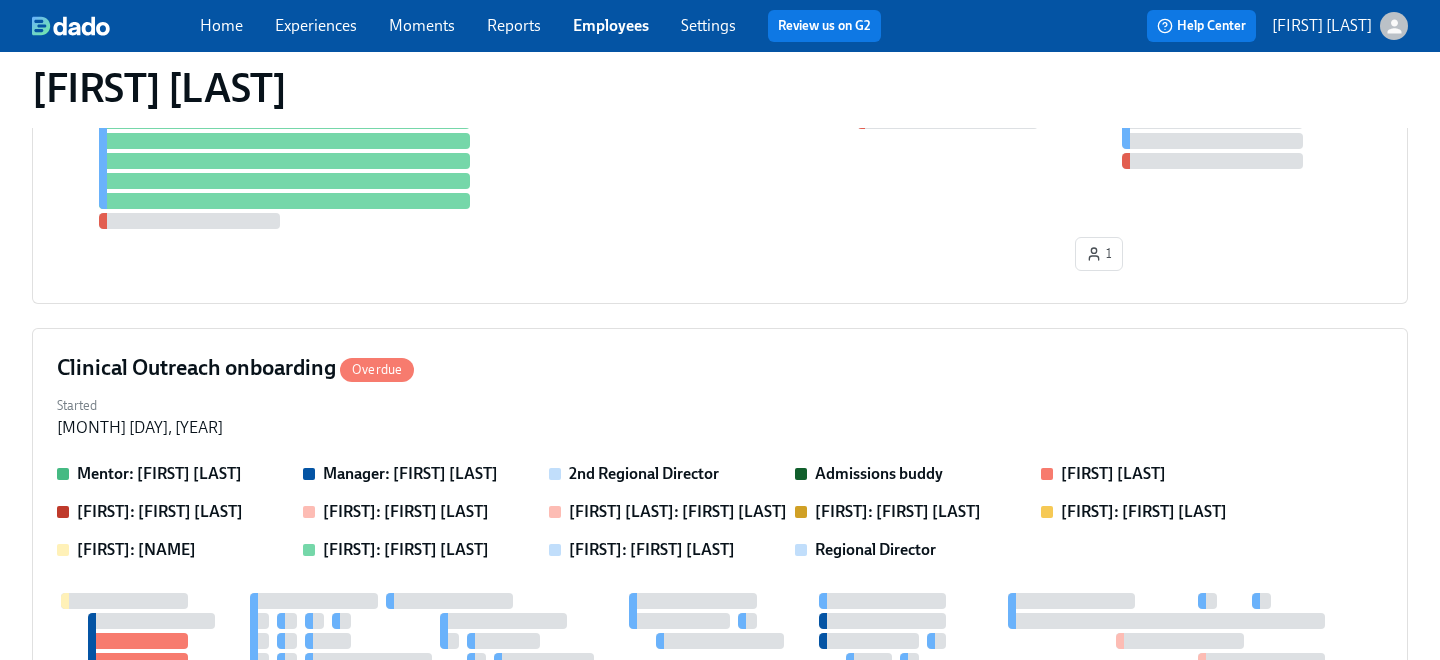 scroll, scrollTop: 764, scrollLeft: 0, axis: vertical 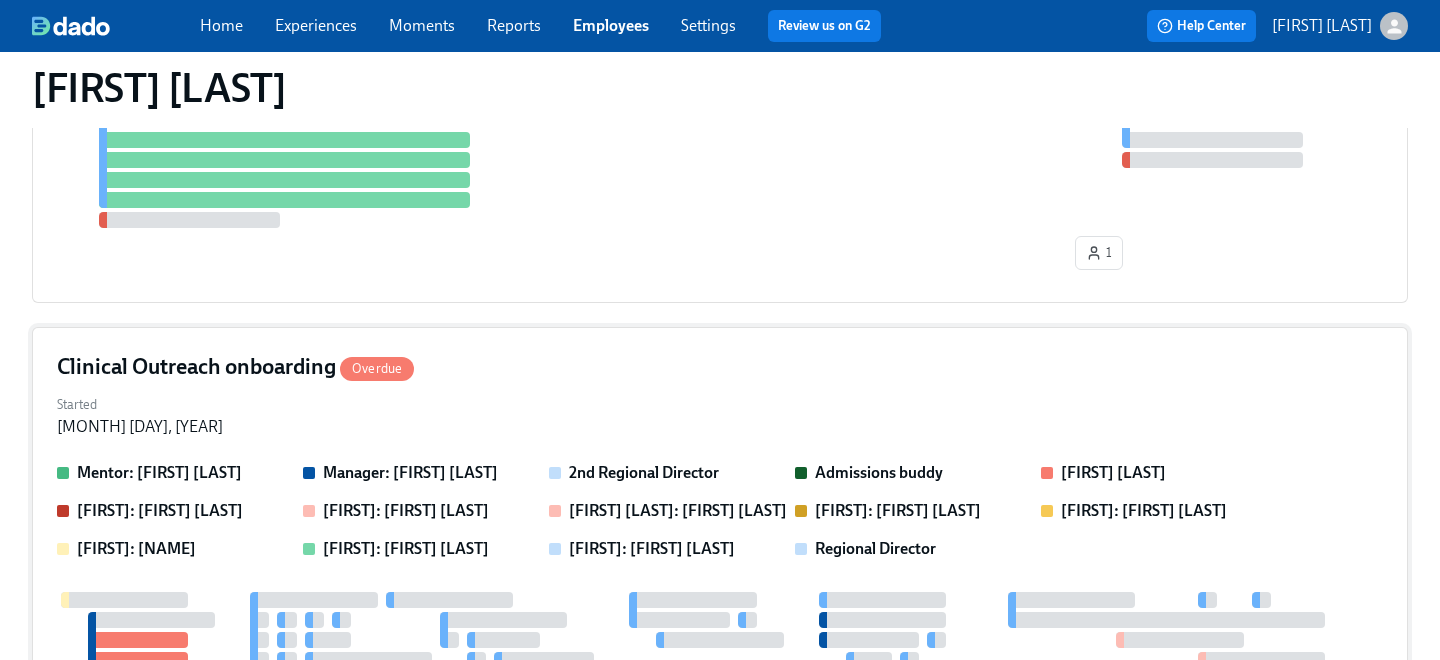 click on "Started [DATE]" at bounding box center (720, 414) 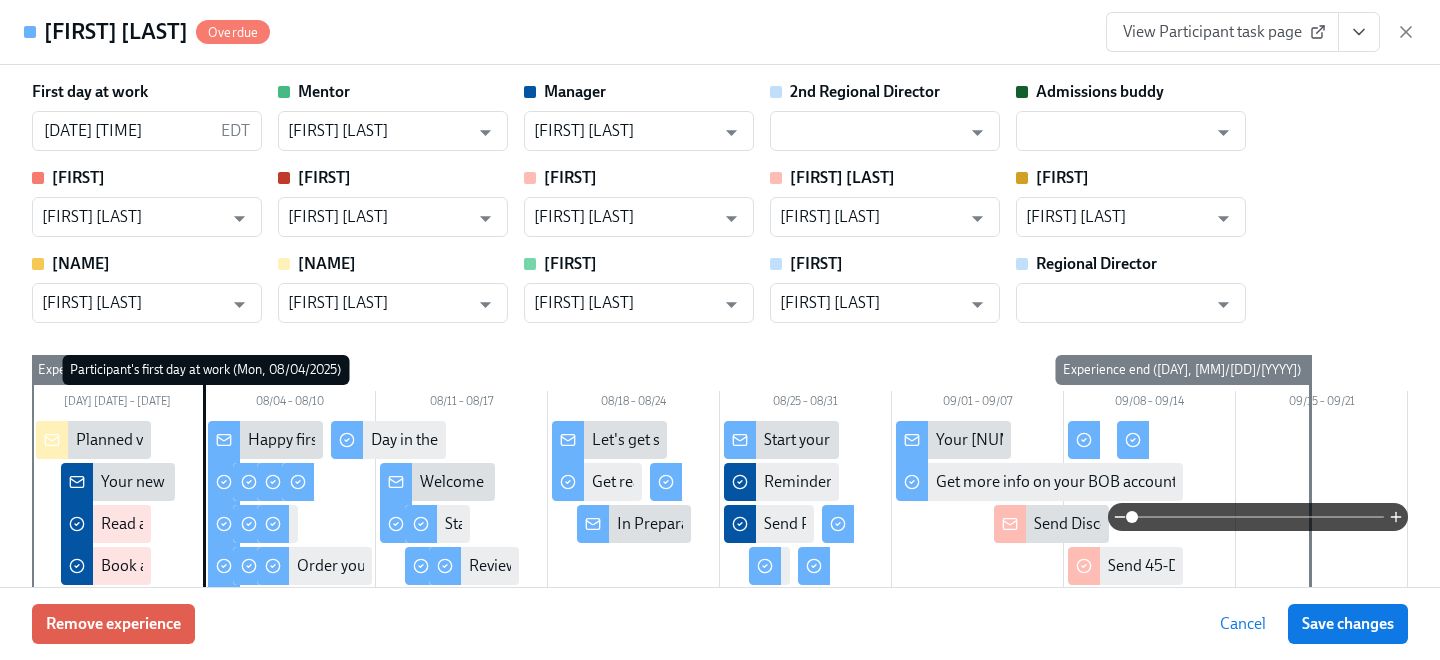 click on "View Participant task page" at bounding box center (1222, 32) 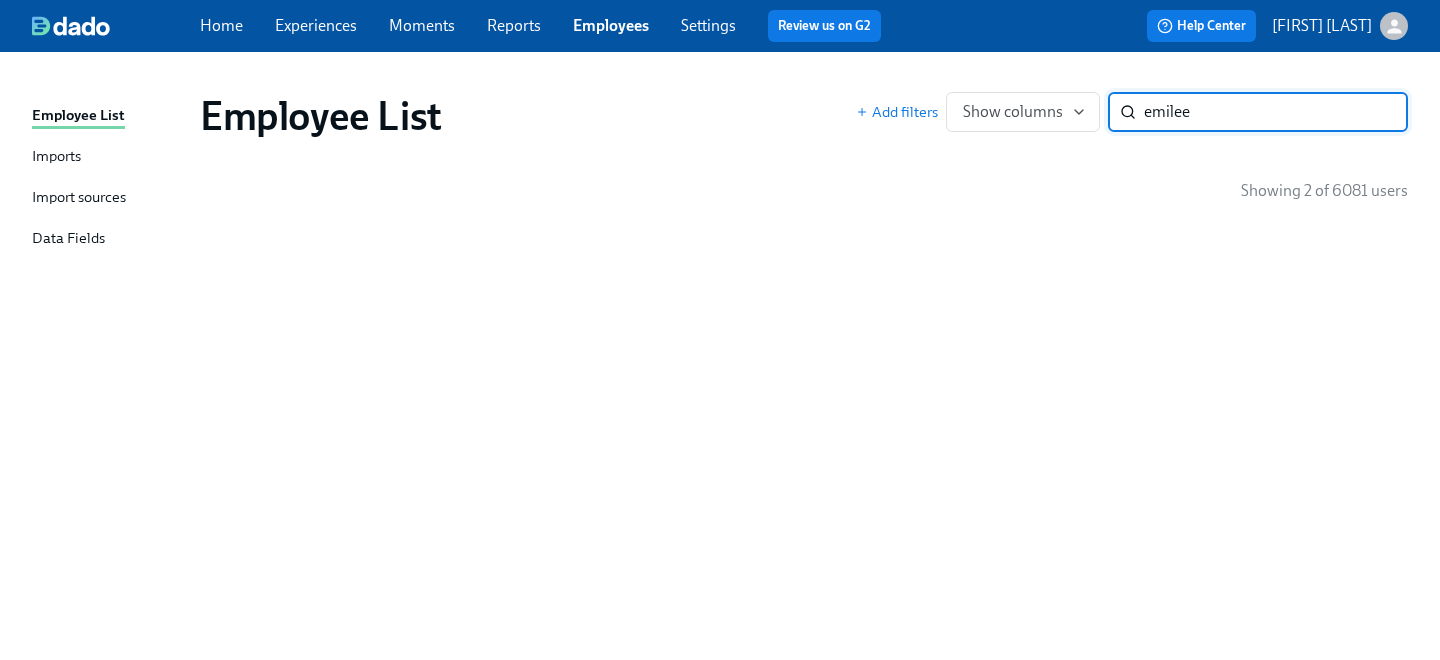 scroll, scrollTop: 0, scrollLeft: 0, axis: both 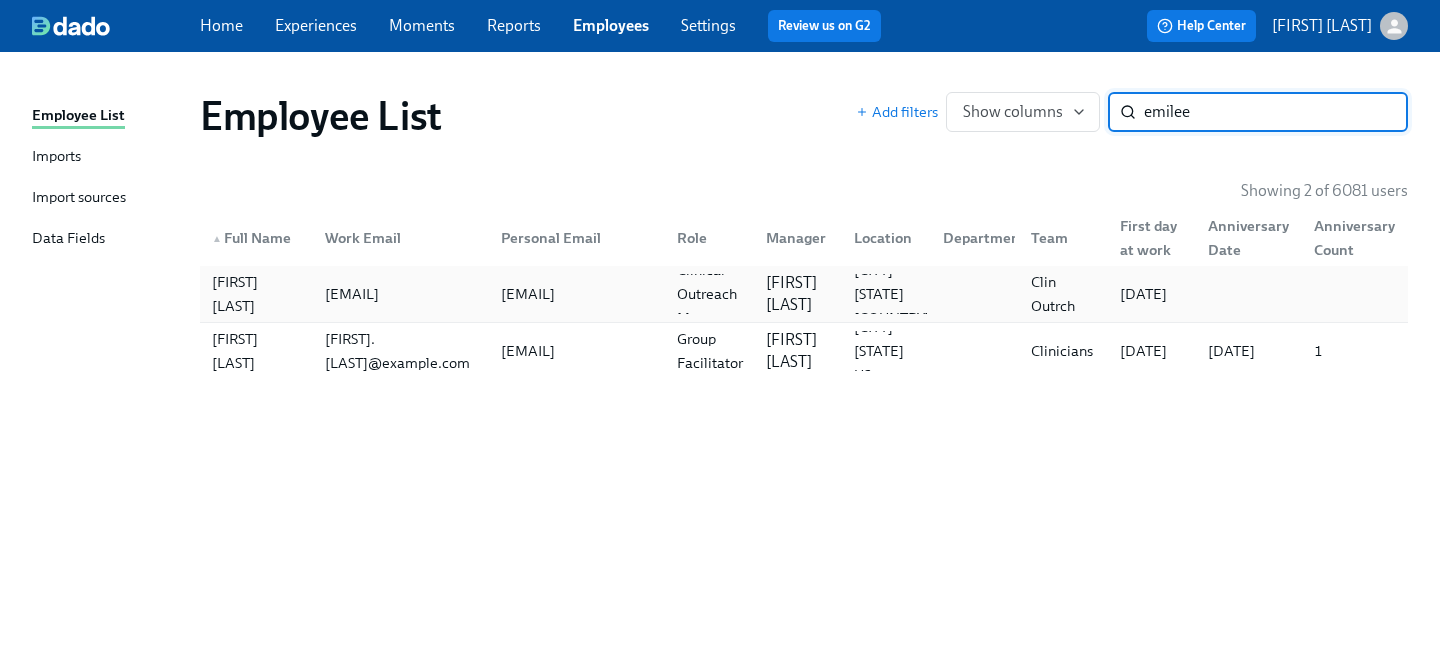 click on "[EMAIL]" at bounding box center (528, 294) 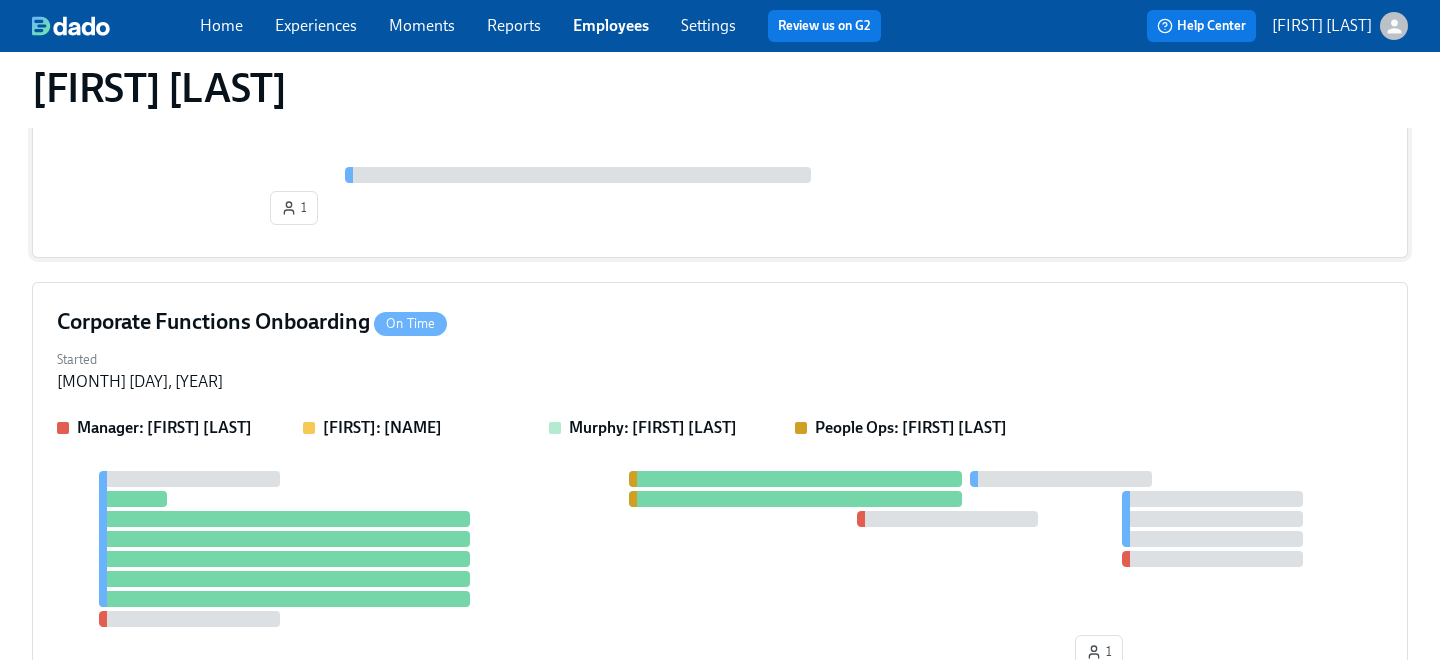 scroll, scrollTop: 362, scrollLeft: 0, axis: vertical 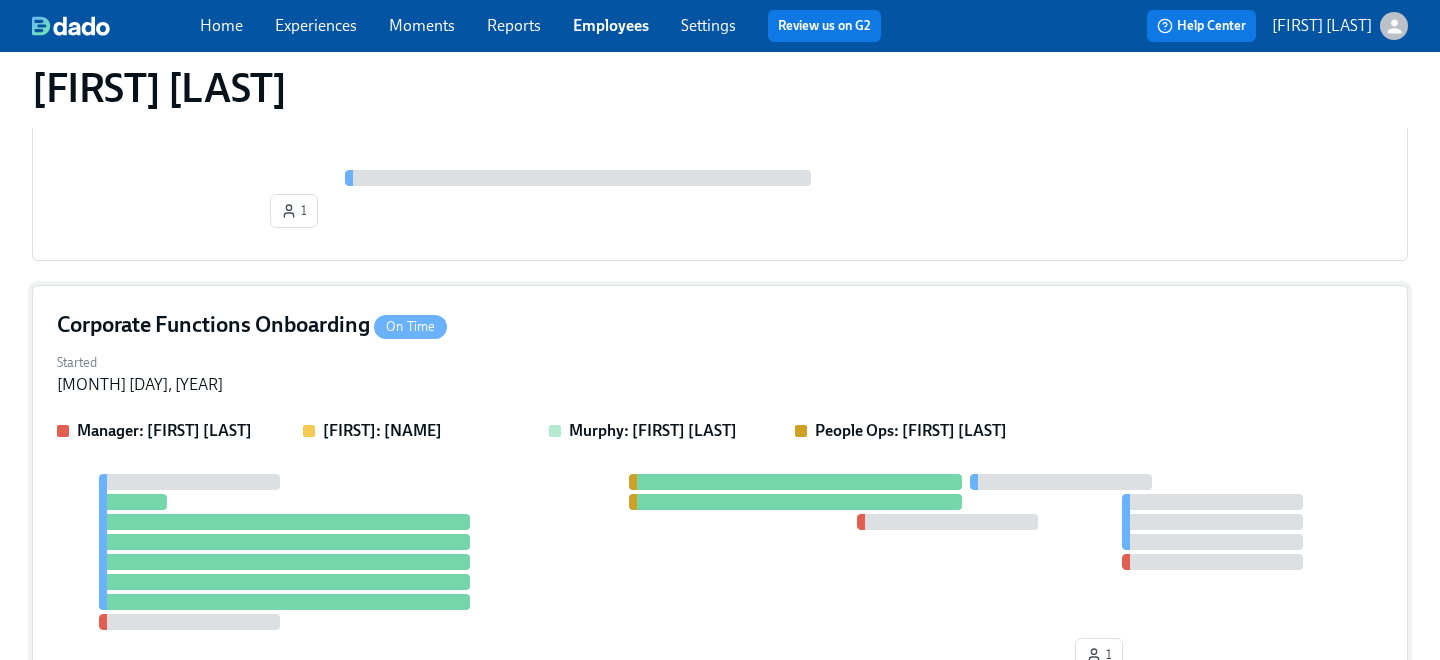 click on "Started [DATE]" at bounding box center [720, 372] 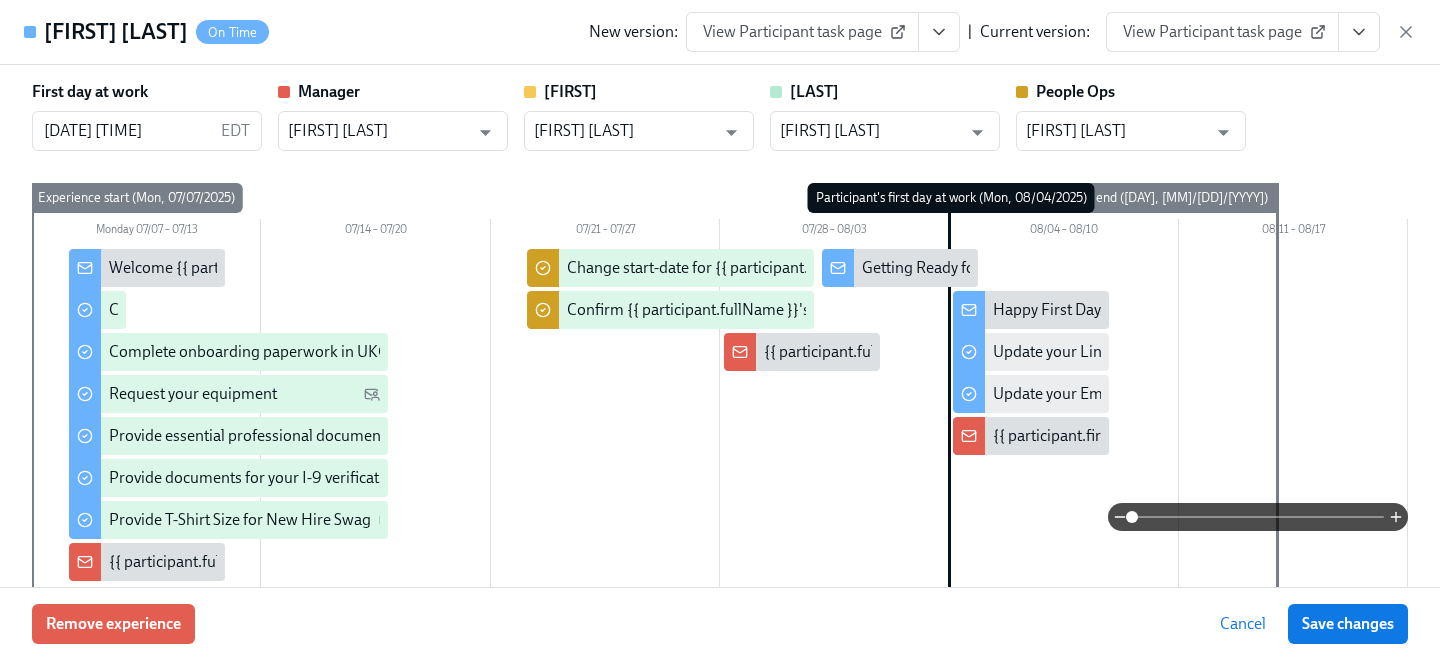 click on "View Participant task page" at bounding box center [1222, 32] 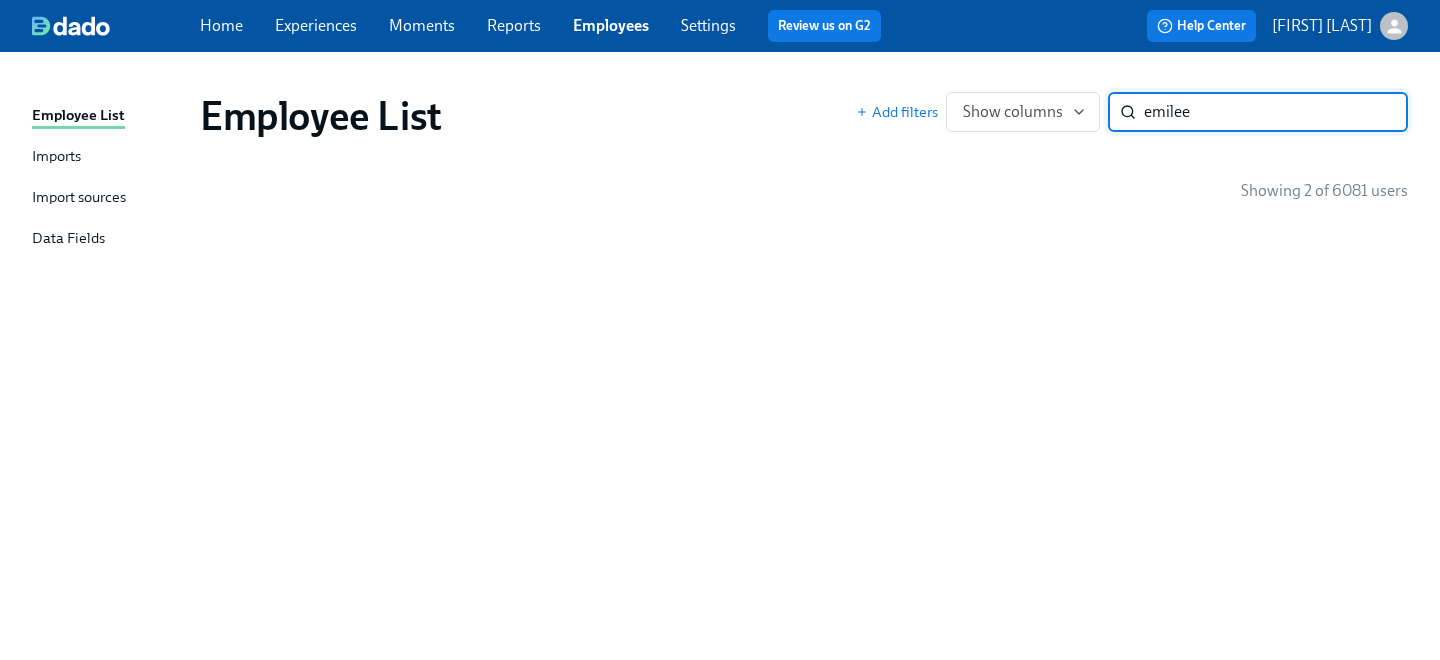 scroll, scrollTop: 0, scrollLeft: 0, axis: both 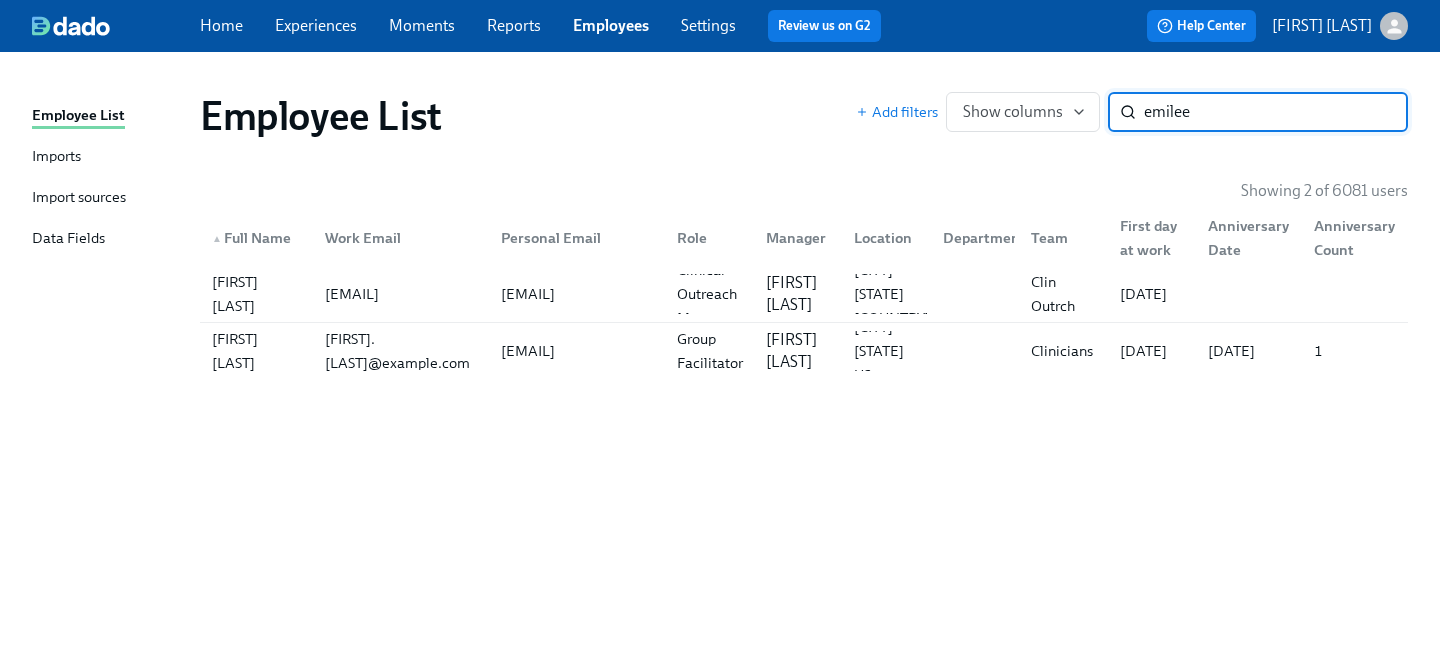 drag, startPoint x: 1223, startPoint y: 116, endPoint x: 867, endPoint y: 60, distance: 360.3776 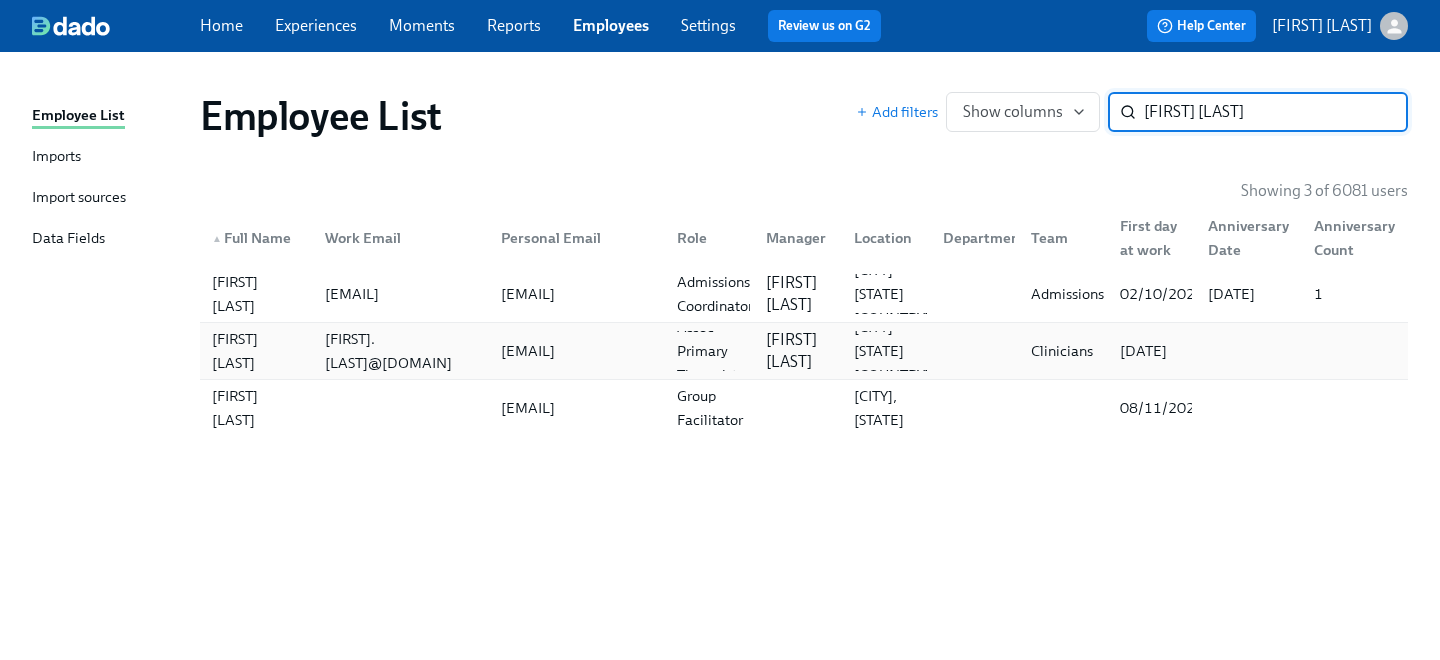 type on "[FIRST] [LAST]" 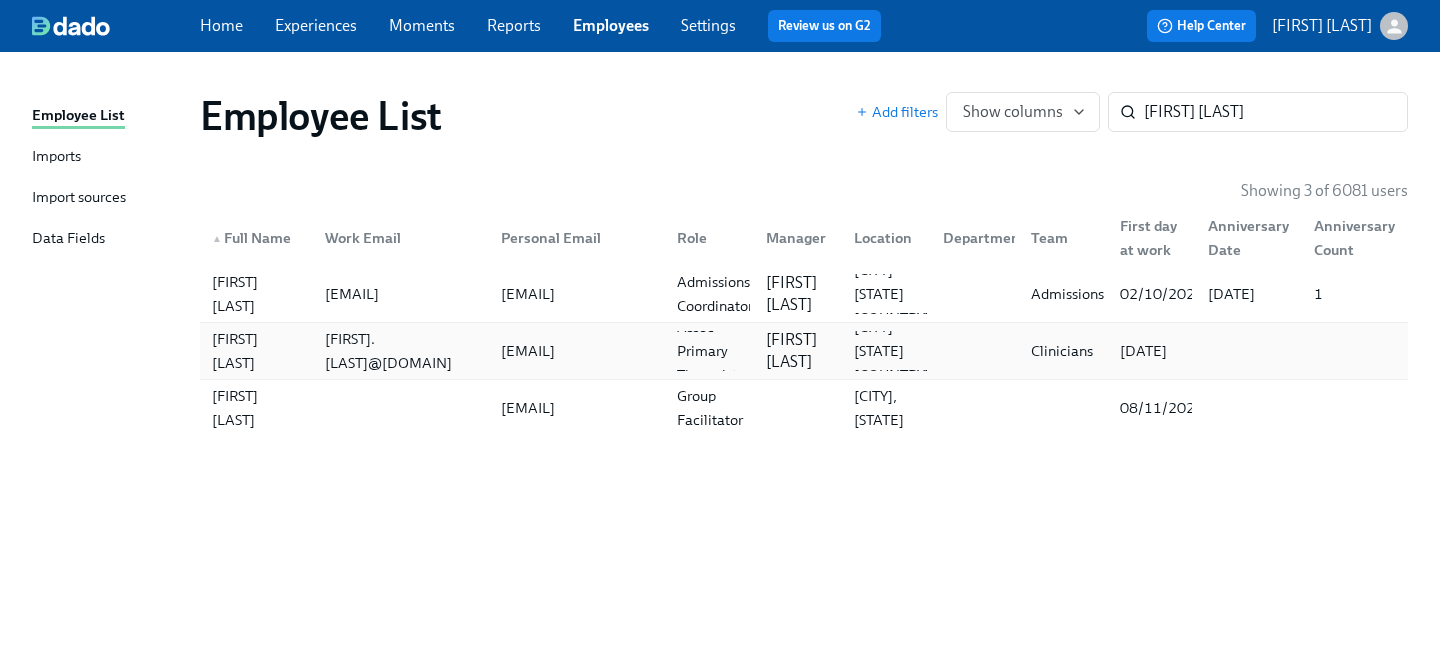 click on "[FIRST].[LAST]@[DOMAIN]" at bounding box center [401, 351] 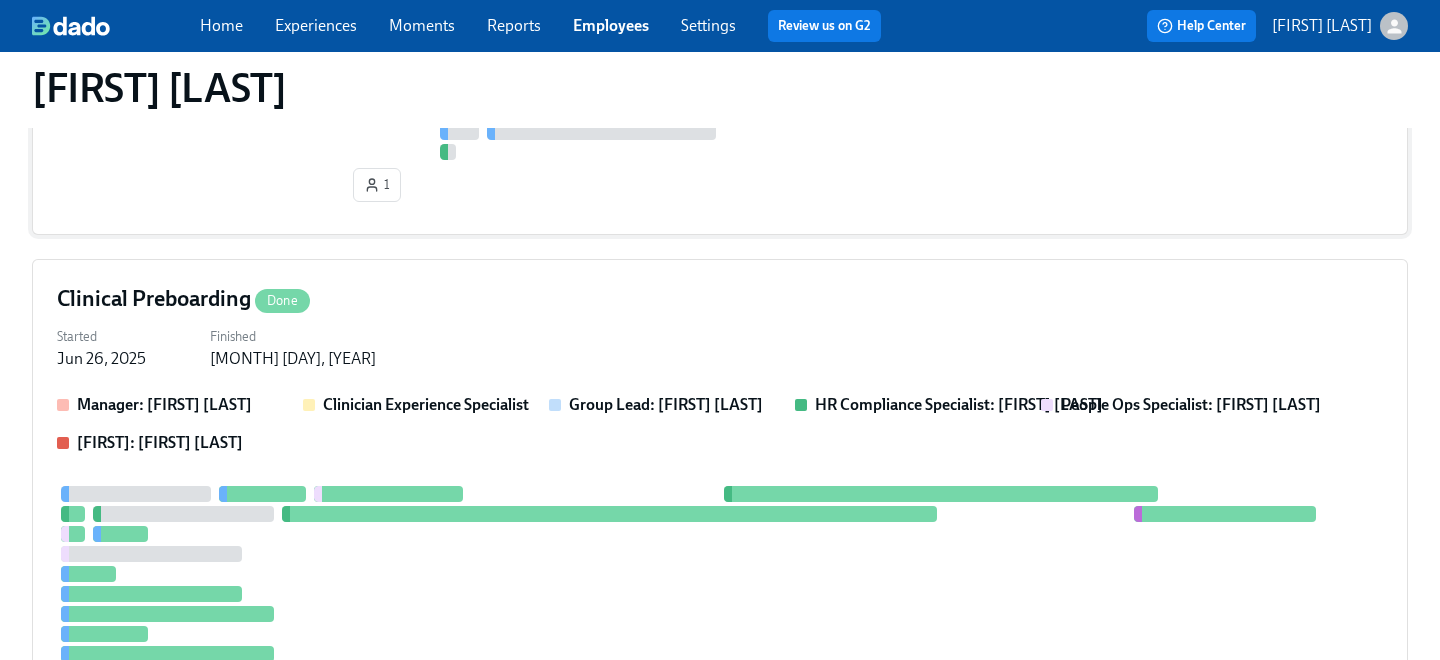 scroll, scrollTop: 752, scrollLeft: 0, axis: vertical 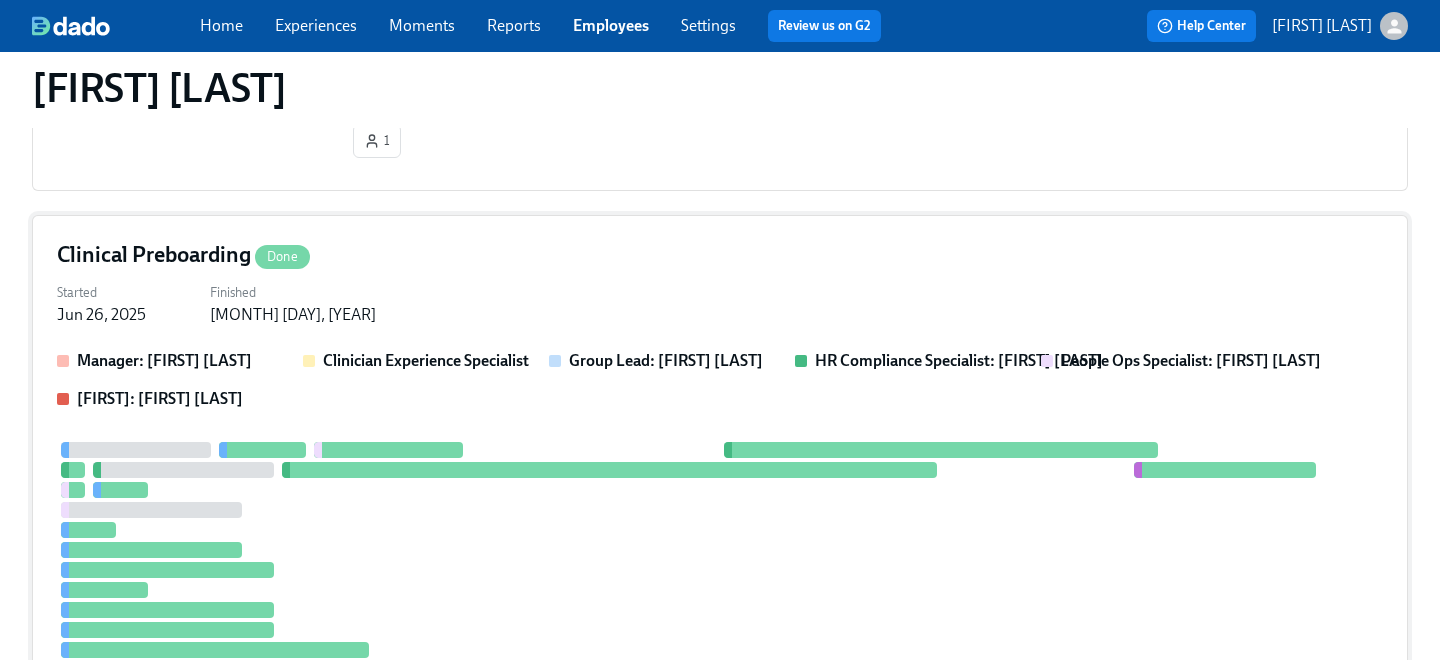 click on "Started [MONTH] [DAY], [YEAR] Finished [MONTH] [DAY], [YEAR]" at bounding box center [720, 302] 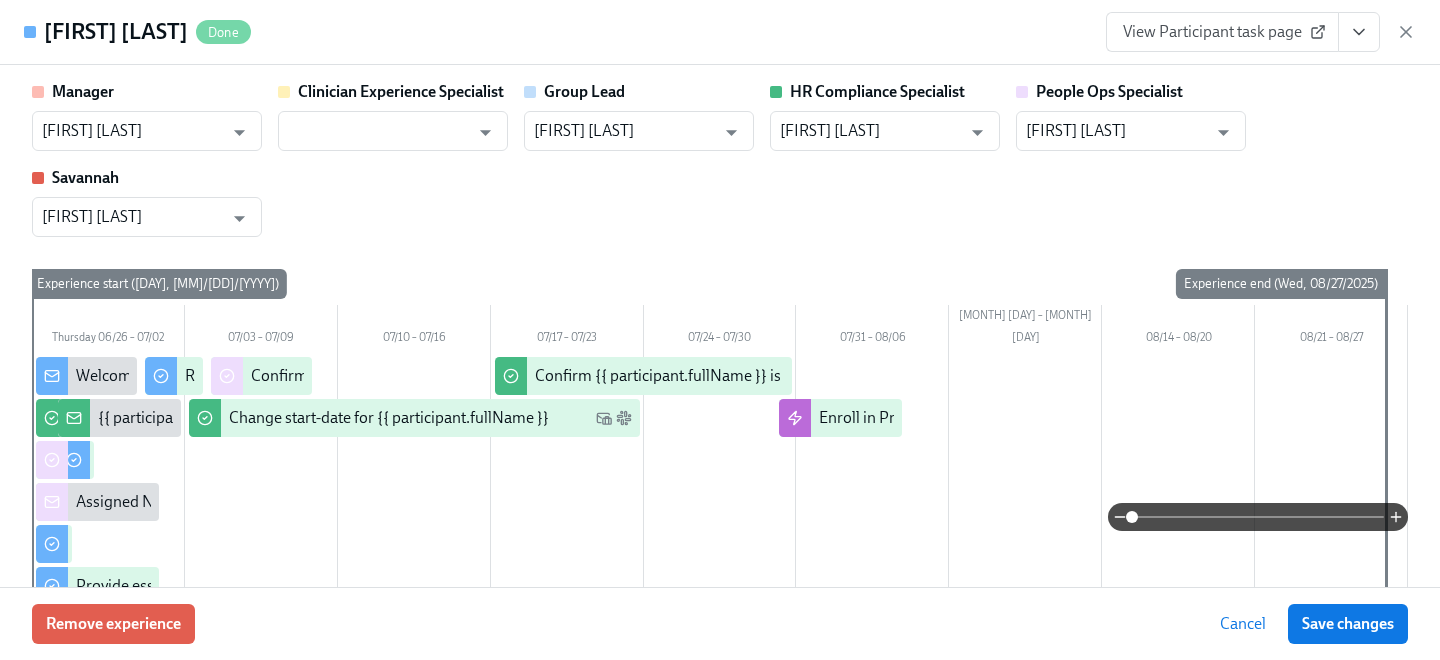 click on "View Participant task page" at bounding box center [1222, 32] 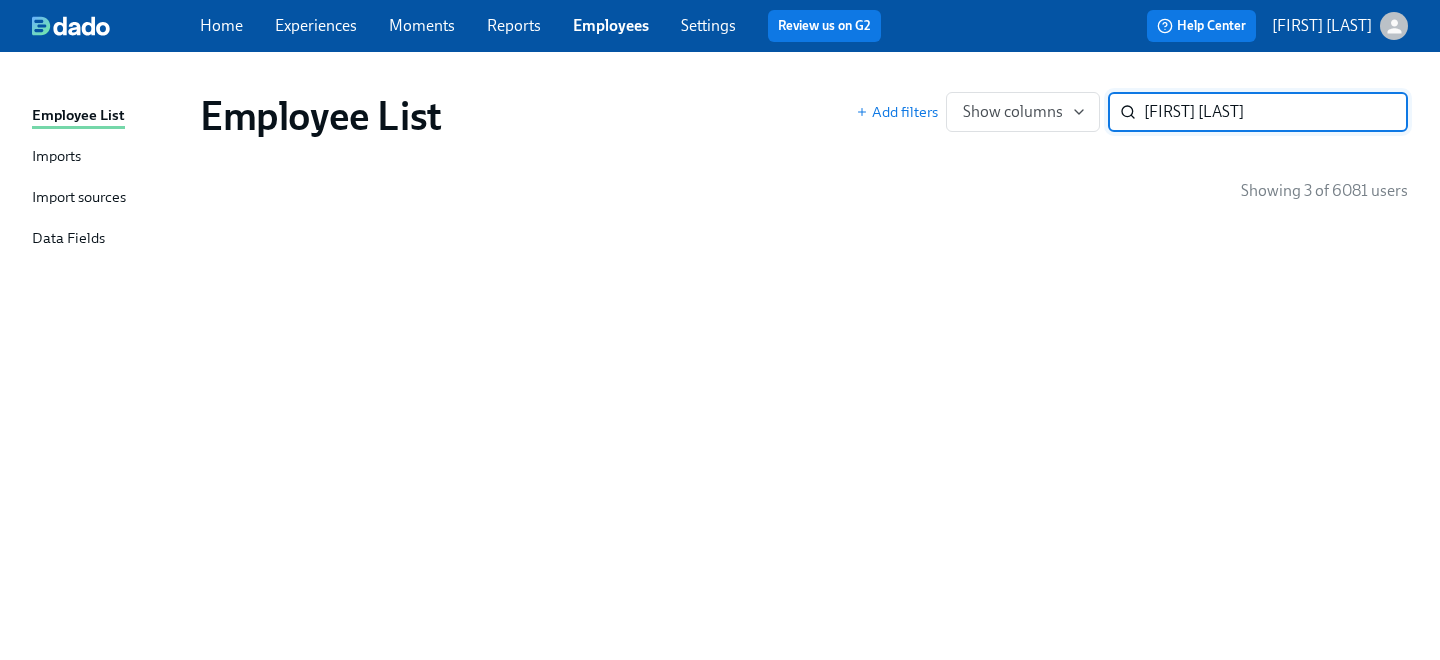 scroll, scrollTop: 0, scrollLeft: 0, axis: both 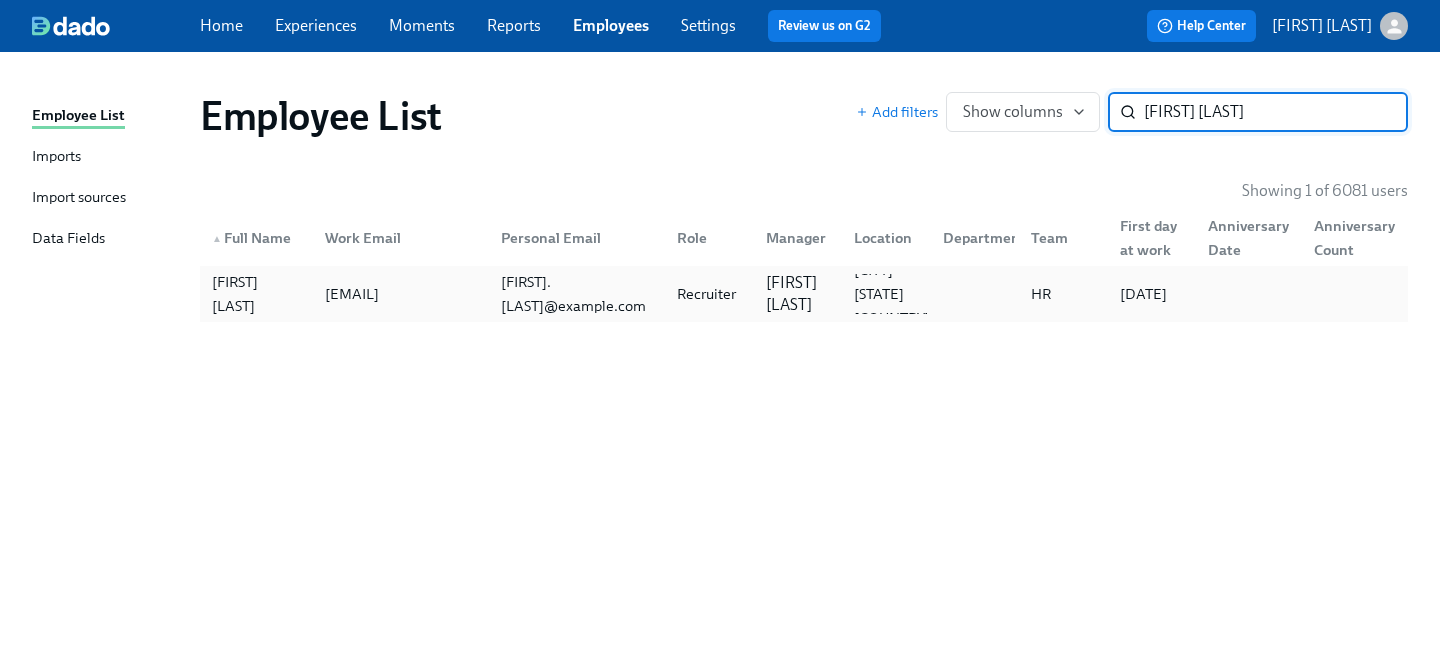 type on "[FIRST] [LAST]" 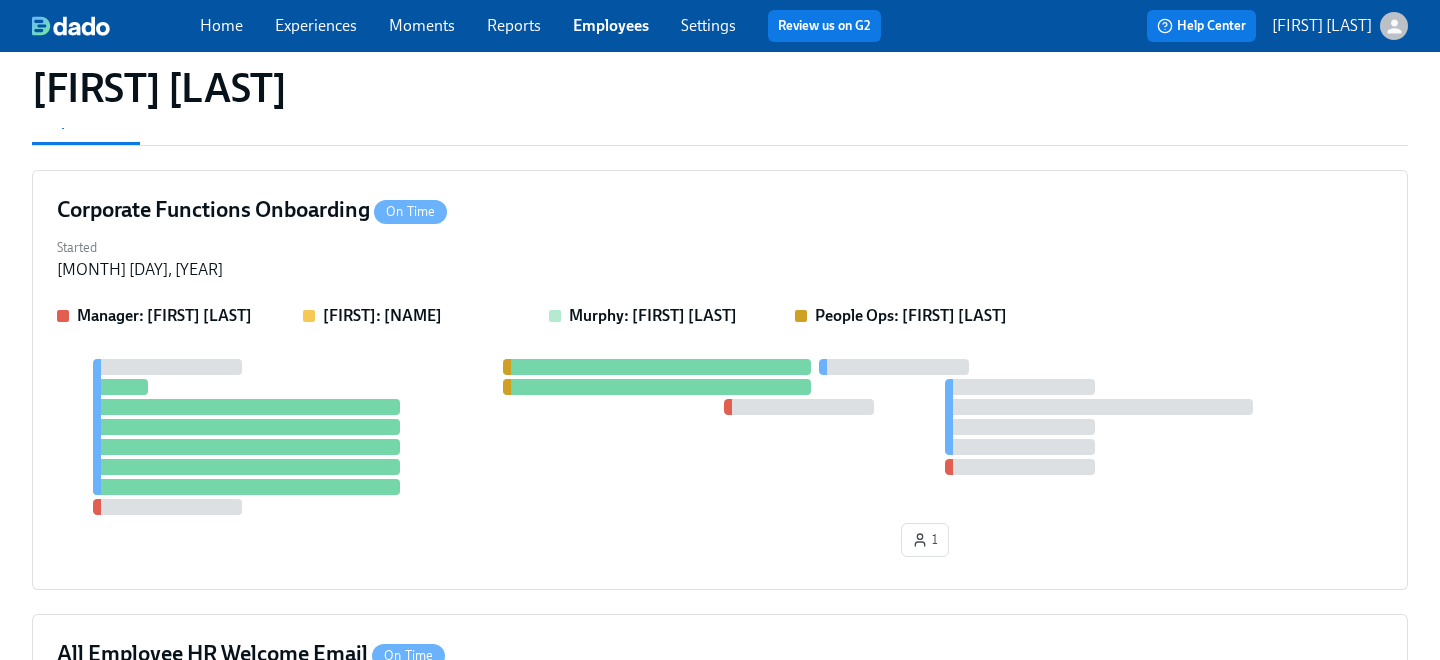 scroll, scrollTop: 126, scrollLeft: 0, axis: vertical 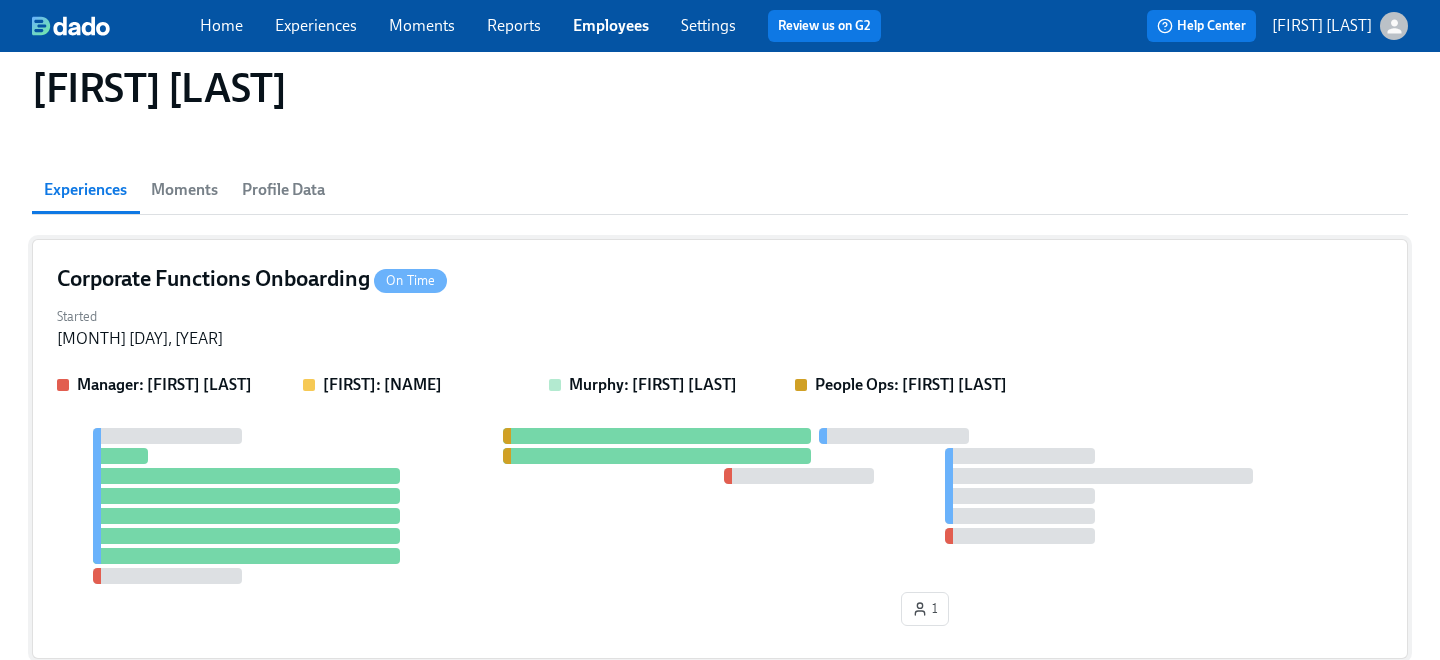 click on "Started [MONTH] [DAY], [YEAR]" at bounding box center [720, 326] 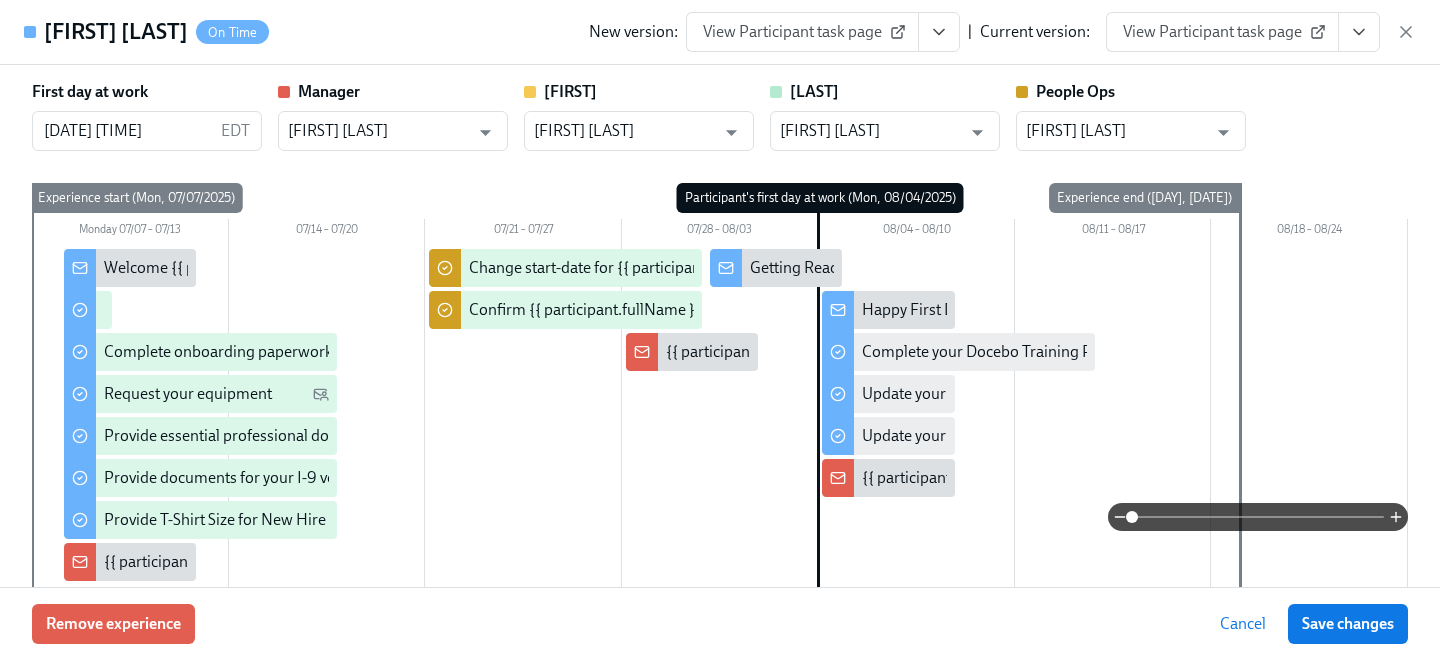 click on "View Participant task page" at bounding box center [1222, 32] 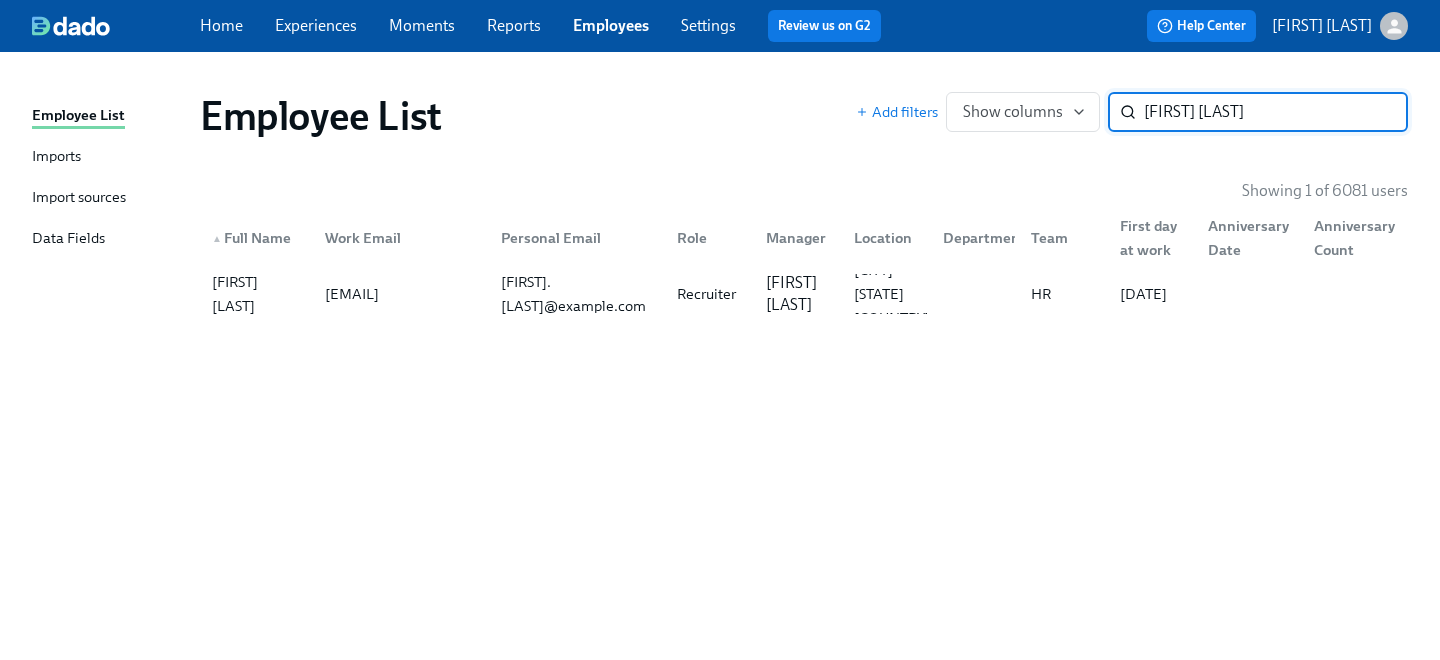 drag, startPoint x: 1222, startPoint y: 106, endPoint x: 835, endPoint y: 68, distance: 388.86115 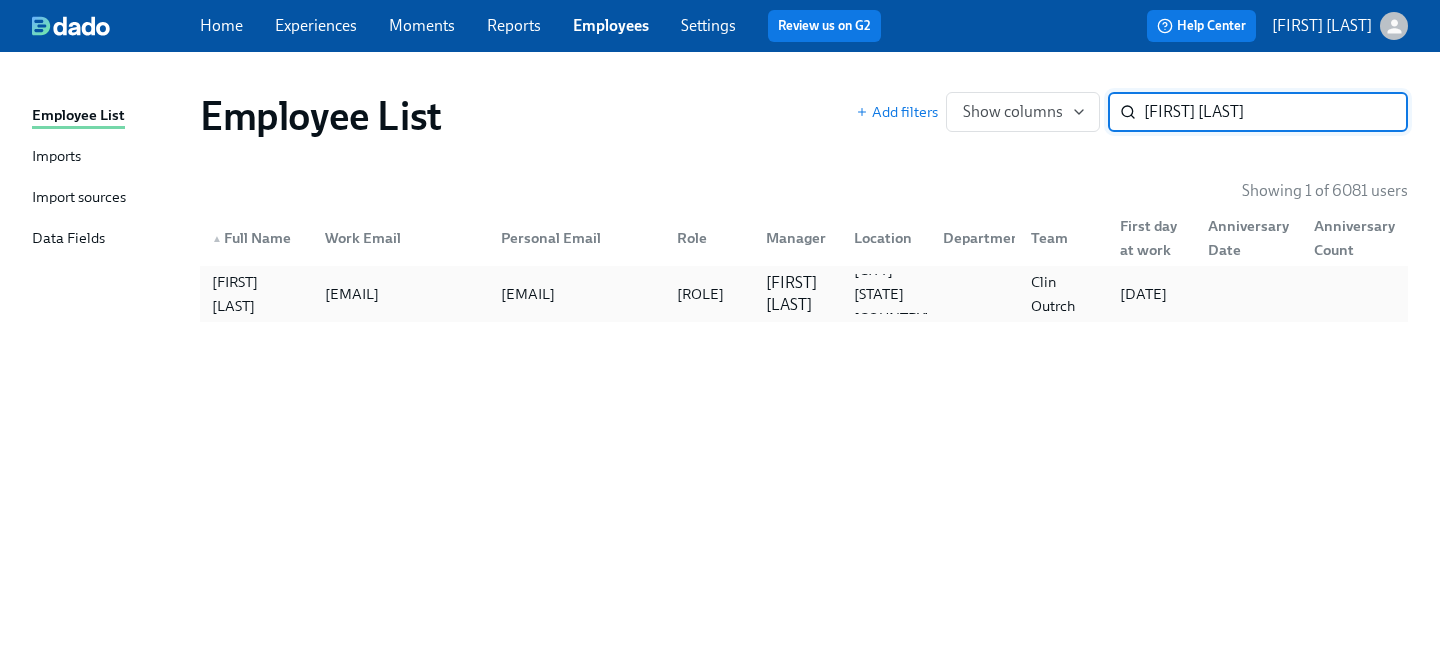 type on "[FIRST] [LAST]" 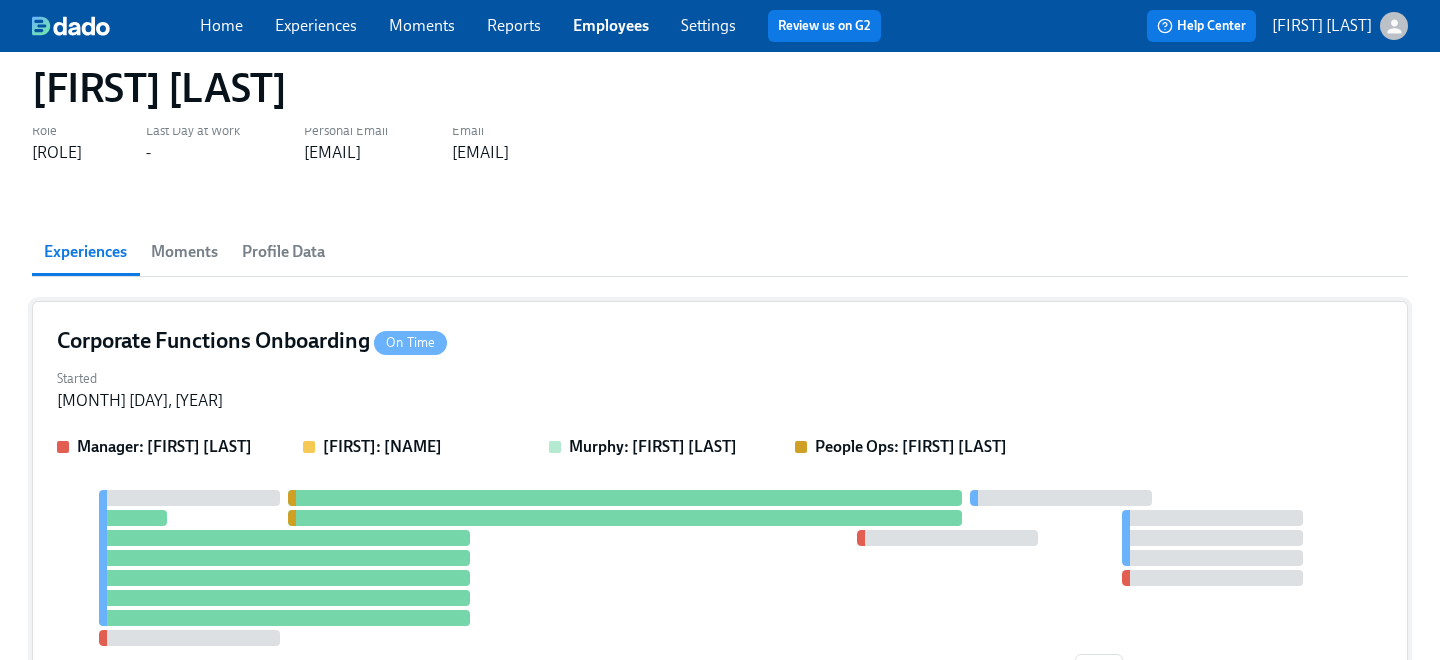 scroll, scrollTop: 1, scrollLeft: 0, axis: vertical 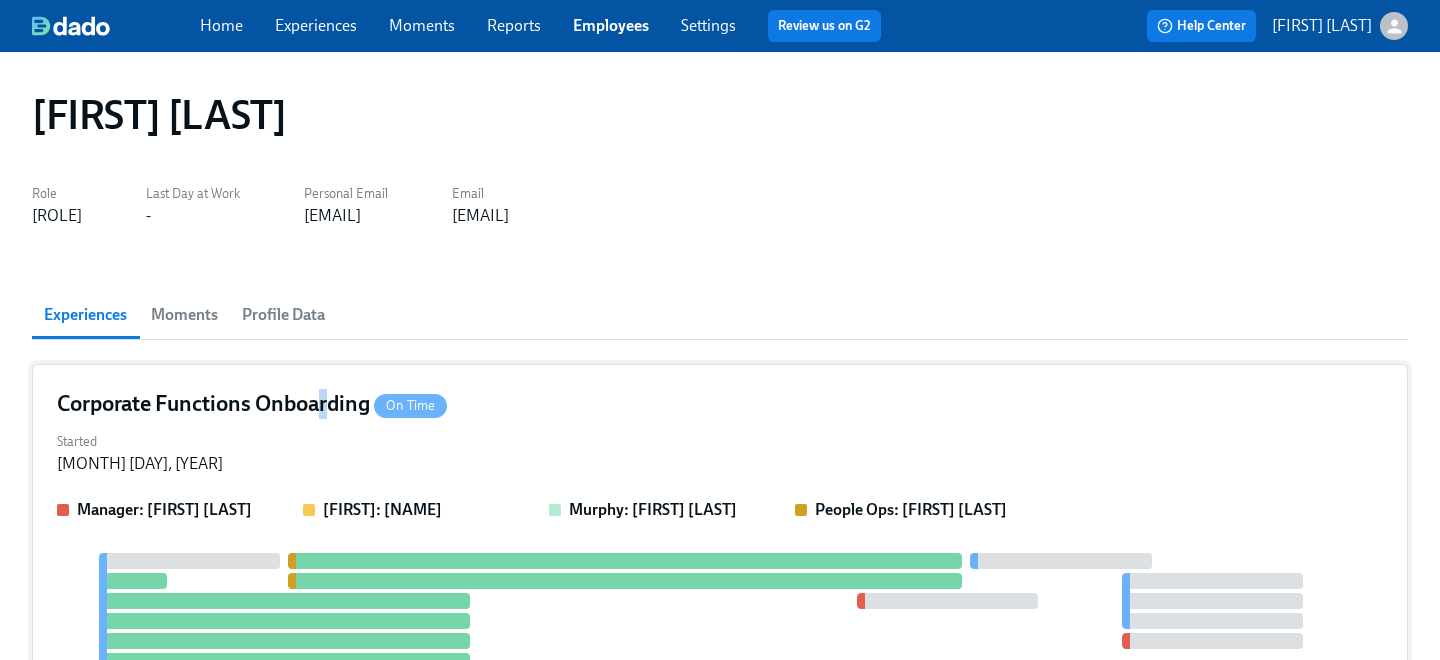 click on "Corporate Functions Onboarding   On Time" at bounding box center [252, 404] 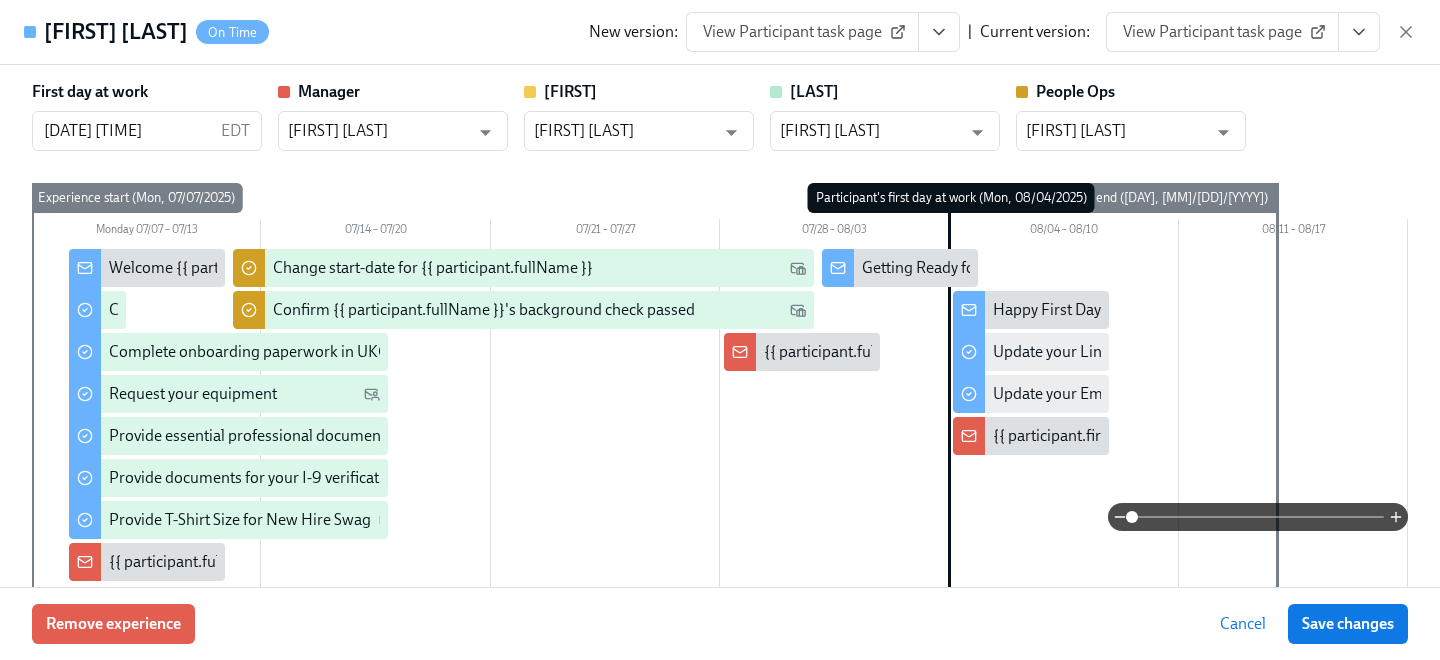 click on "View Participant task page" at bounding box center [1222, 32] 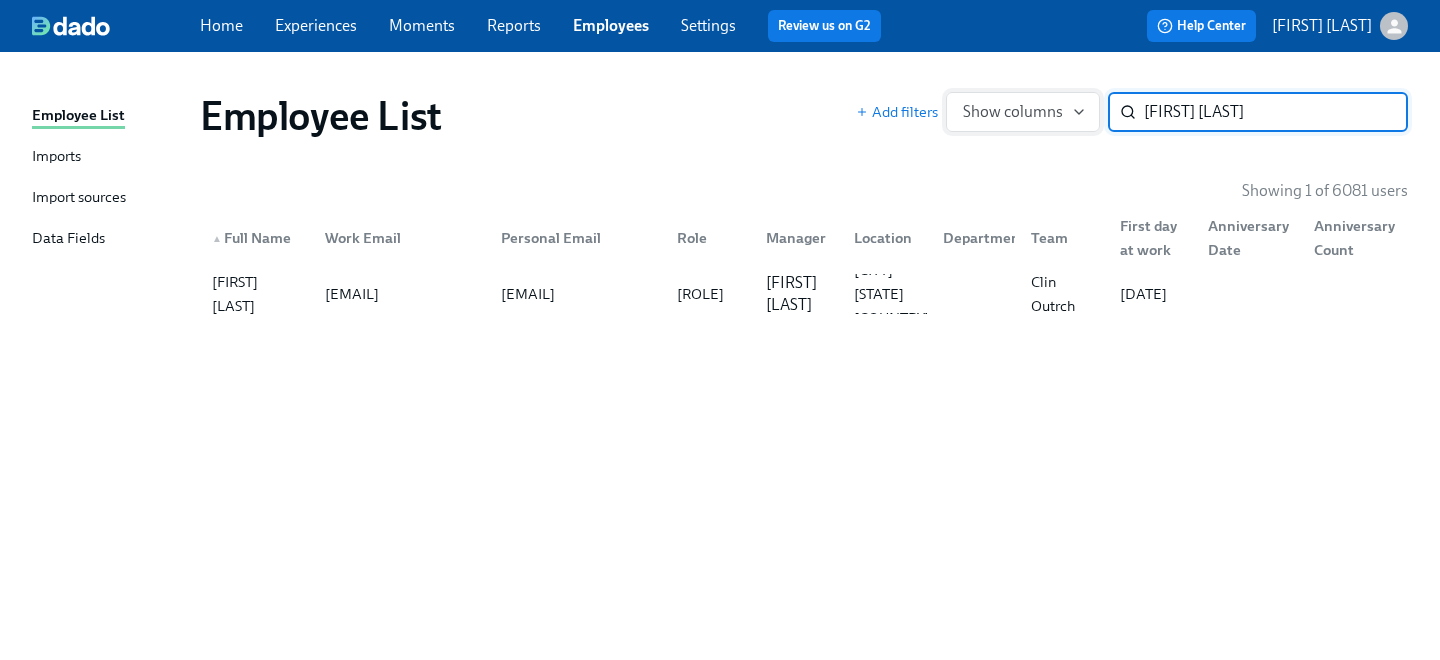 drag, startPoint x: 1241, startPoint y: 122, endPoint x: 1030, endPoint y: 101, distance: 212.04245 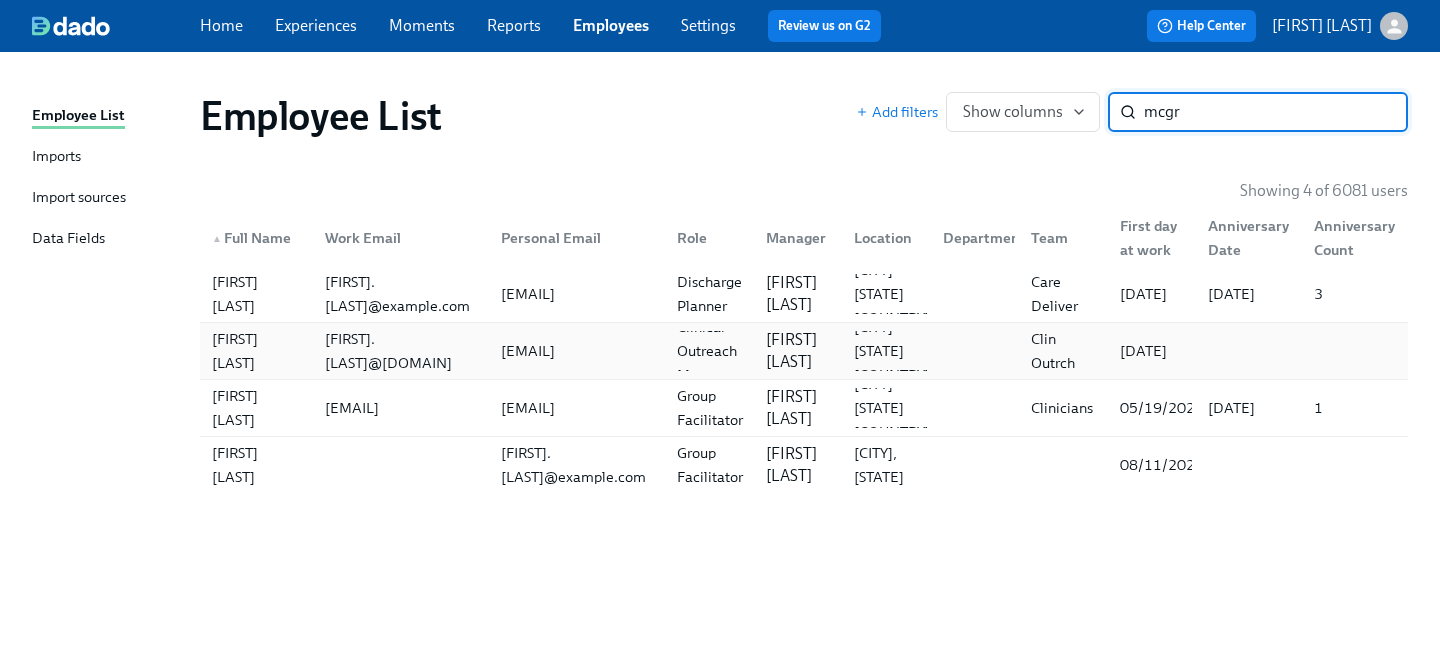 type on "mcgr" 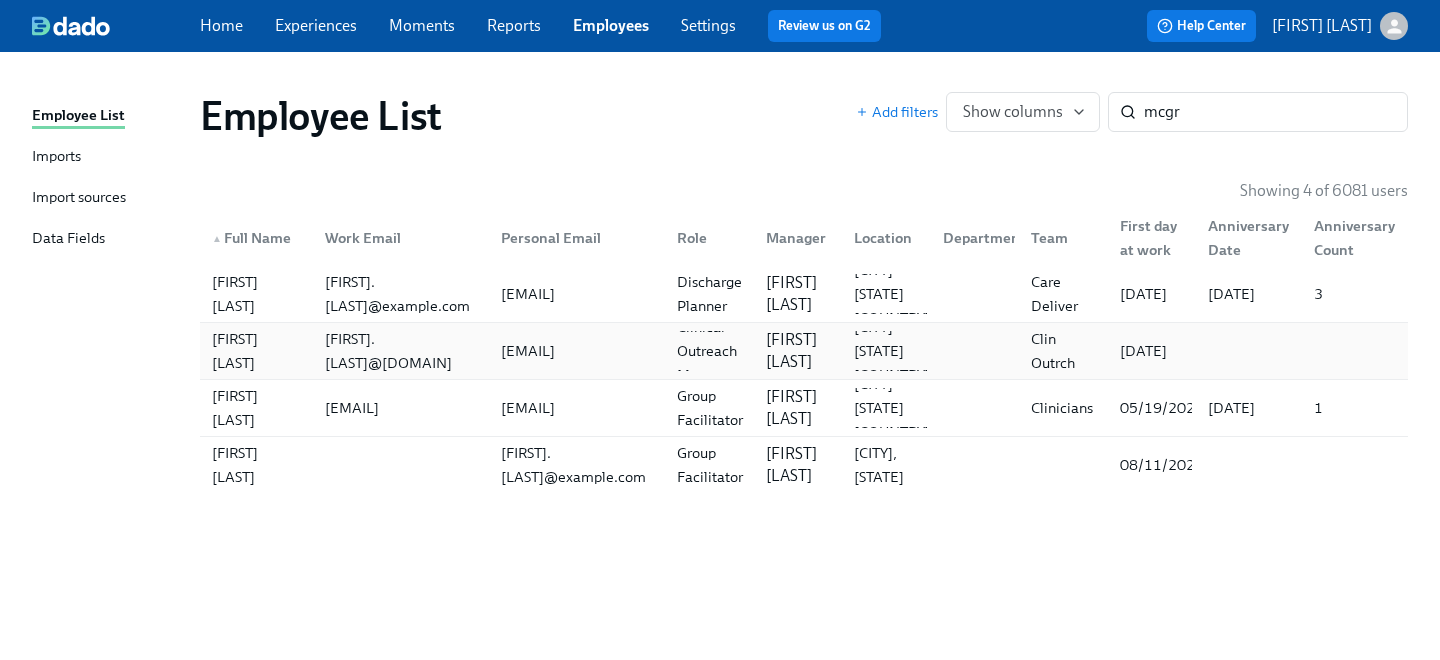 click on "[FIRST] [LAST] [EMAIL] [EMAIL] [ROLE] [FIRST] [LAST] [CITY] [STATE] [COUNTRY] [ROLE] [DATE]" at bounding box center (804, 351) 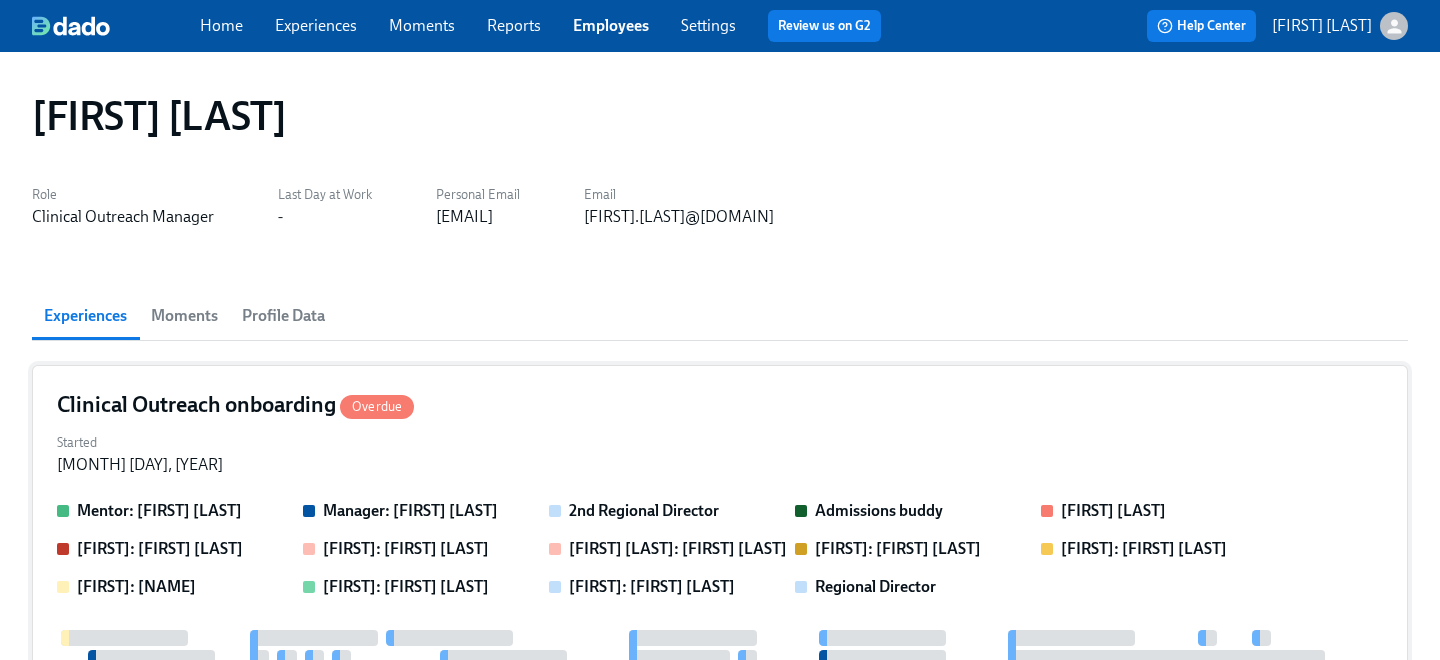 click on "Clinical Outreach onboarding Overdue" at bounding box center (720, 405) 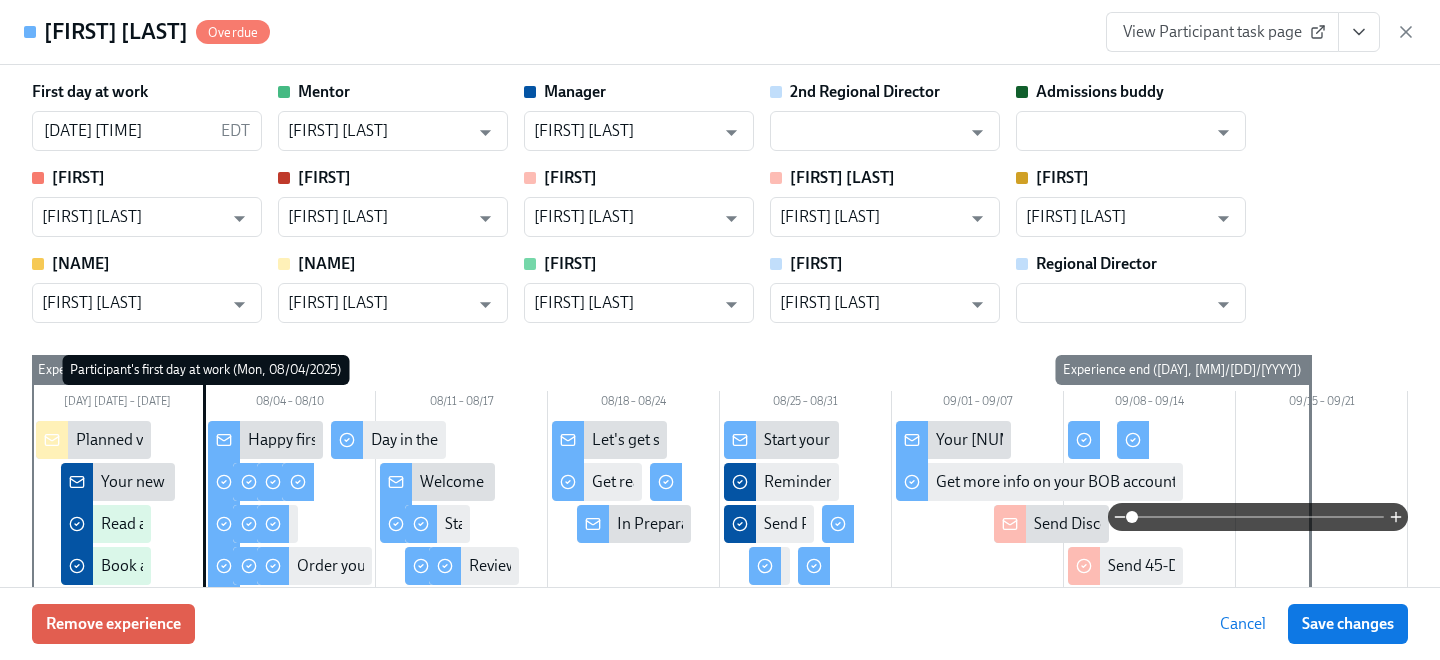 click on "View Participant task page" at bounding box center (1222, 32) 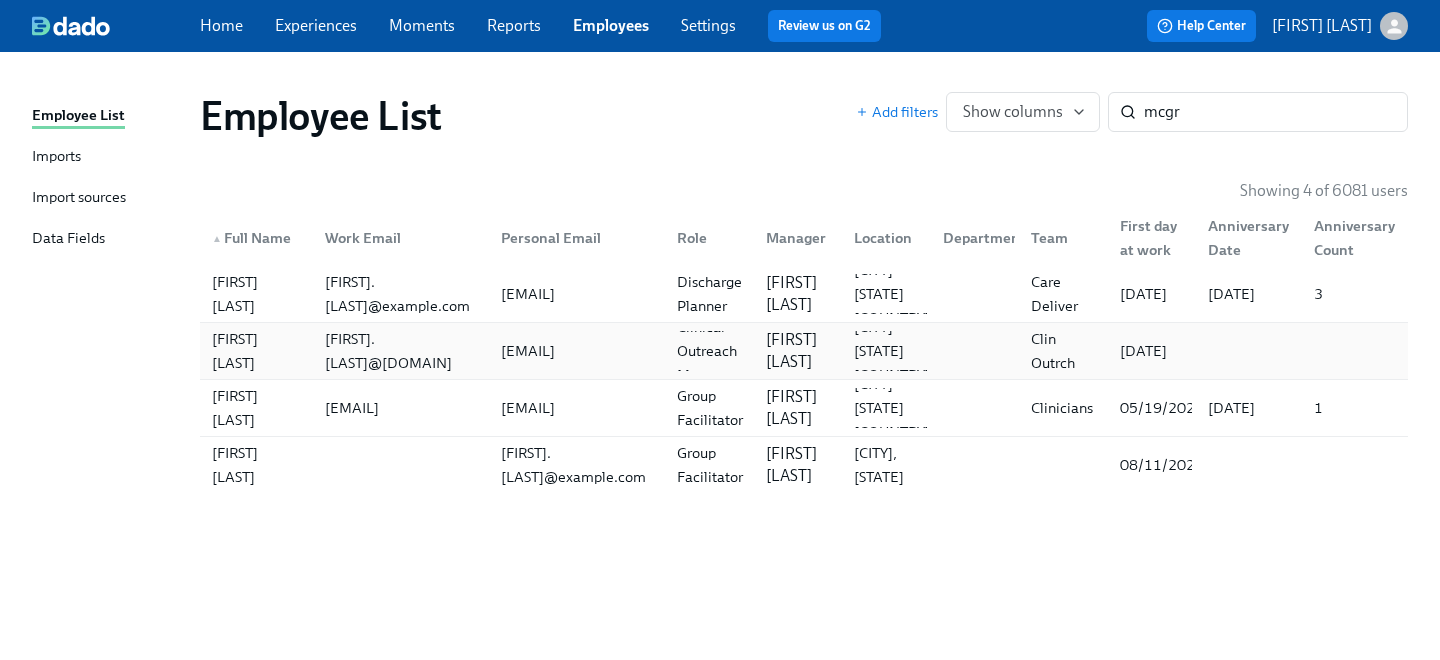 click on "[FIRST] [LAST]" at bounding box center [256, 351] 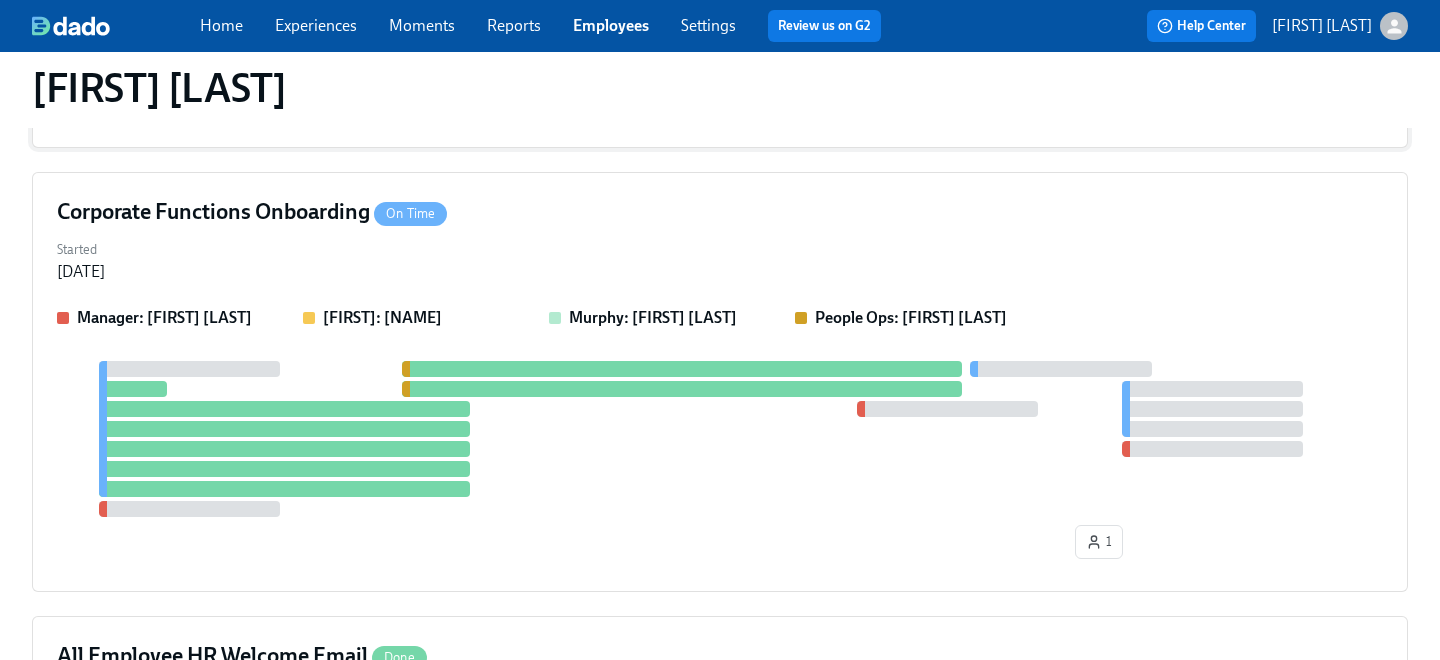 scroll, scrollTop: 1018, scrollLeft: 0, axis: vertical 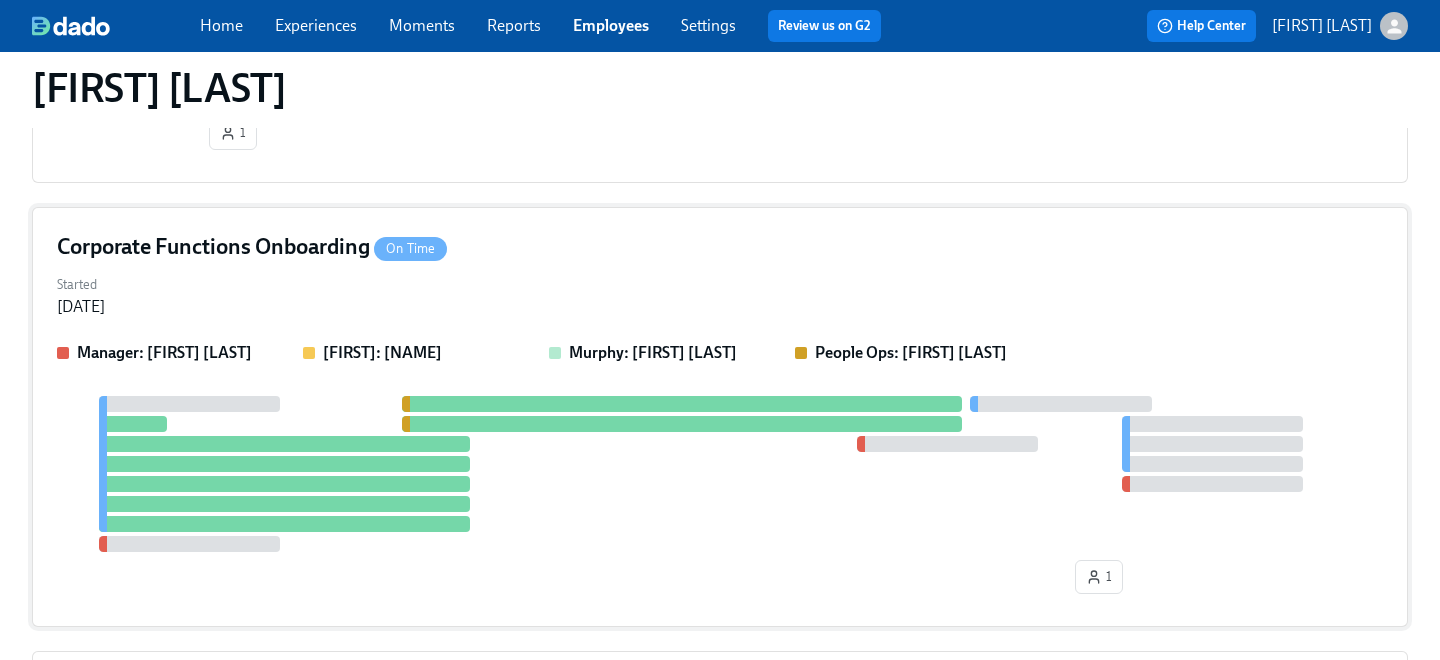 click on "Corporate Functions Onboarding   On Time" at bounding box center (720, 247) 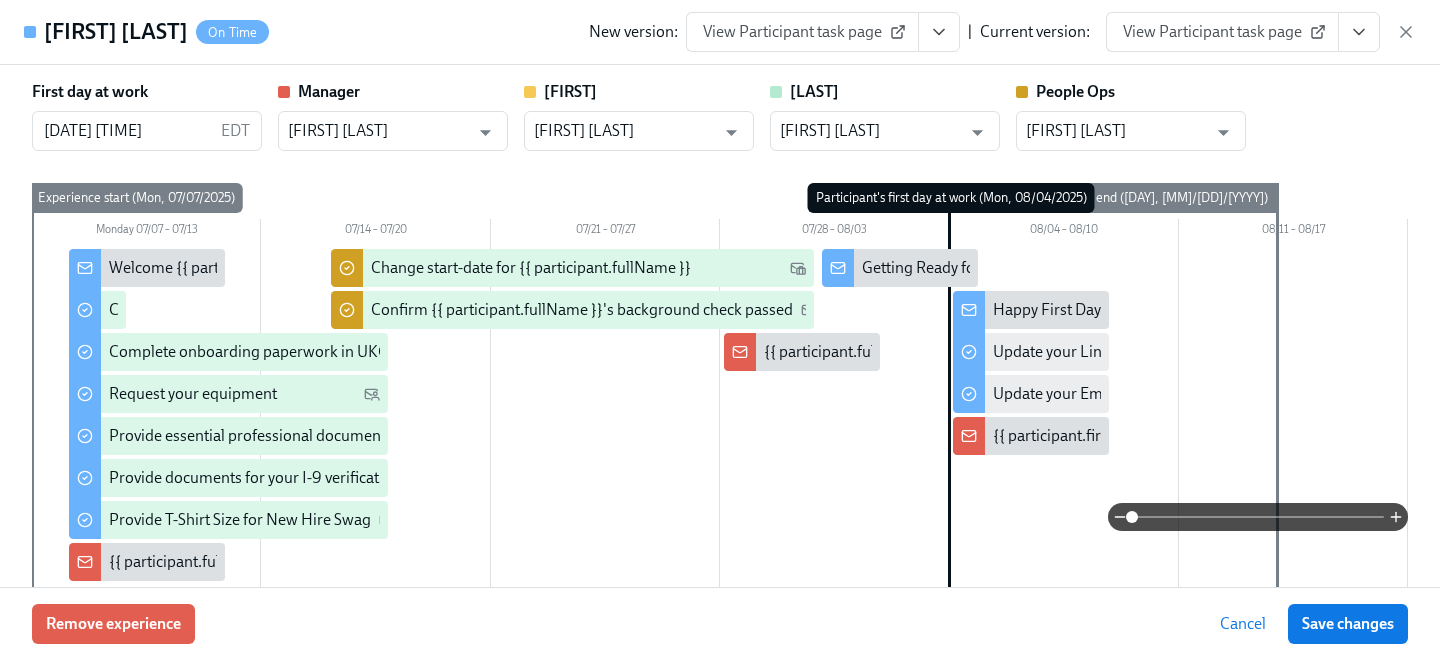 click on "View Participant task page" at bounding box center (1222, 32) 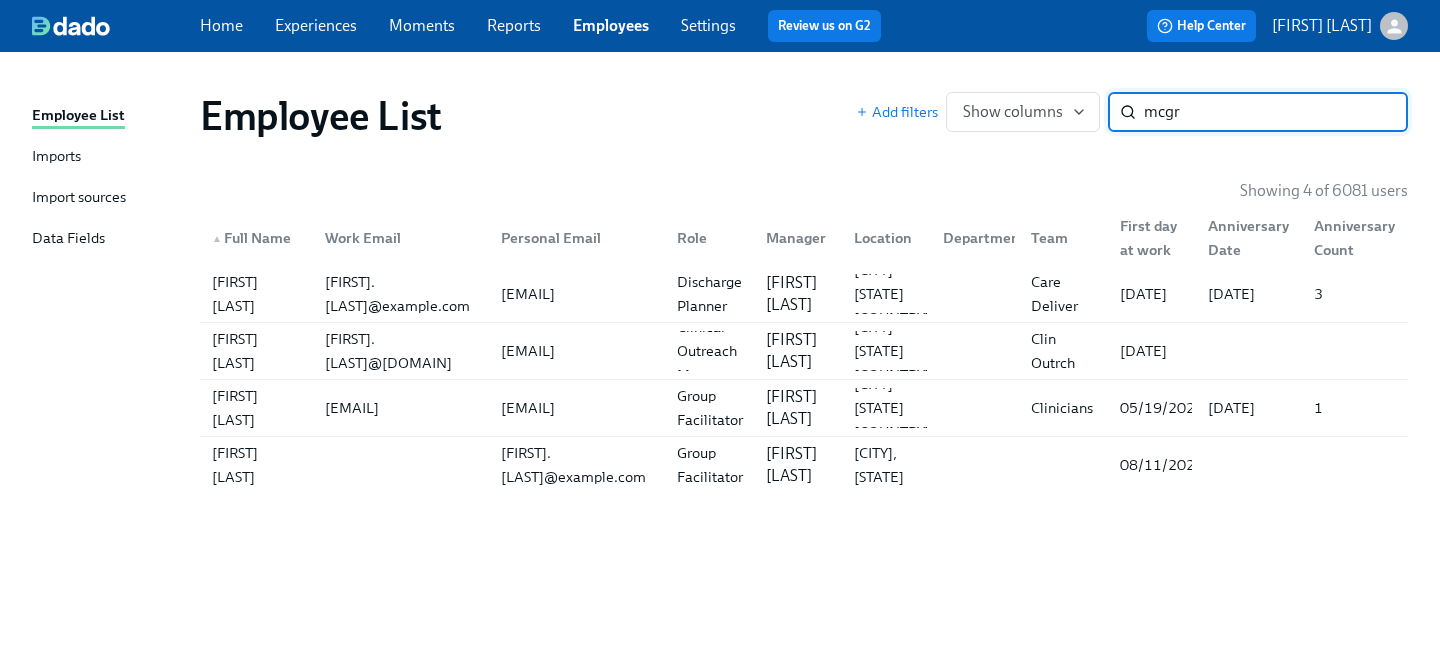 scroll, scrollTop: 0, scrollLeft: 0, axis: both 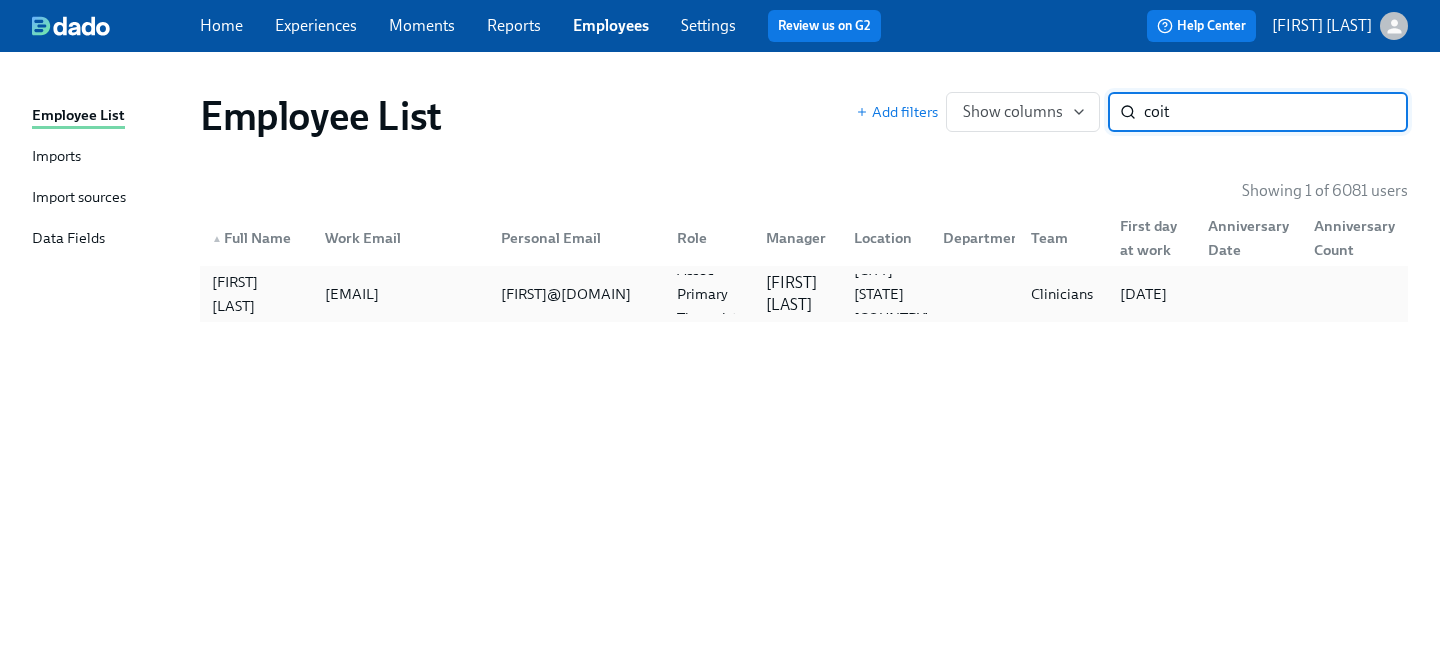 type on "coit" 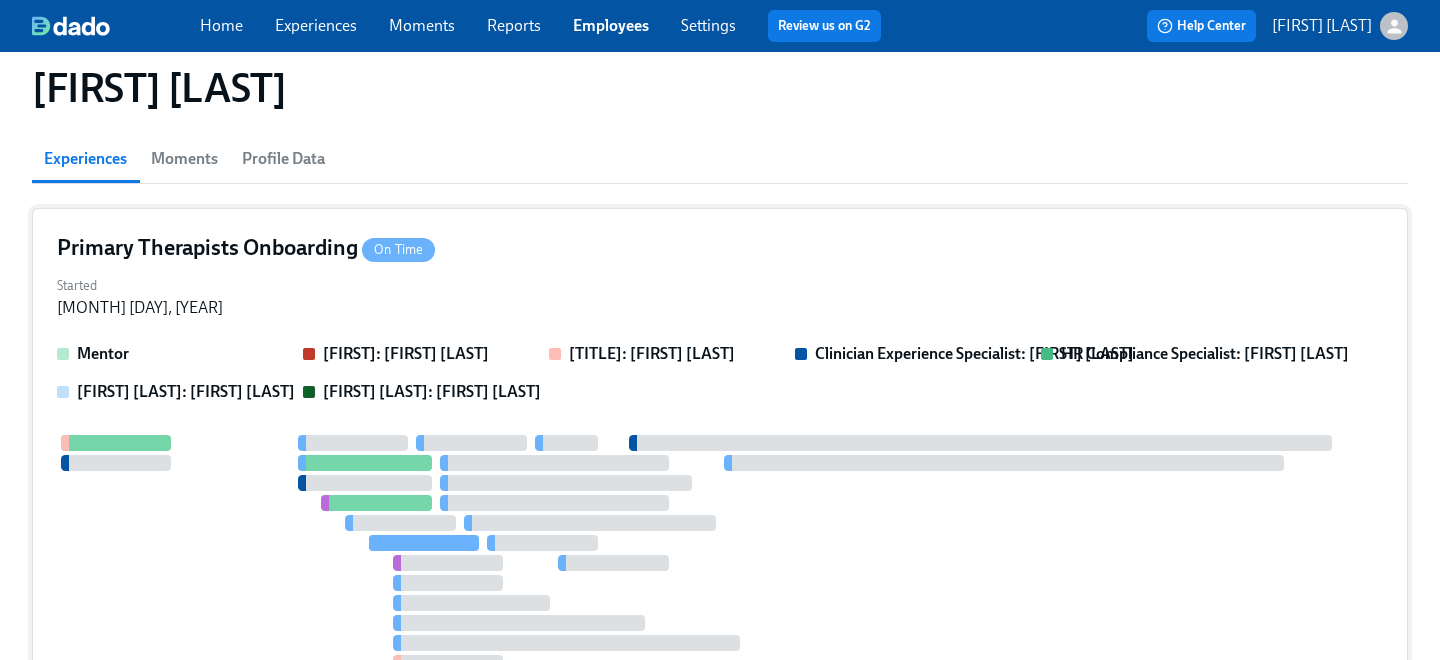 scroll, scrollTop: 122, scrollLeft: 0, axis: vertical 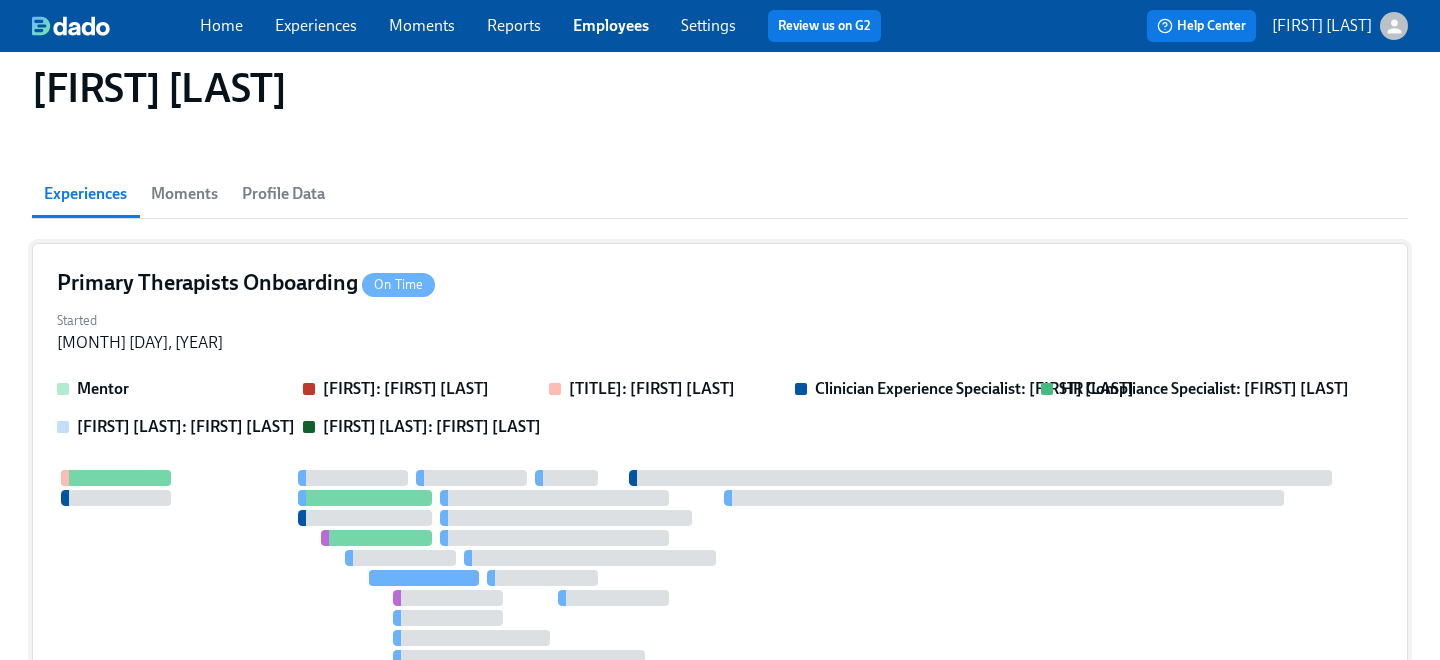 click on "Started [MONTH] [DAY], [YEAR]" at bounding box center (720, 330) 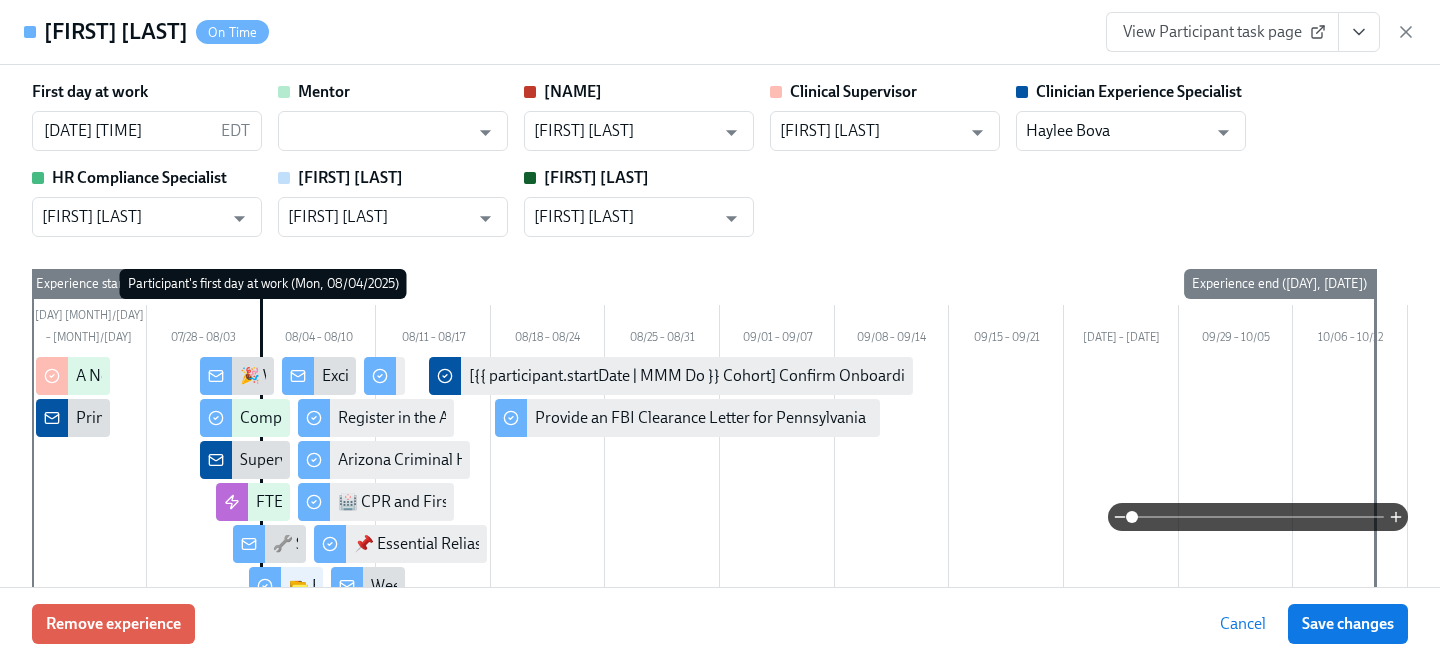 click on "View Participant task page" at bounding box center [1222, 32] 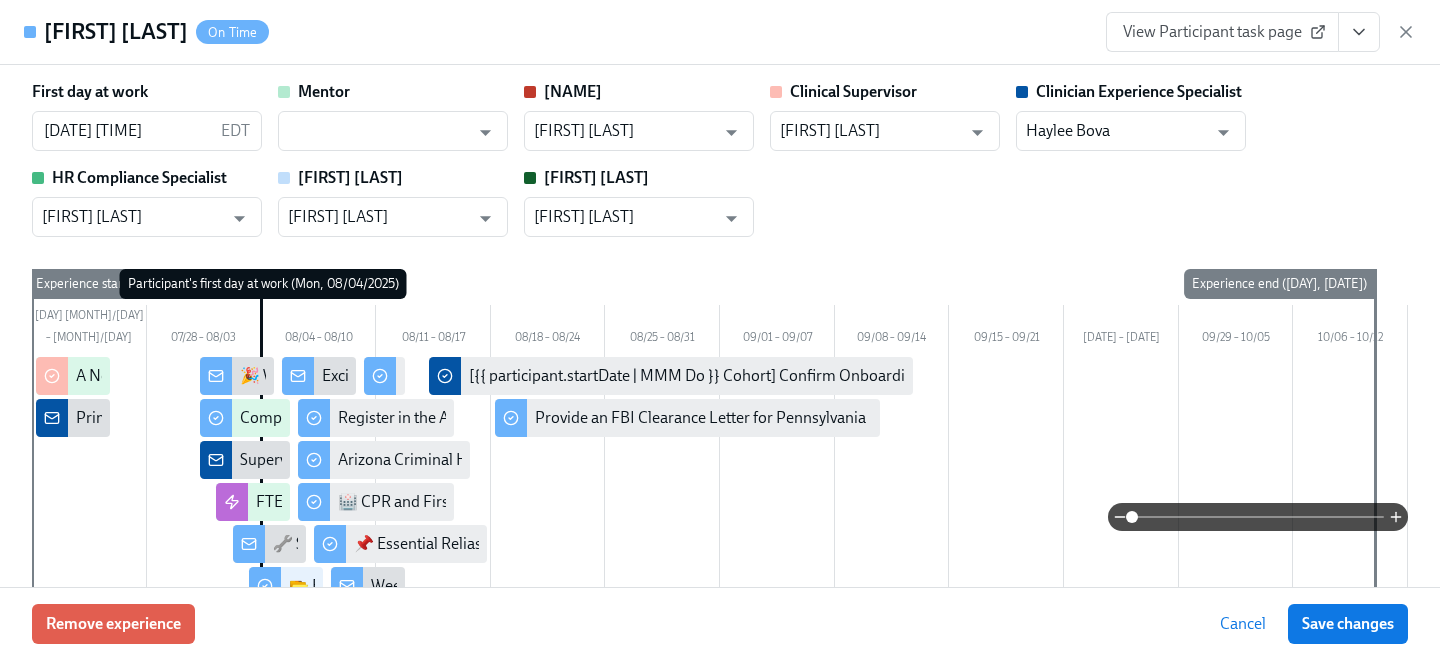 scroll, scrollTop: 0, scrollLeft: 0, axis: both 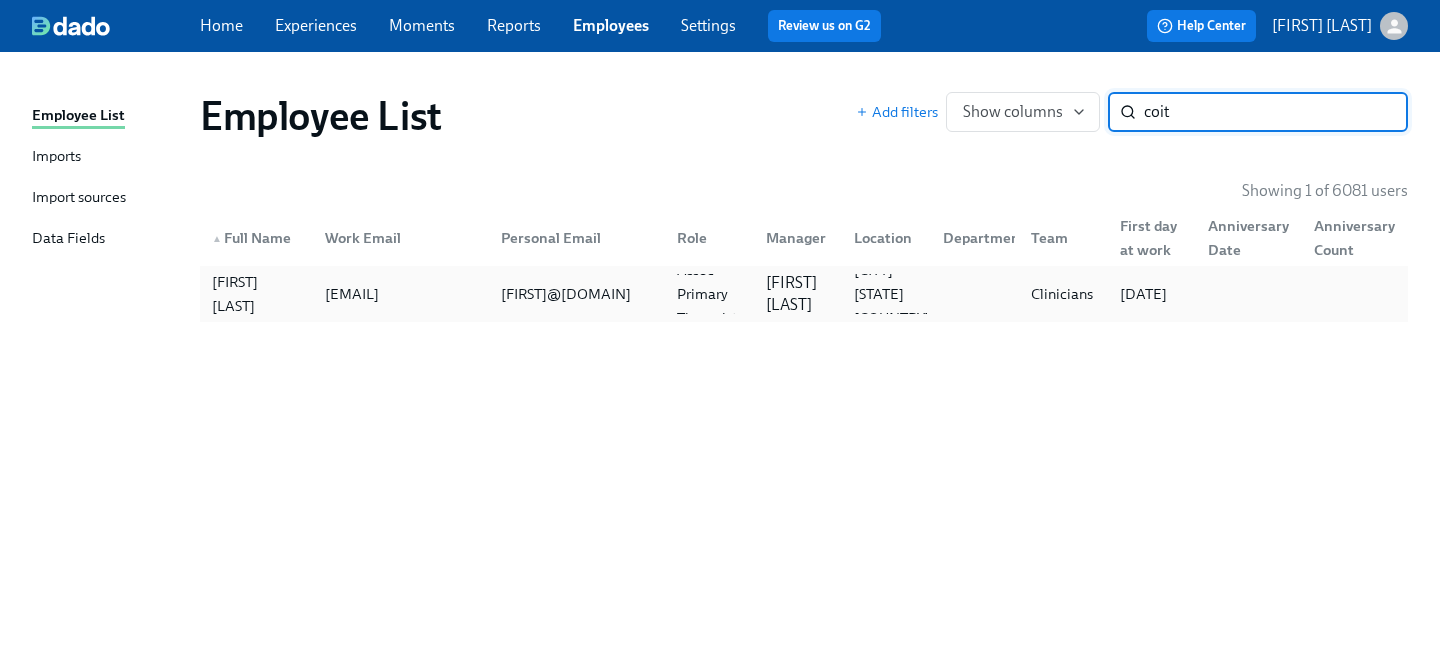 click on "[EMAIL]" at bounding box center [352, 294] 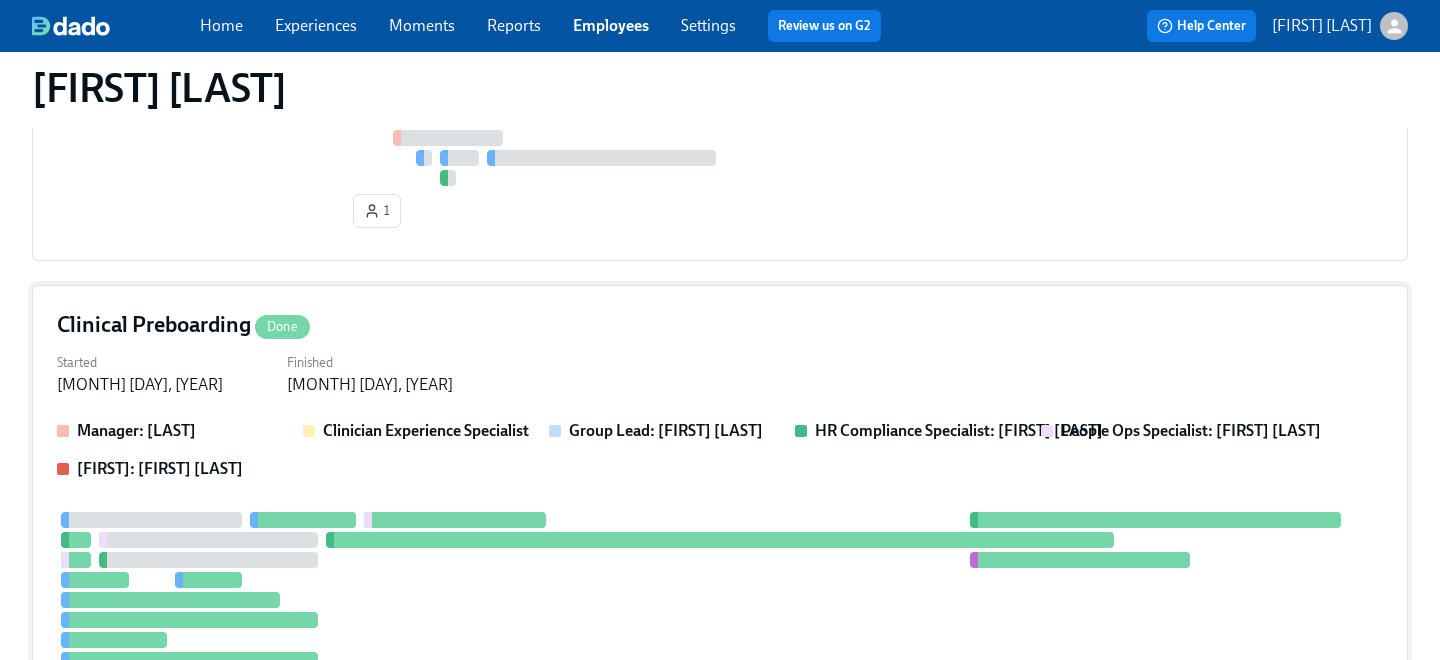 scroll, scrollTop: 685, scrollLeft: 0, axis: vertical 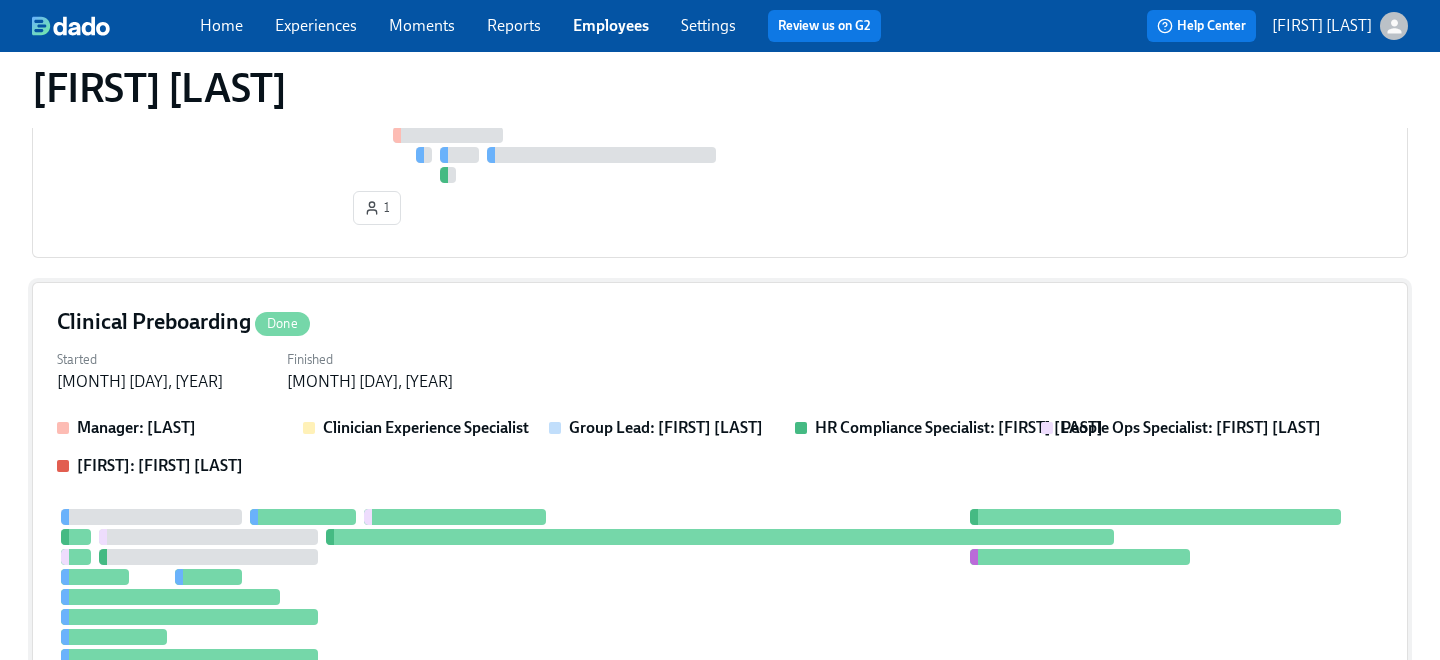 click on "Started [MONTH] [DAY], [YEAR] Finished [MONTH] [DAY], [YEAR]" at bounding box center [720, 369] 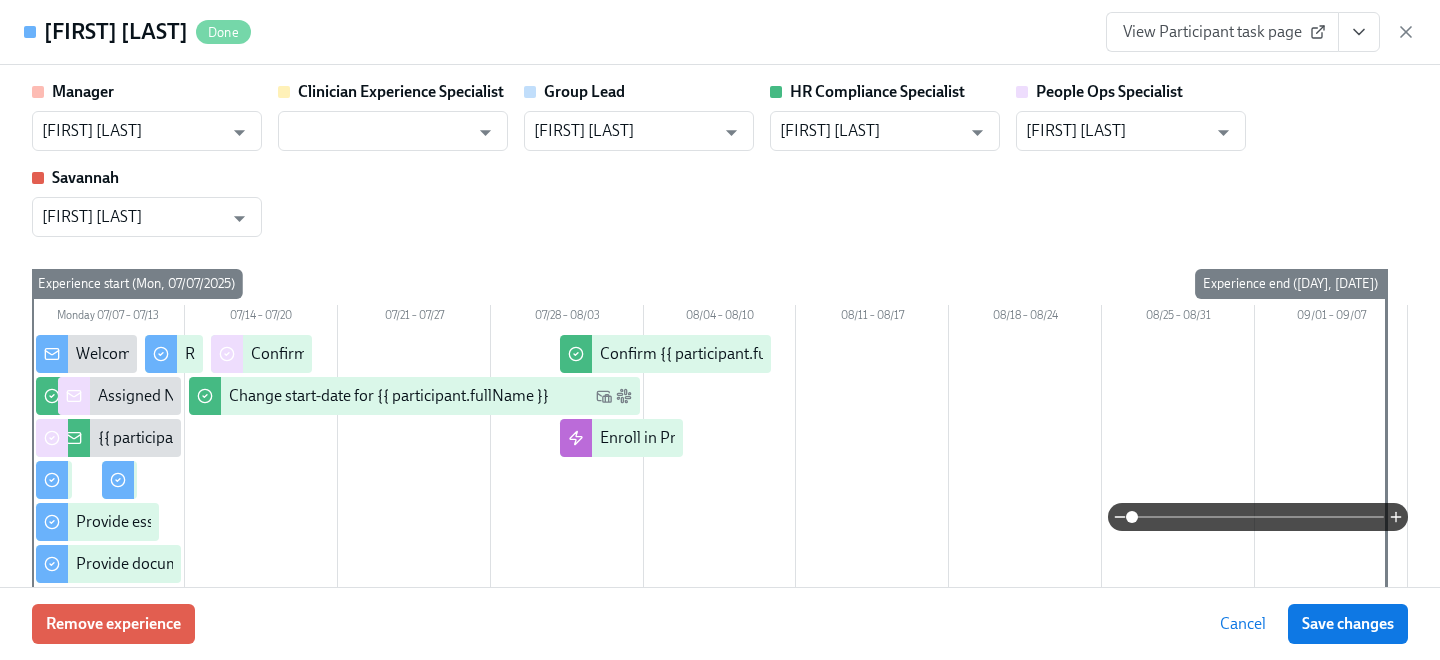 click on "View Participant task page" at bounding box center (1222, 32) 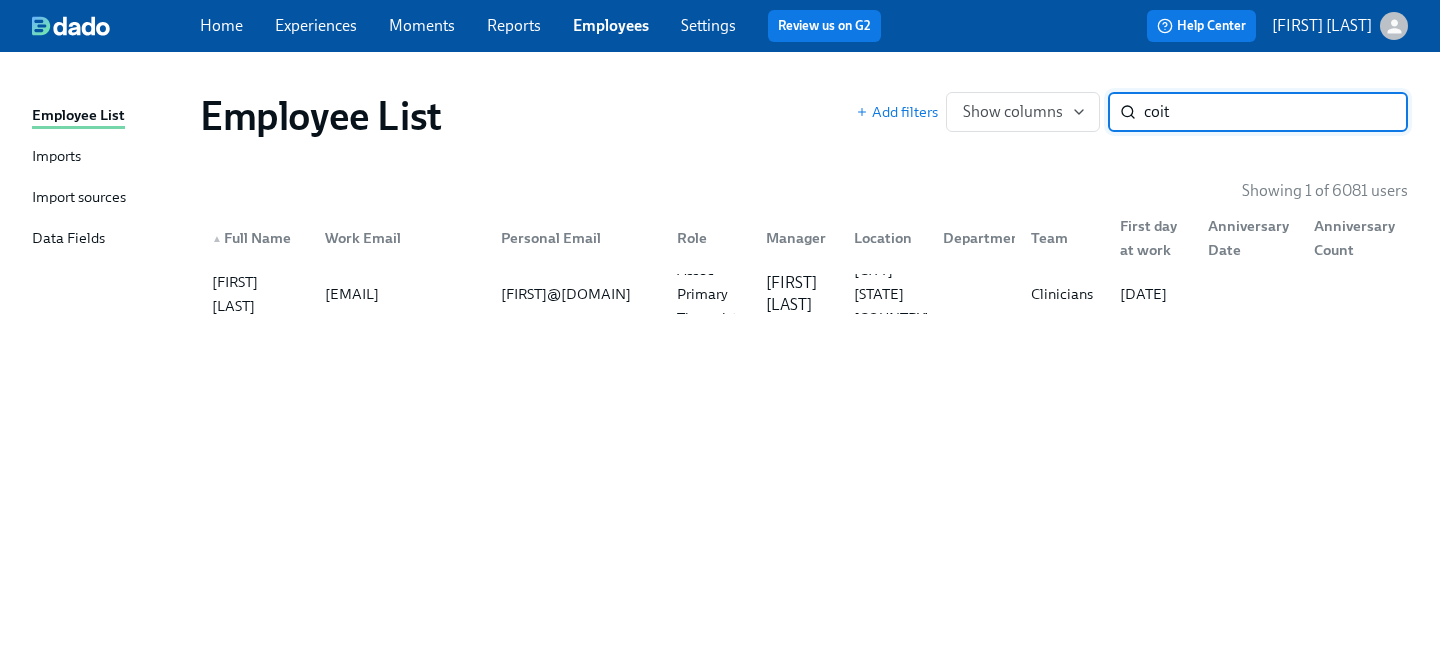 drag, startPoint x: 1182, startPoint y: 121, endPoint x: 955, endPoint y: 55, distance: 236.40009 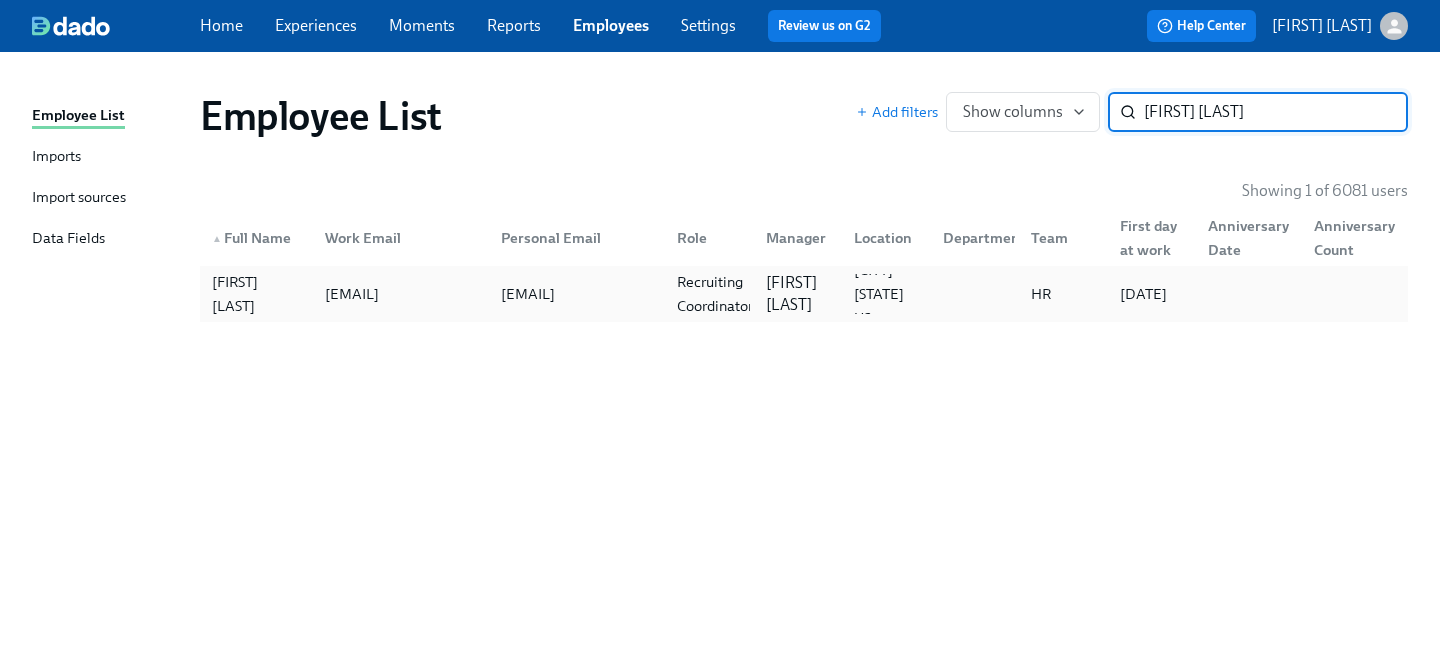 type on "[FIRST] [LAST]" 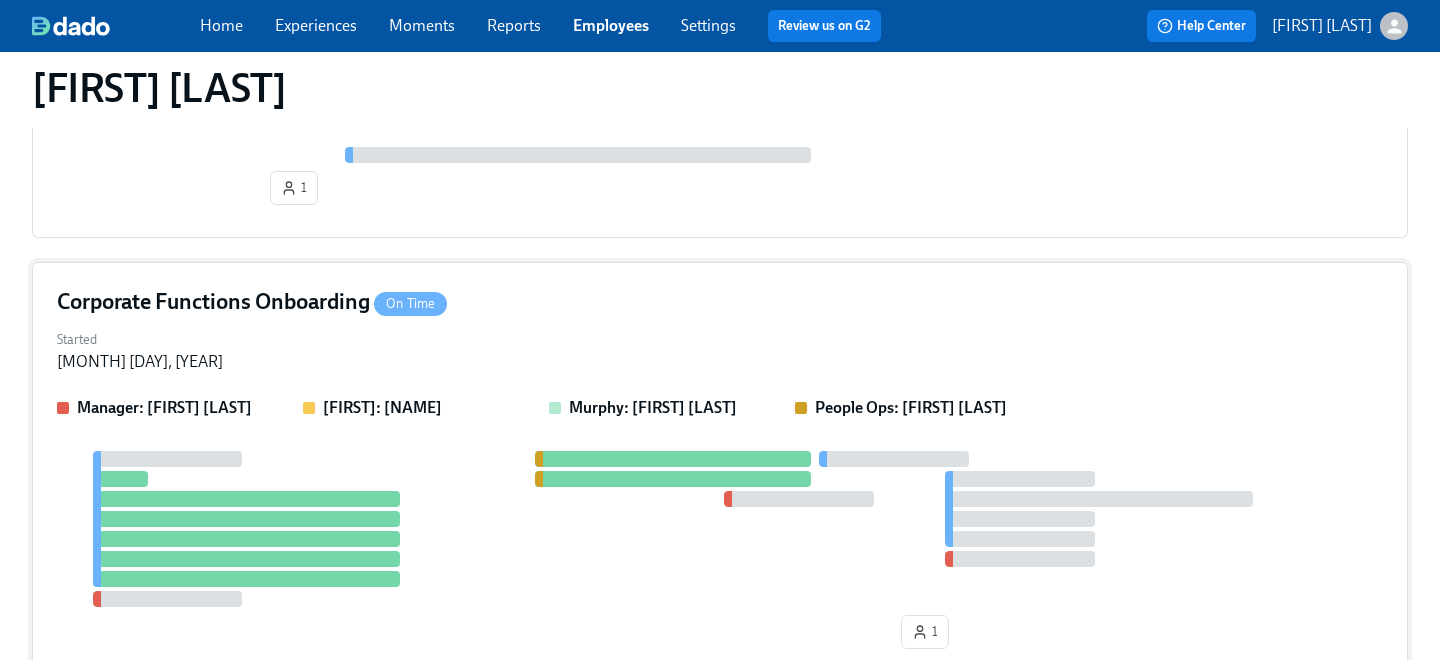 scroll, scrollTop: 374, scrollLeft: 0, axis: vertical 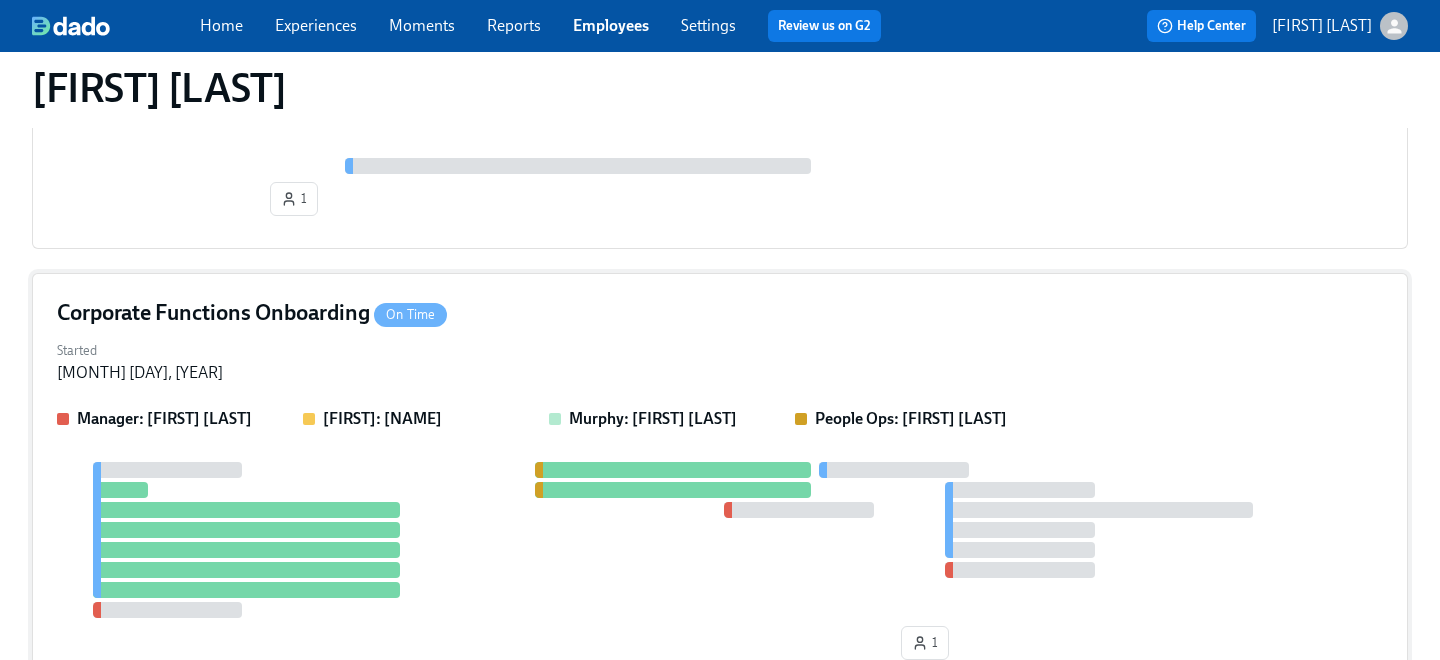 click on "Corporate Functions Onboarding   On Time" at bounding box center [720, 313] 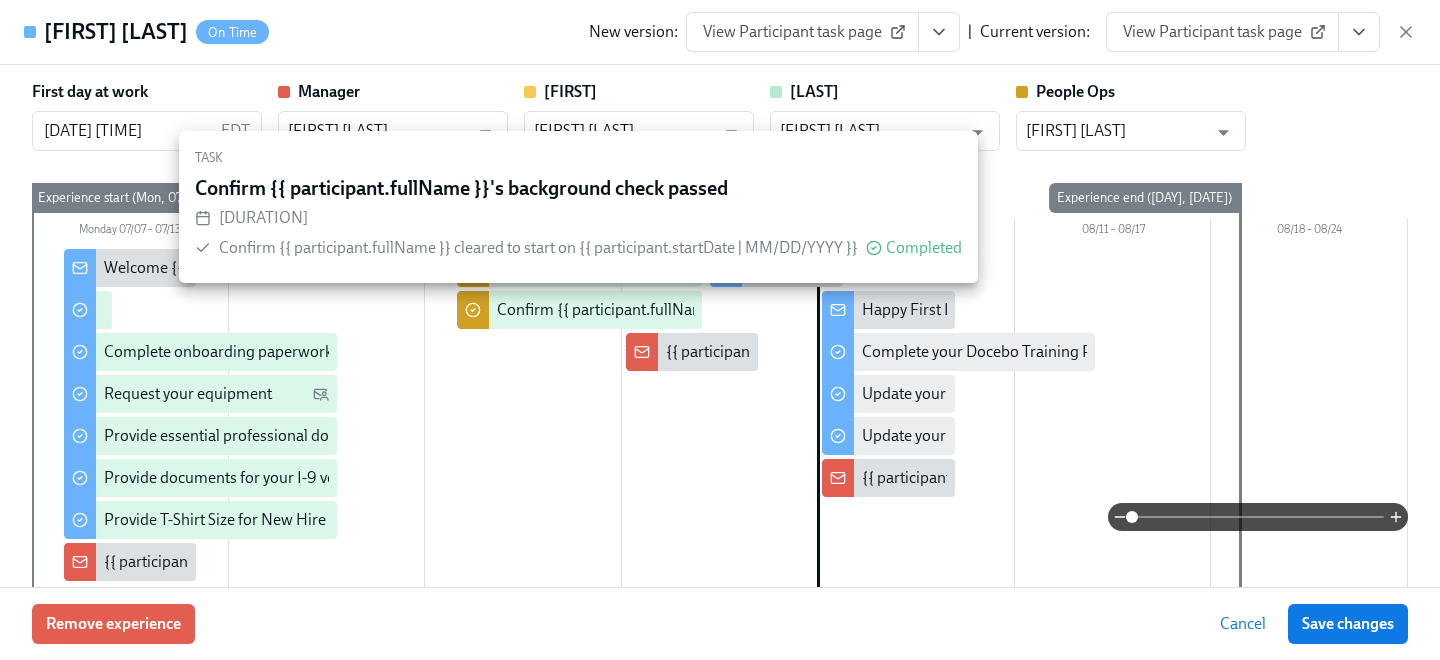 scroll, scrollTop: 0, scrollLeft: 0, axis: both 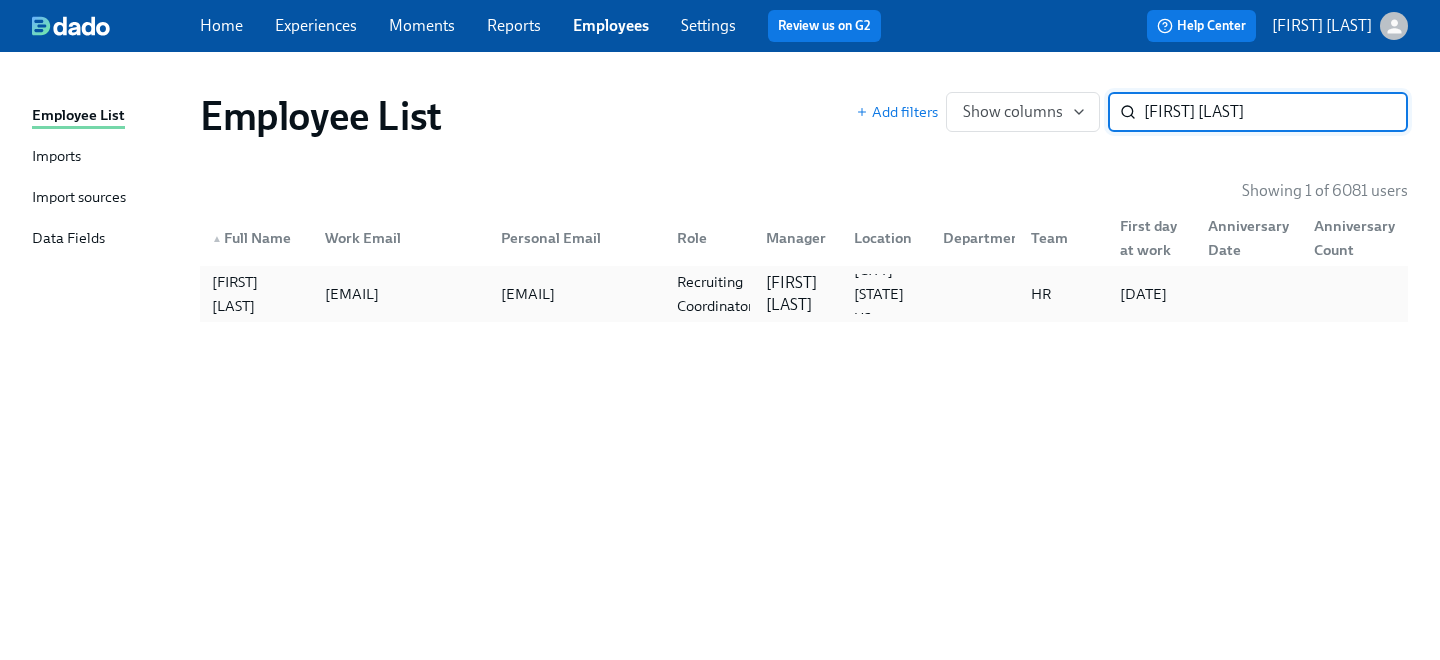 click on "[EMAIL]" at bounding box center (352, 294) 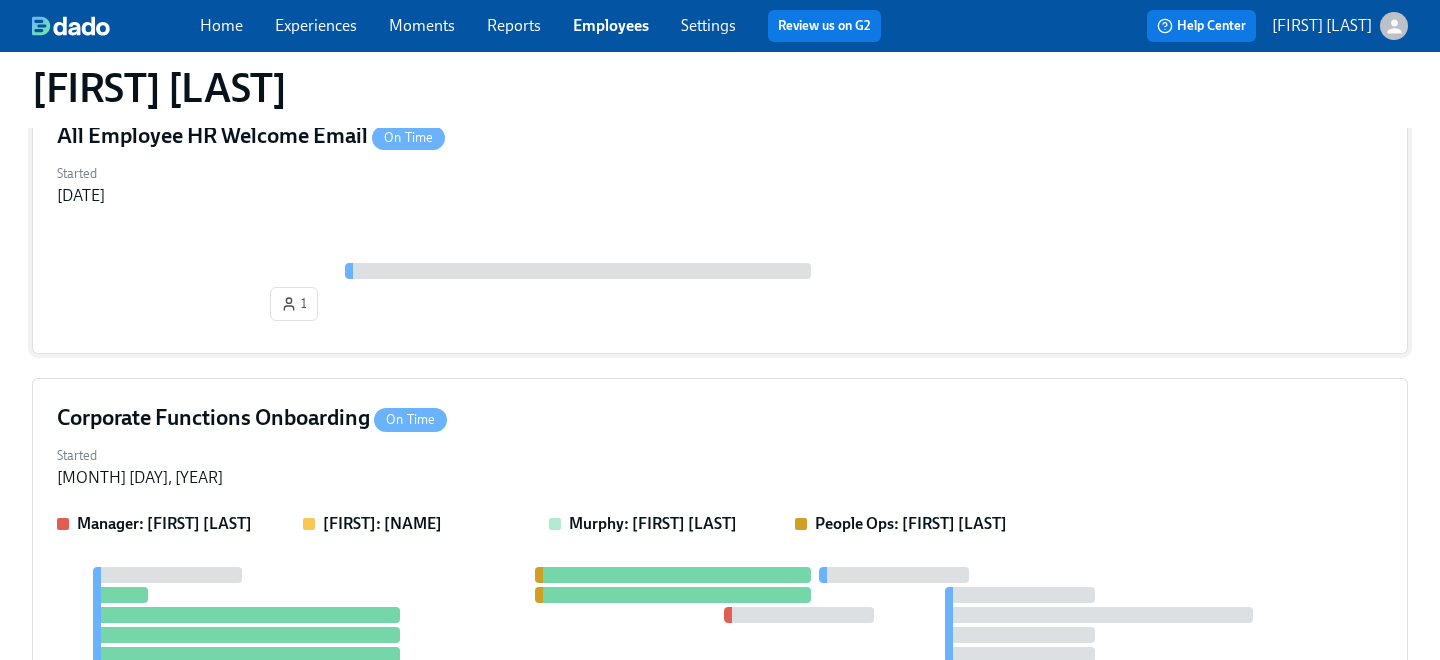 scroll, scrollTop: 343, scrollLeft: 0, axis: vertical 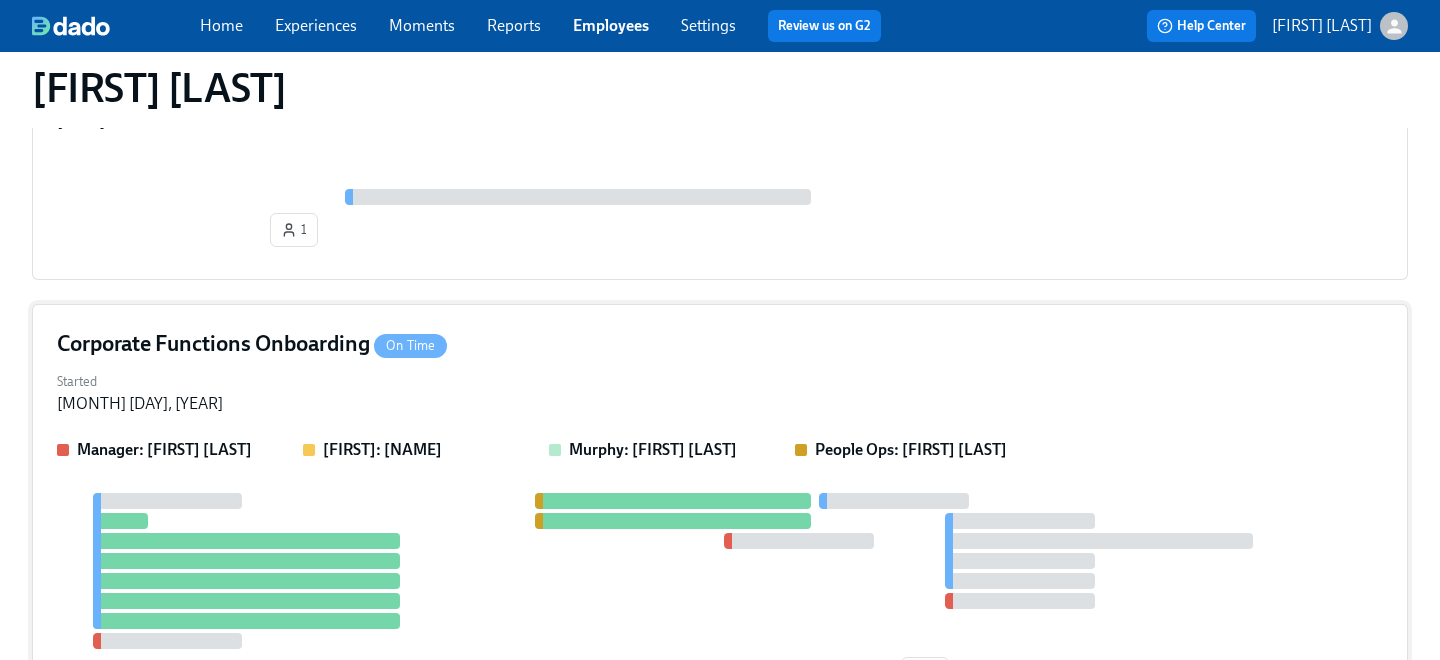 click on "Started [MONTH] [DAY], [YEAR]" at bounding box center (720, 391) 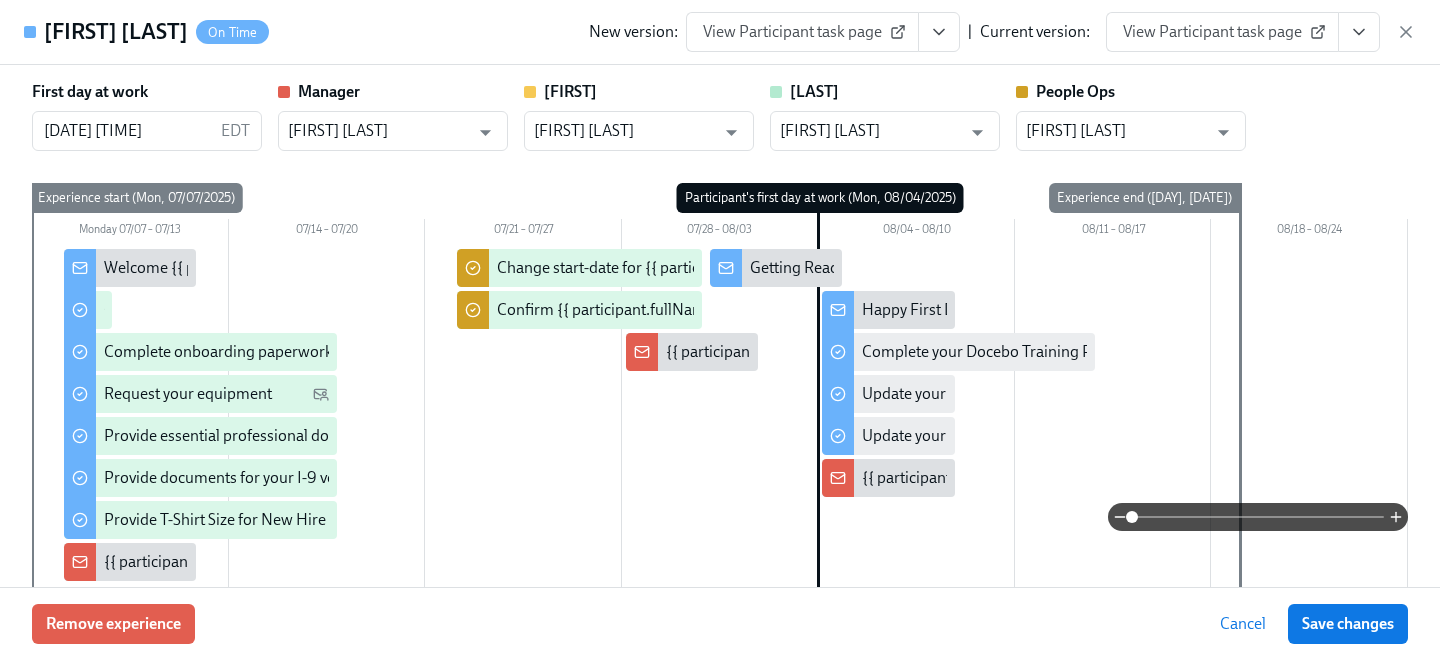 click on "View Participant task page" at bounding box center (1222, 32) 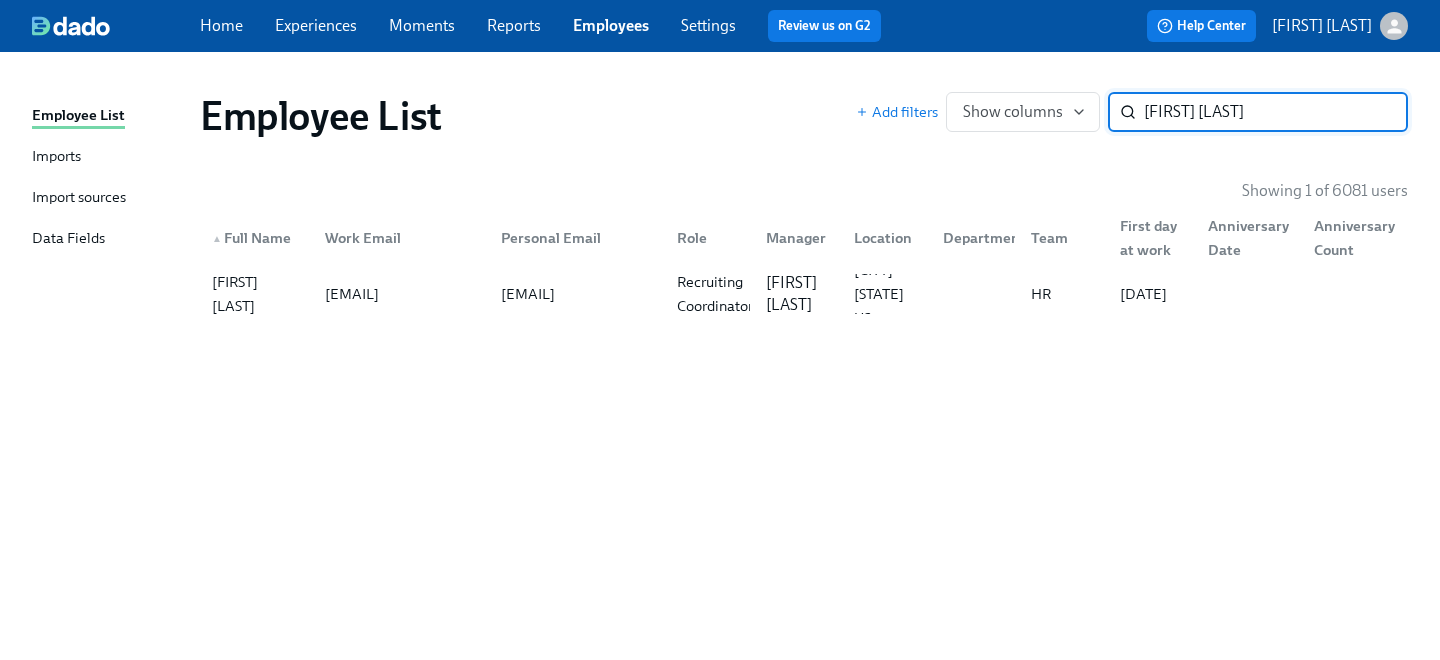 scroll, scrollTop: 0, scrollLeft: 0, axis: both 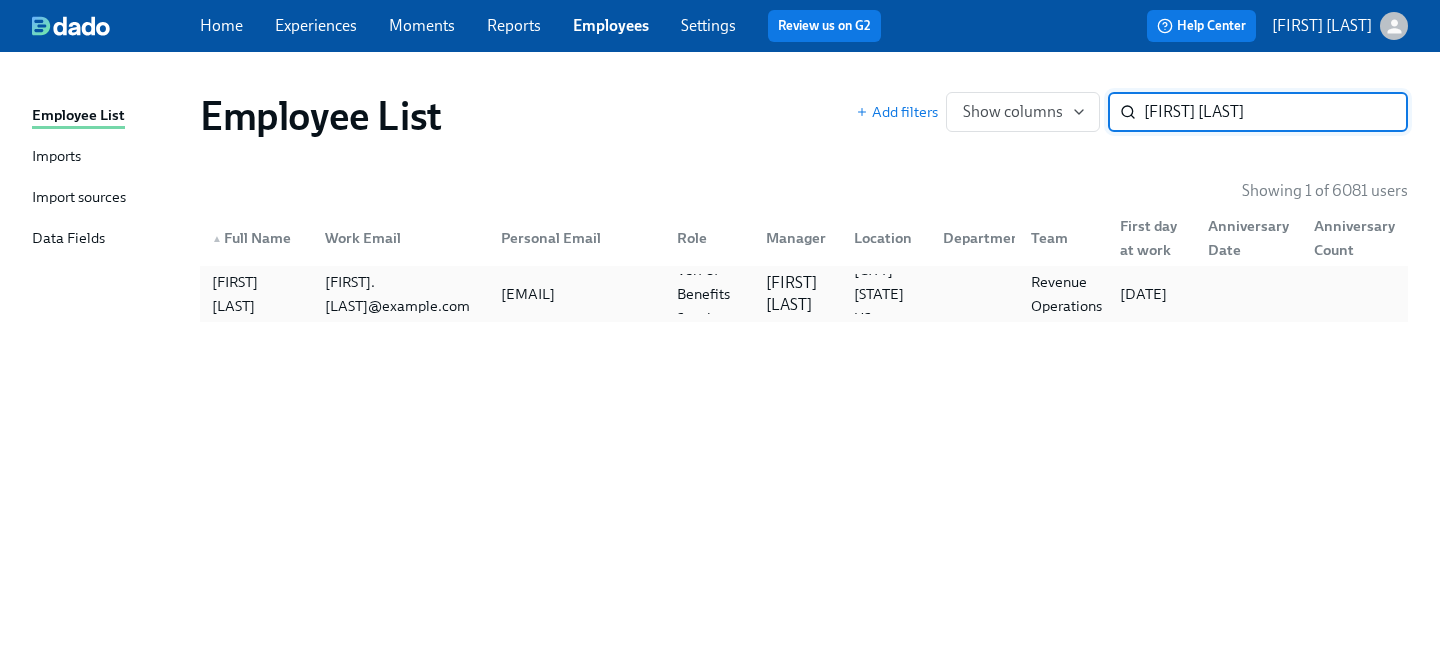 type on "[FIRST] [LAST]" 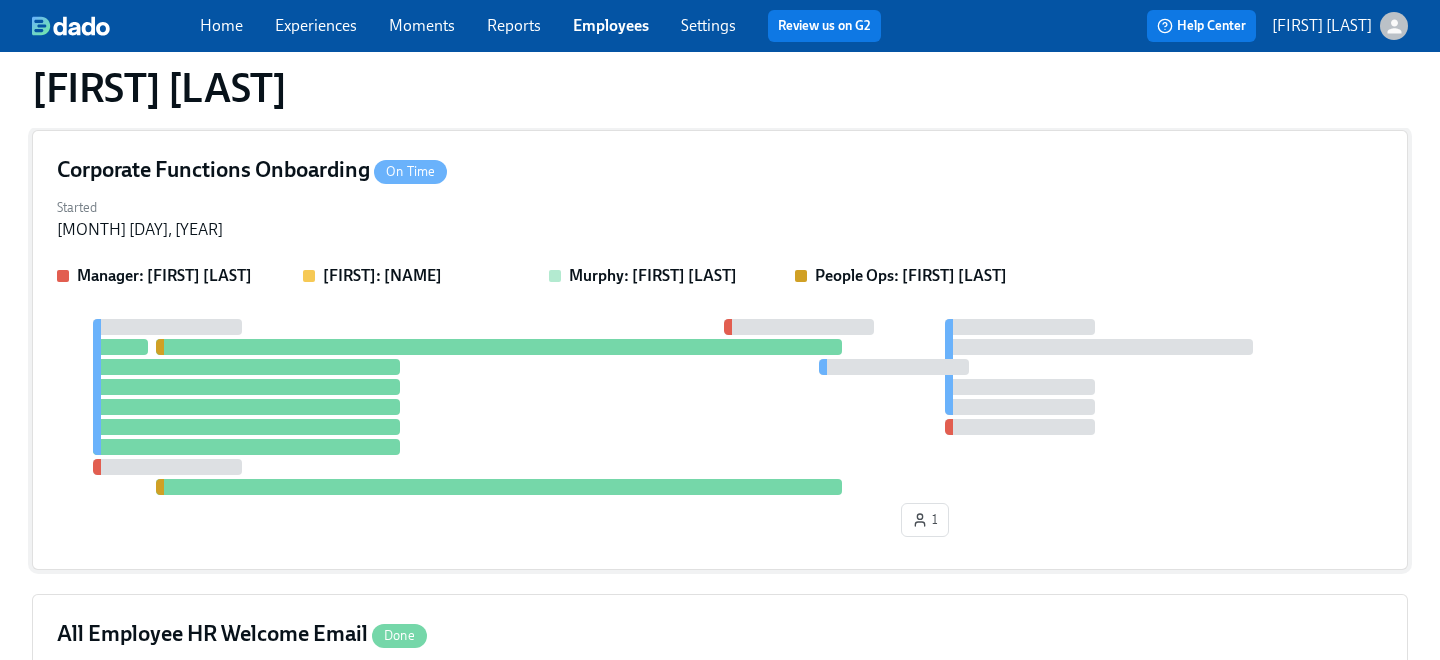 scroll, scrollTop: 93, scrollLeft: 0, axis: vertical 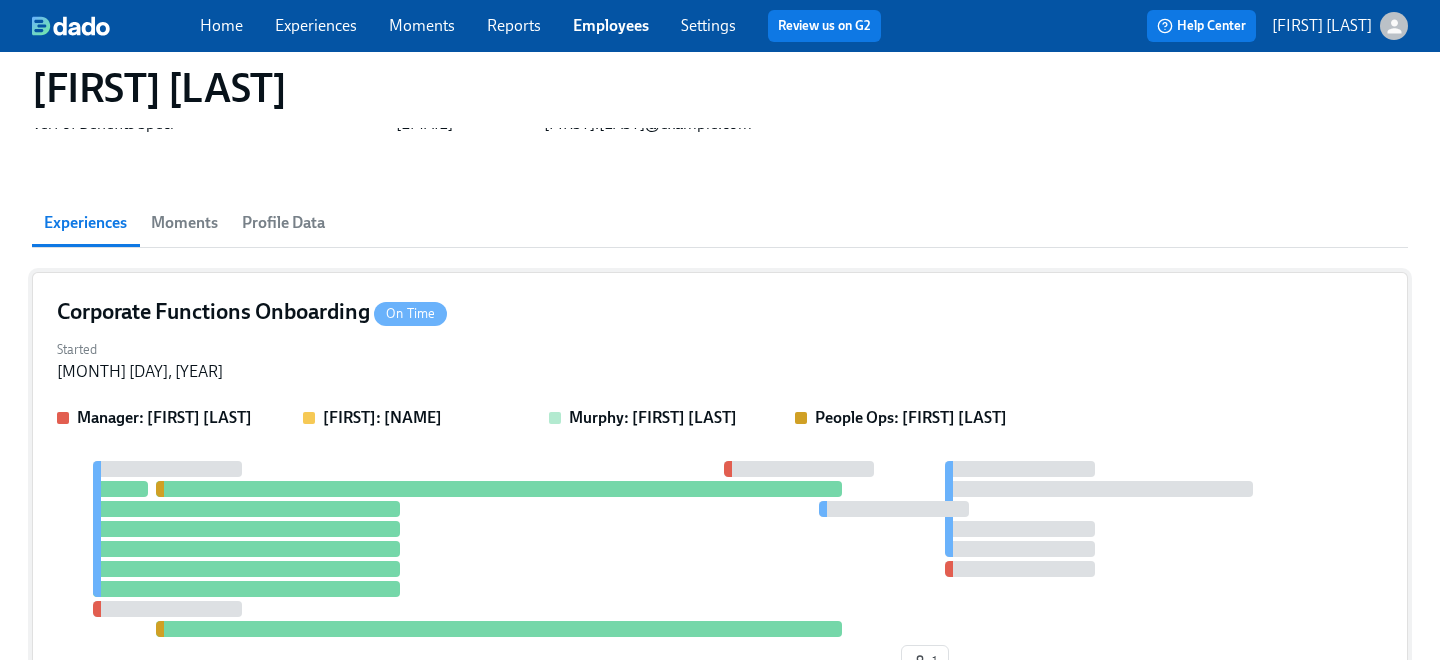 click on "Started [MONTH] [DAY], [YEAR]" at bounding box center [720, 359] 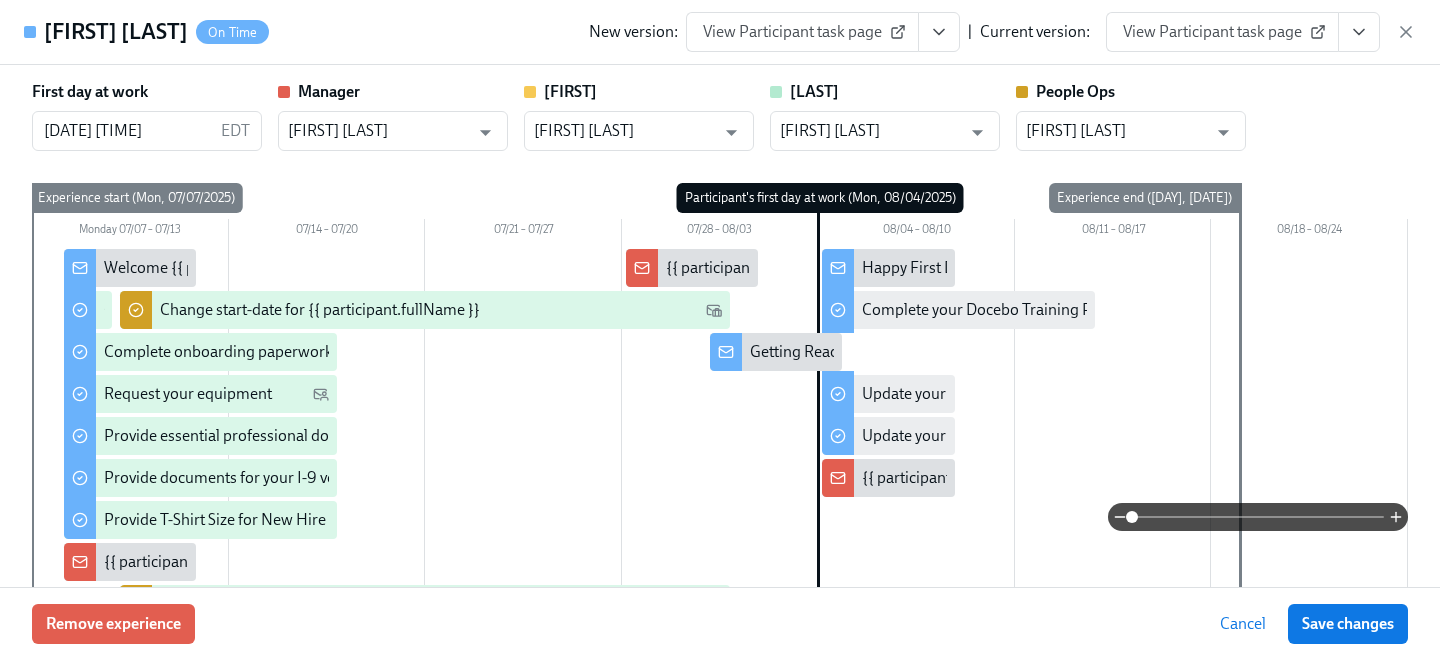click on "View Participant task page" at bounding box center (1222, 32) 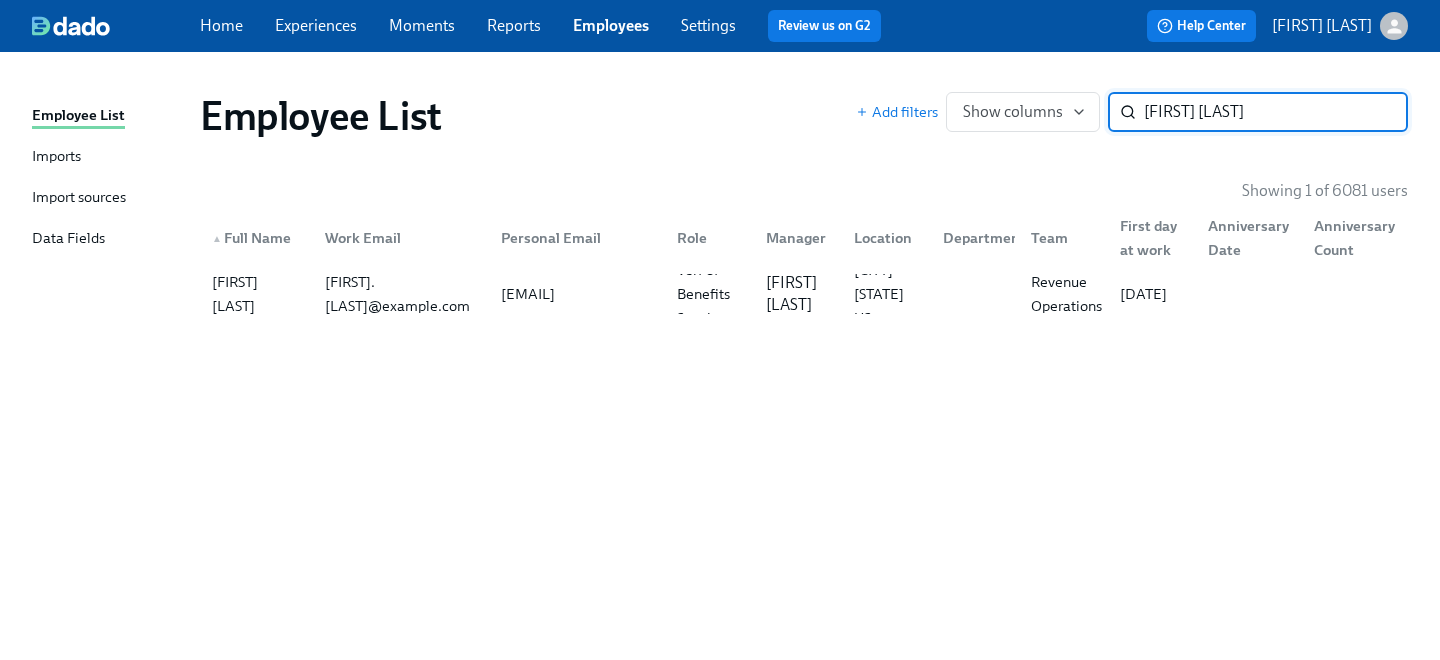 drag, startPoint x: 1235, startPoint y: 128, endPoint x: 967, endPoint y: 83, distance: 271.75174 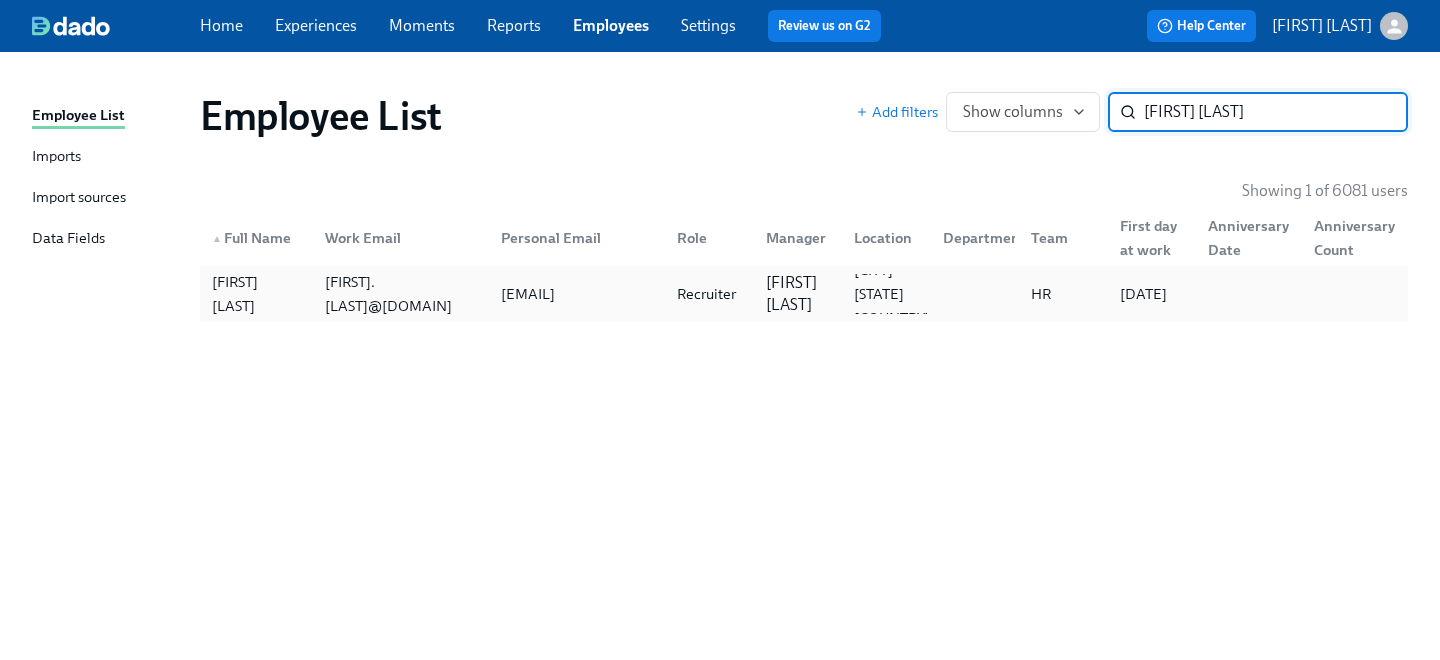 type on "[FIRST] [LAST]" 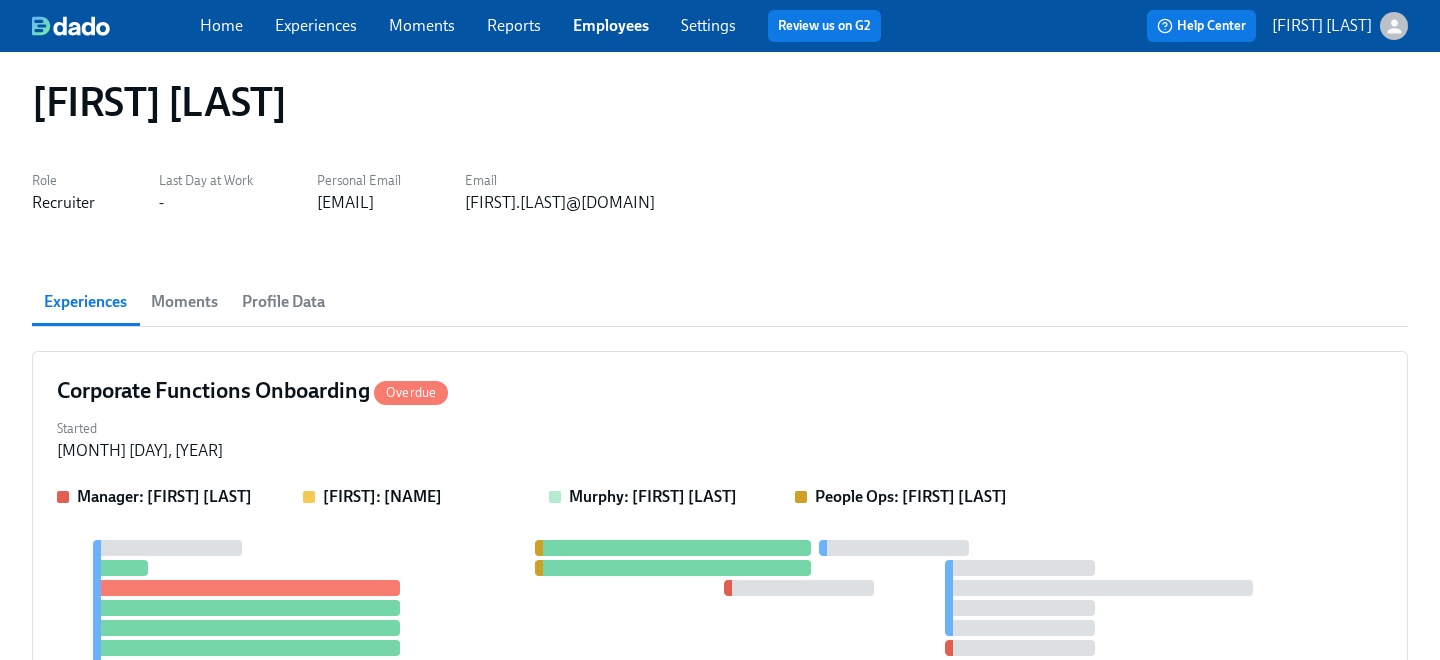 scroll, scrollTop: 0, scrollLeft: 0, axis: both 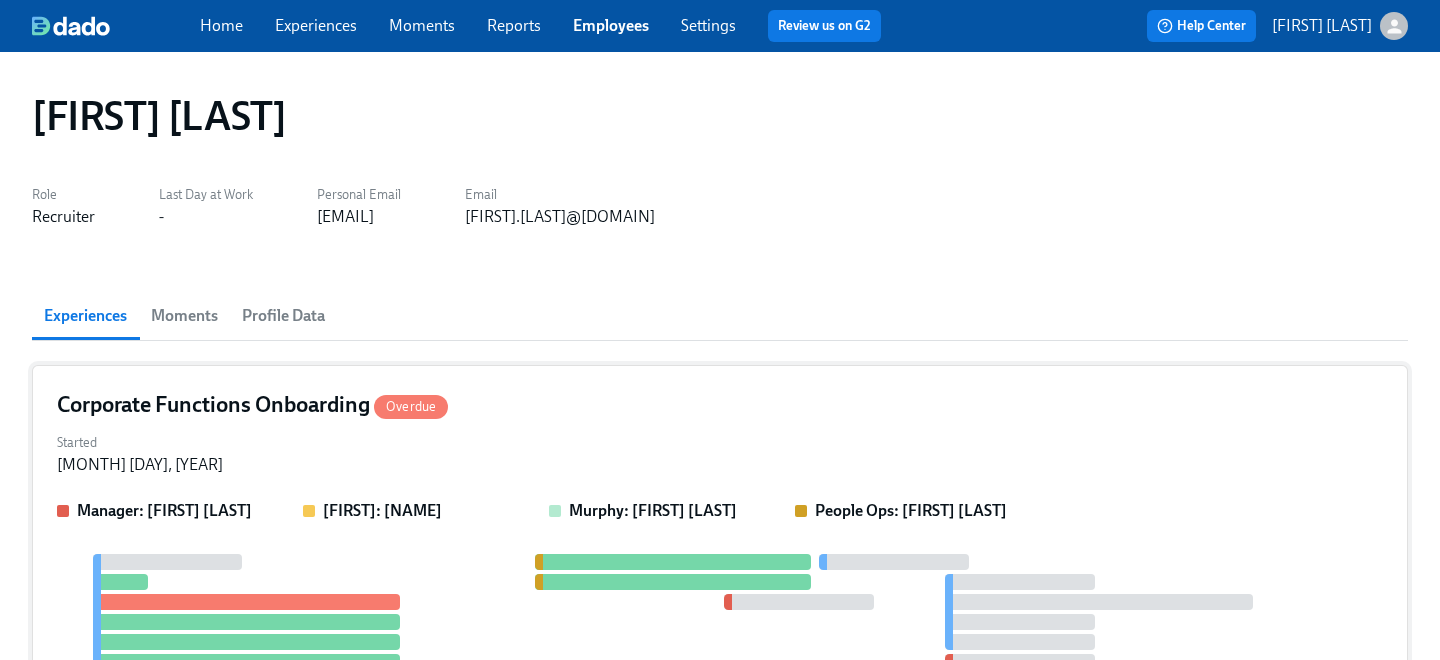 click on "Corporate Functions Onboarding Overdue Started [MONTH] [DAY], [YEAR] Manager: [FIRST] [LAST] [FIRST]: [FIRST] [LAST] [FIRST]: [FIRST] [LAST] People Ops: [FIRST] [LAST] 1" at bounding box center [720, 575] 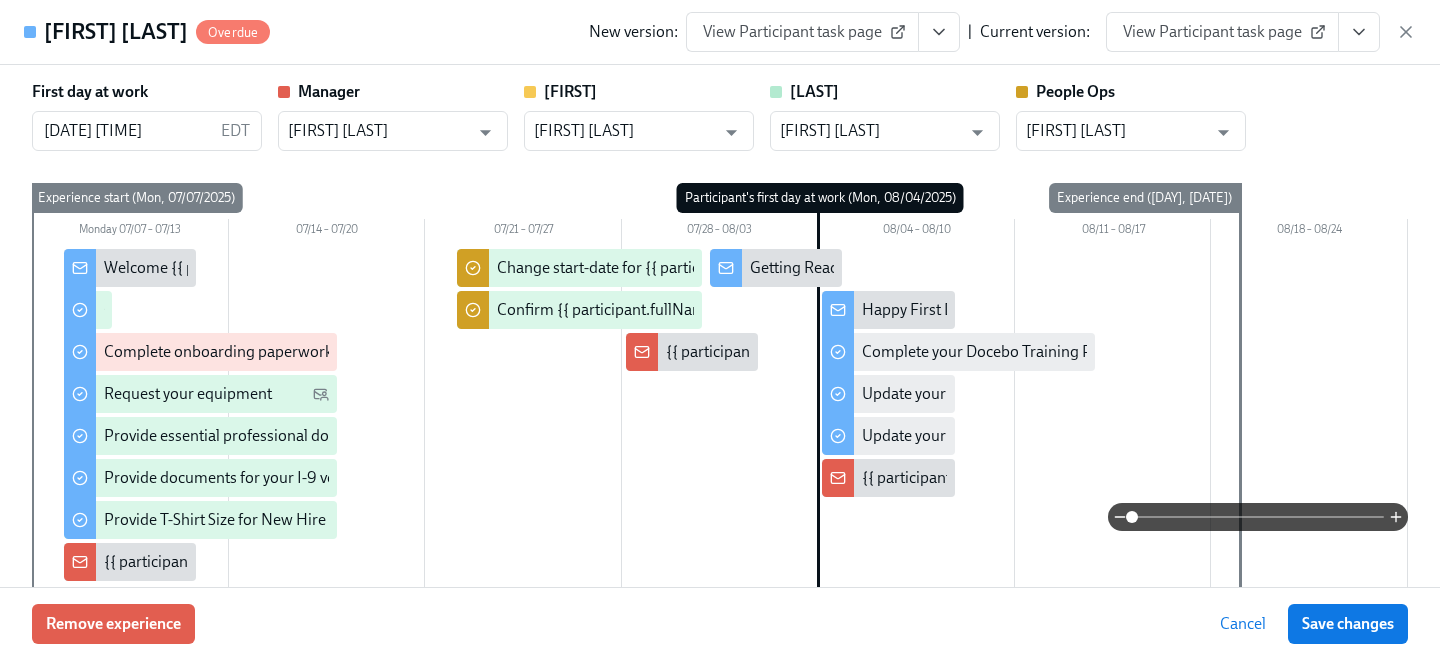 click on "View Participant task page" at bounding box center (1222, 32) 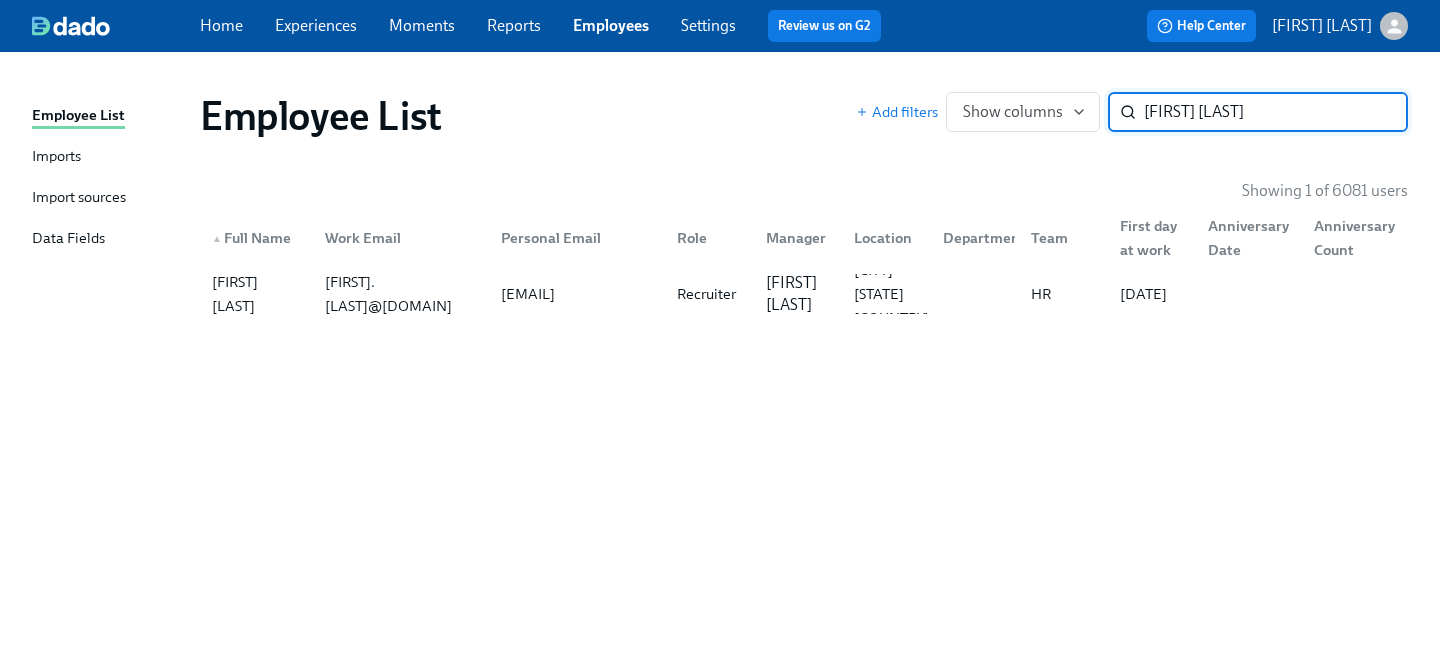 drag, startPoint x: 1219, startPoint y: 118, endPoint x: 932, endPoint y: 100, distance: 287.5639 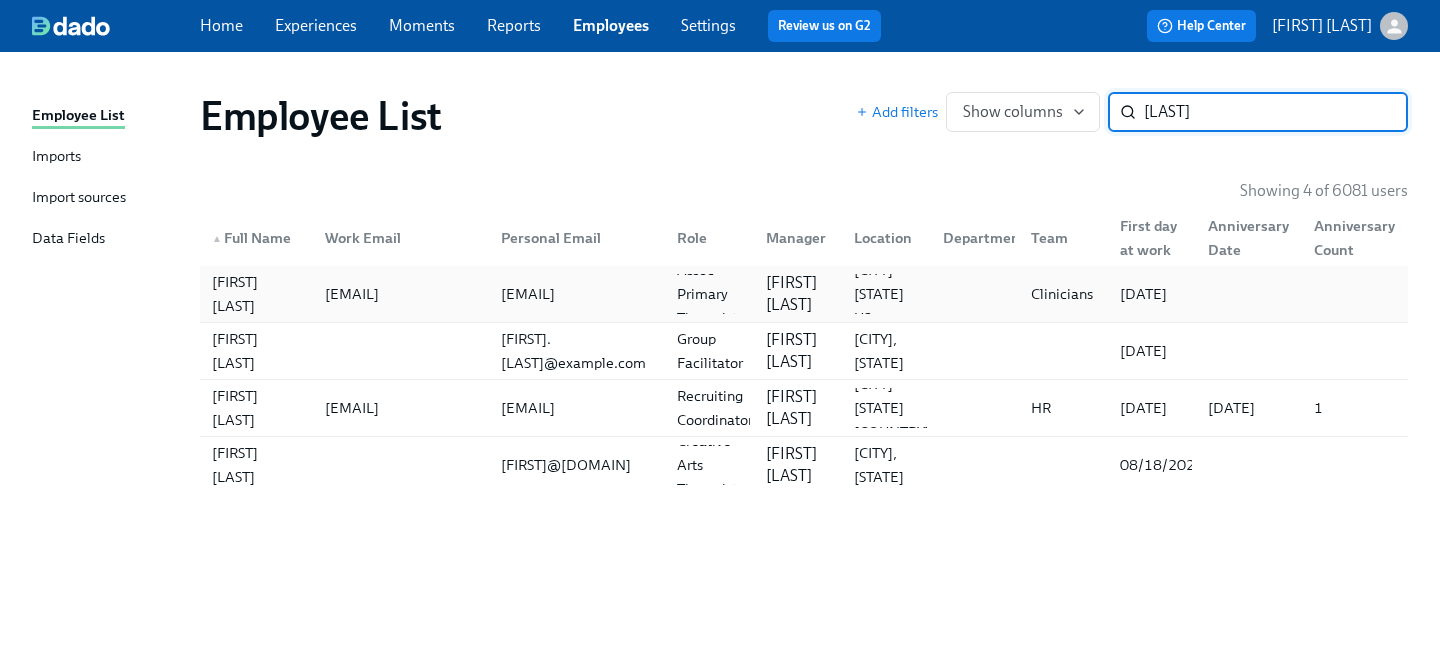 type on "[LAST]" 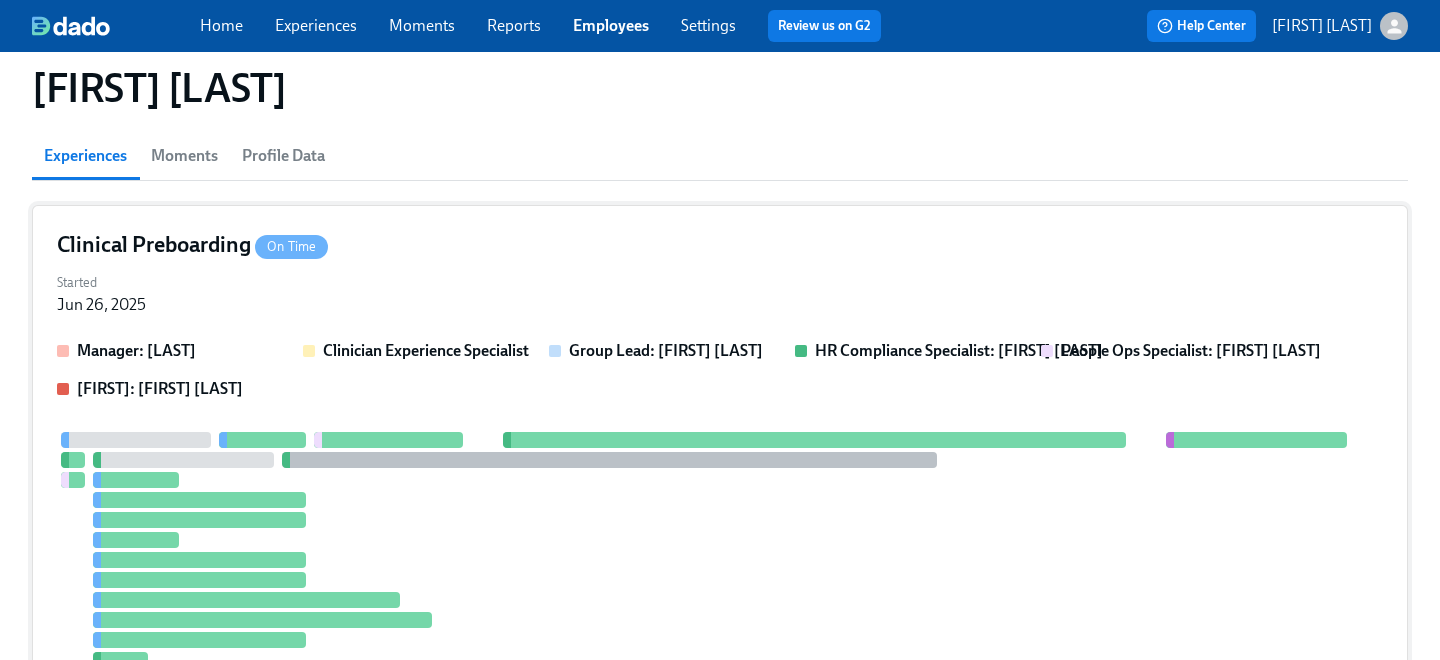 scroll, scrollTop: 150, scrollLeft: 0, axis: vertical 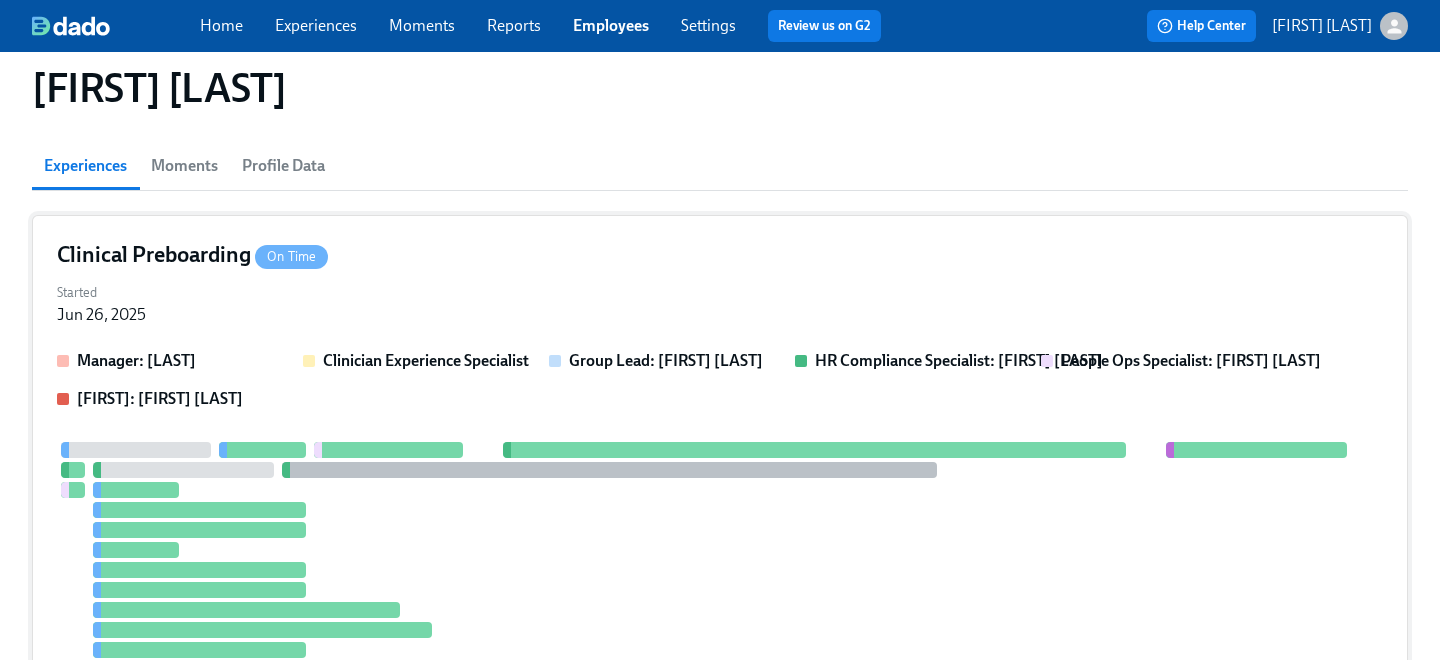 click on "Started [MONTH] [DAY], [YEAR]" at bounding box center [720, 302] 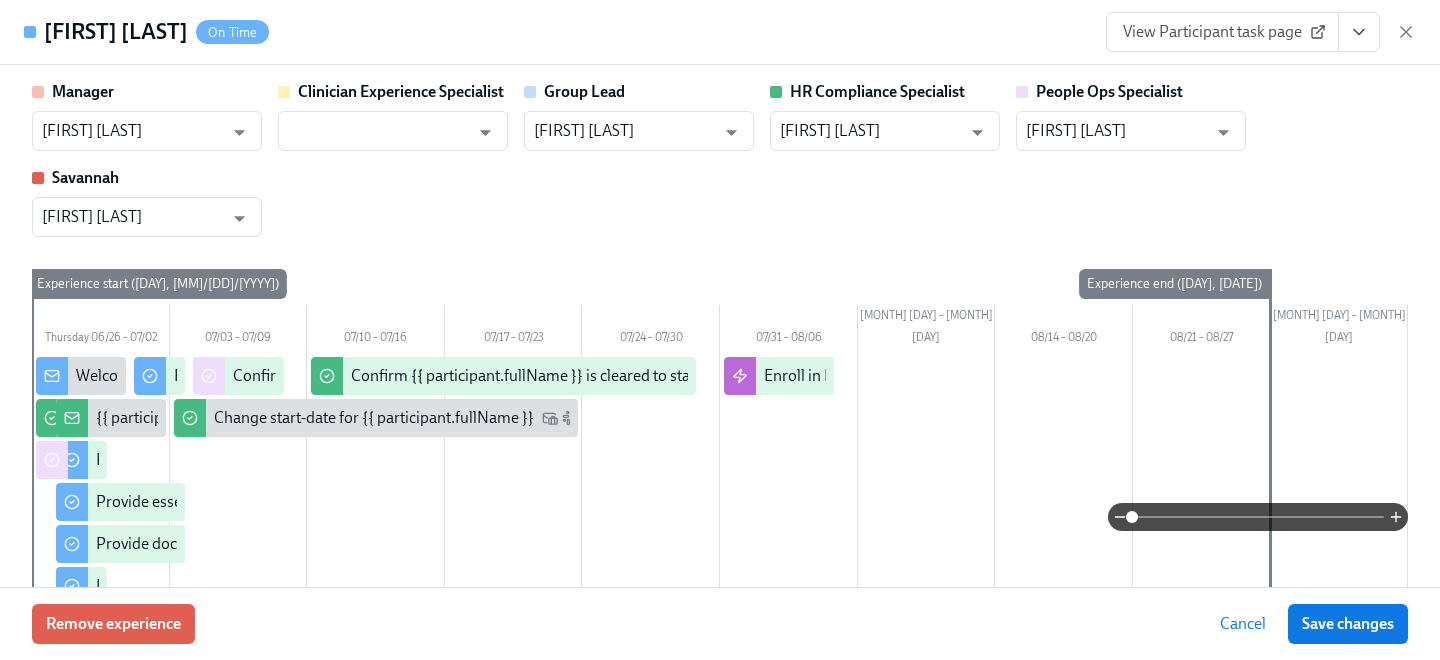 click on "View Participant task page" at bounding box center [1222, 32] 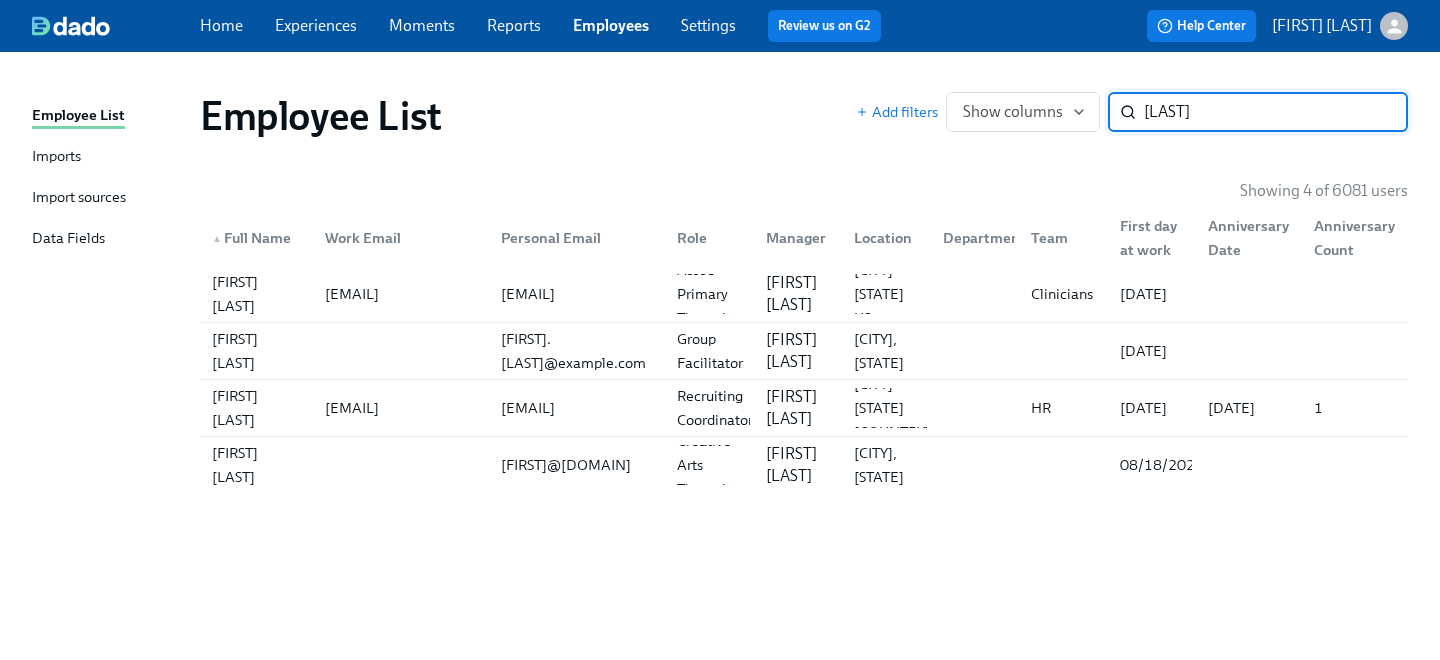 drag, startPoint x: 1209, startPoint y: 107, endPoint x: 913, endPoint y: 93, distance: 296.3309 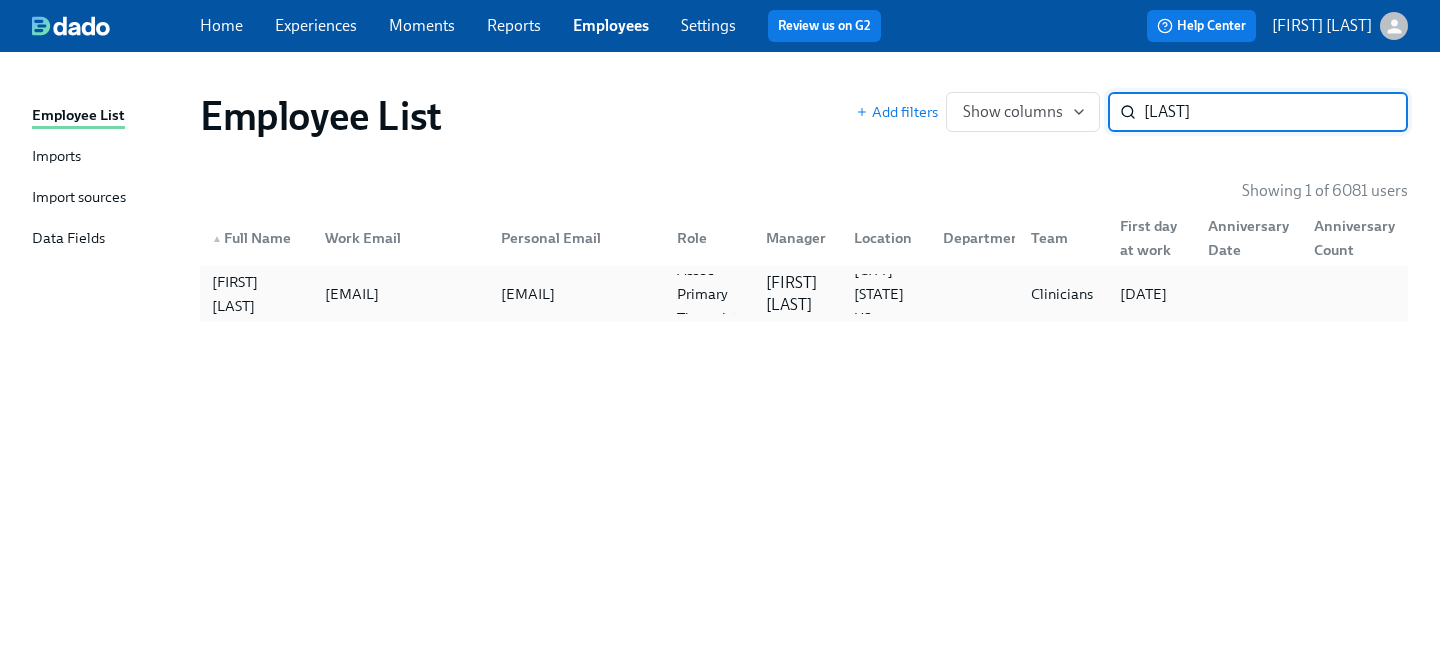 type on "[LAST]" 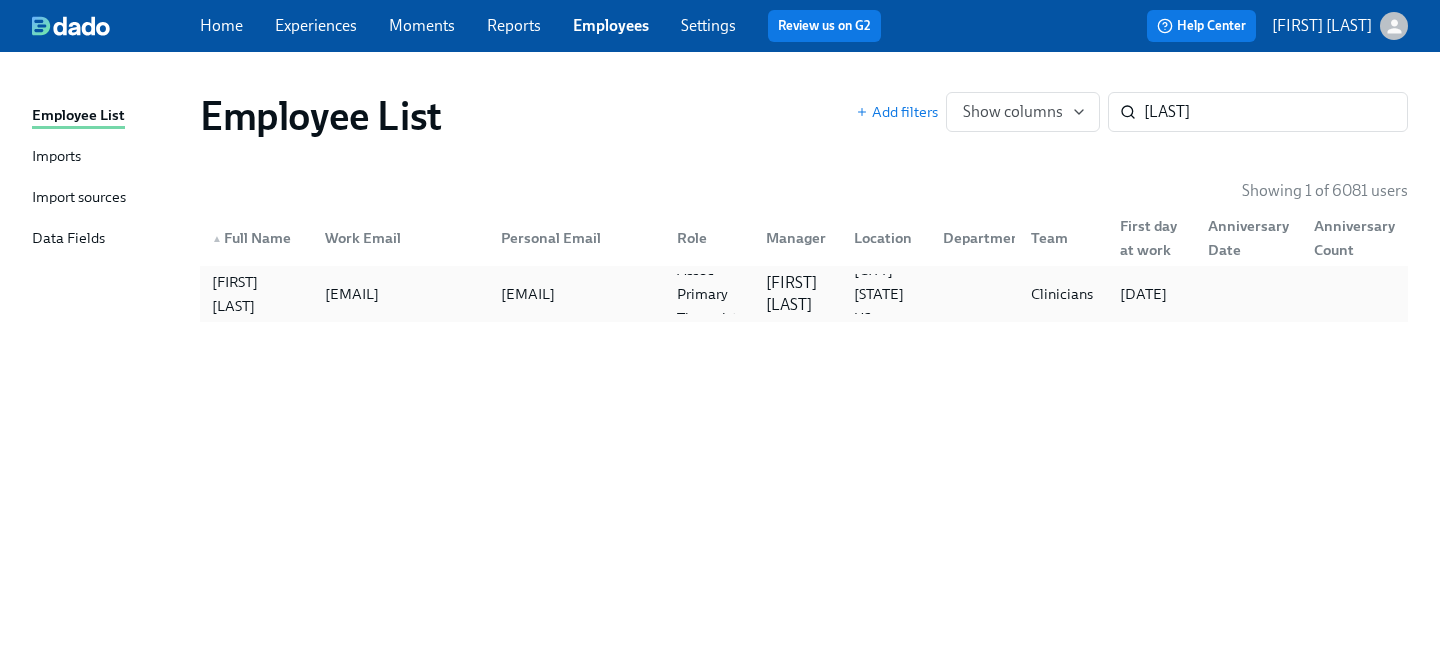 click on "[EMAIL]" at bounding box center (352, 294) 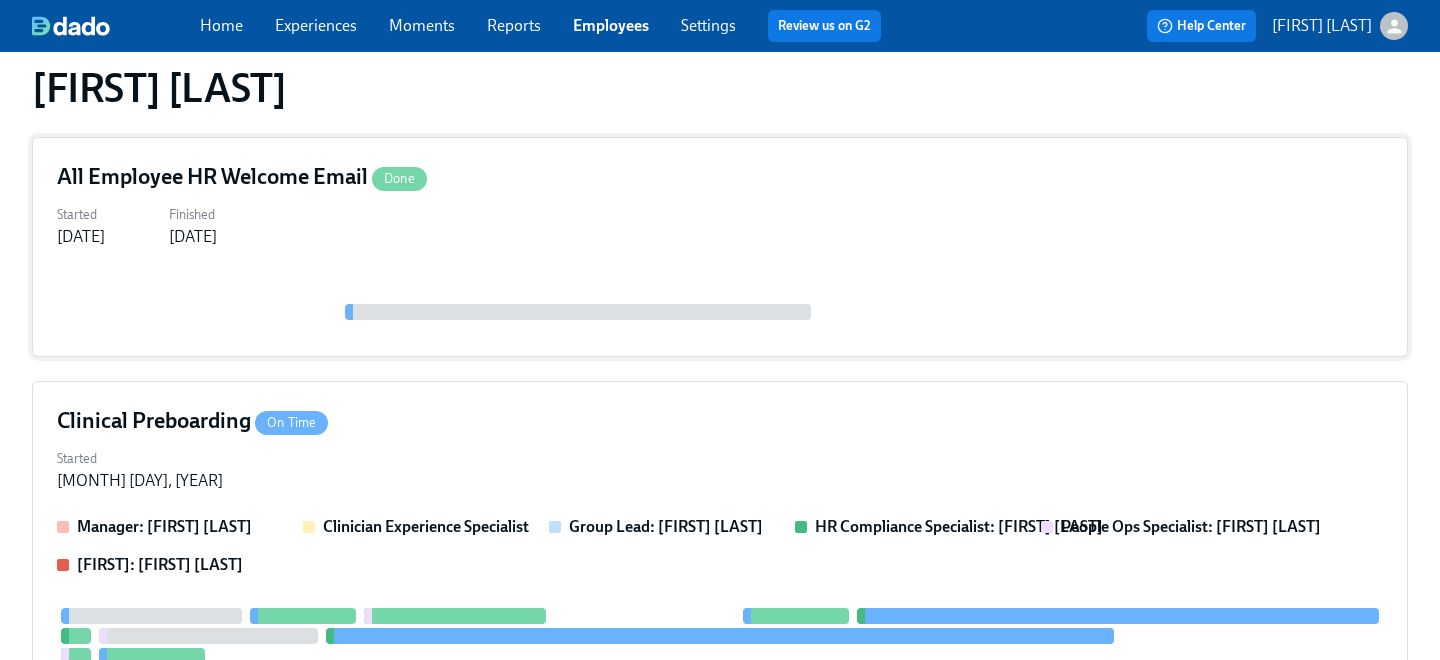 scroll, scrollTop: 264, scrollLeft: 0, axis: vertical 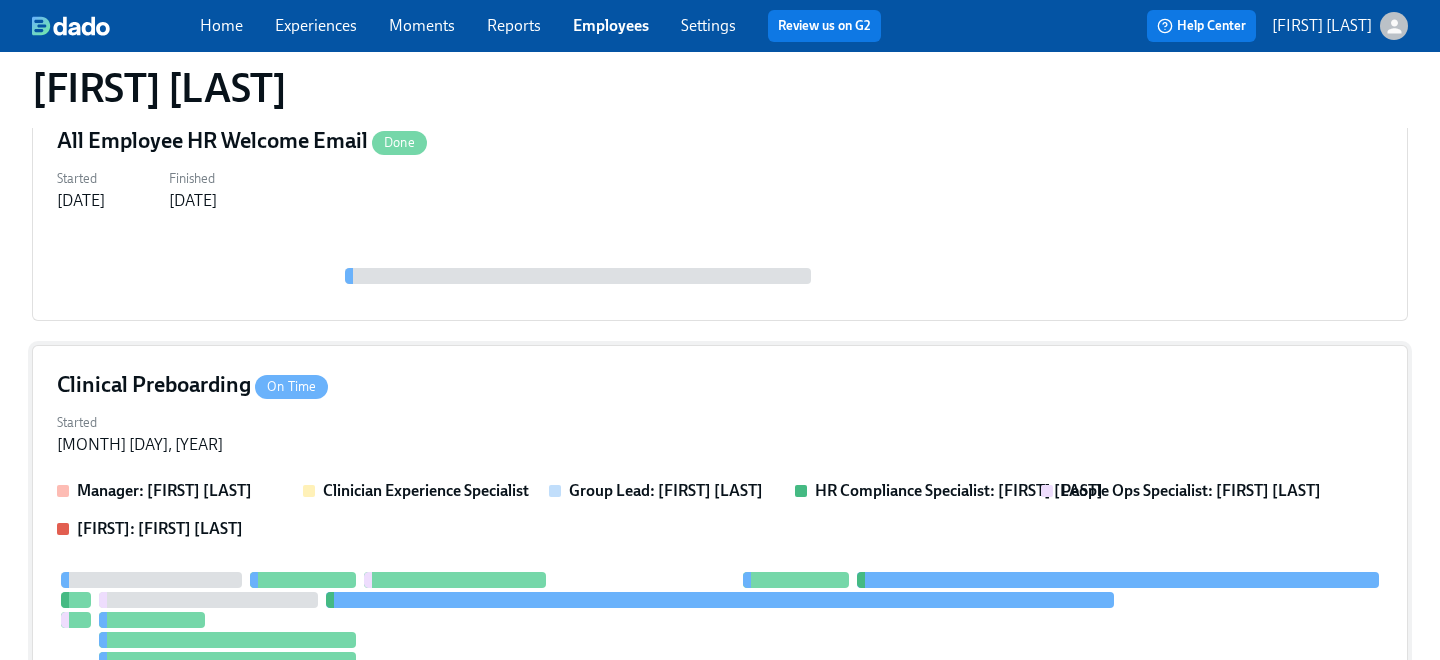 click on "Clinical Preboarding   On Time Started [DATE] Manager: [FIRST] [LAST] Clinician Experience Specialist Group Lead: [FIRST] [LAST] HR Compliance Specialist: [FIRST] [LAST] People Ops Specialist: [FIRST] [LAST] [FIRST]: [FIRST] [LAST] 1" at bounding box center [720, 624] 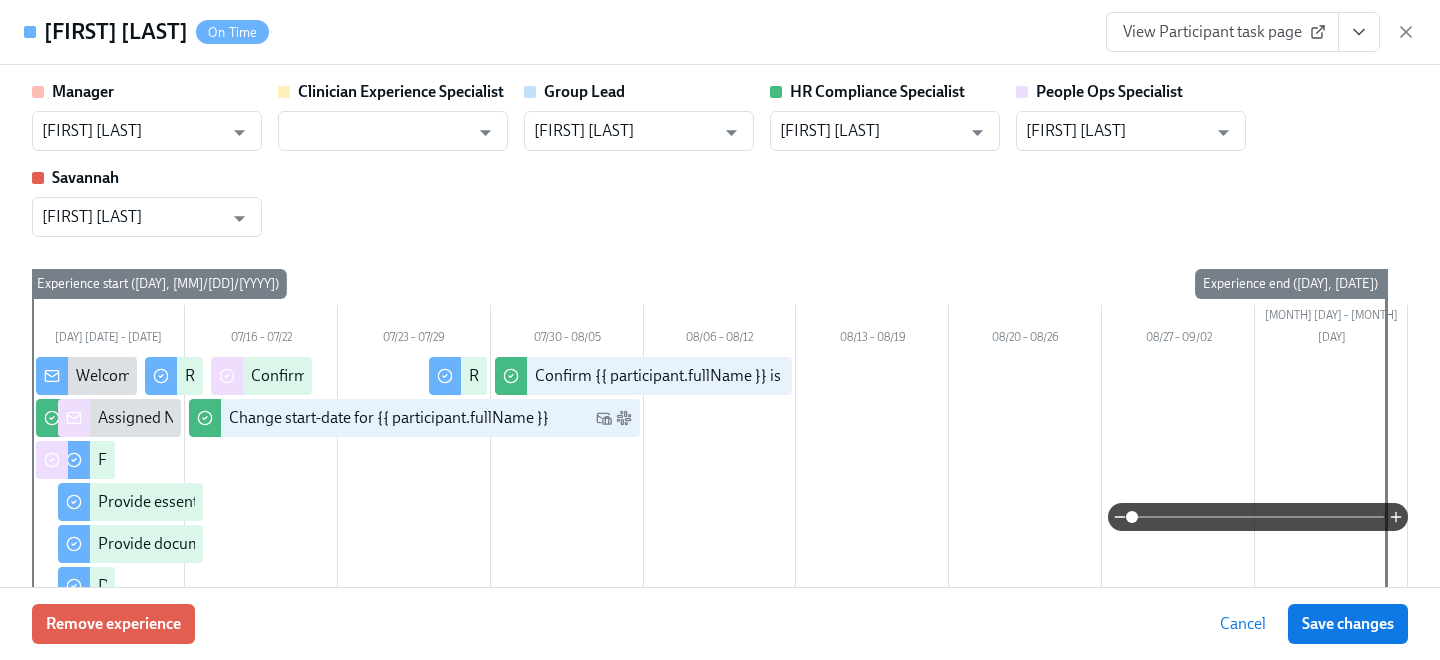 click on "View Participant task page" at bounding box center [1222, 32] 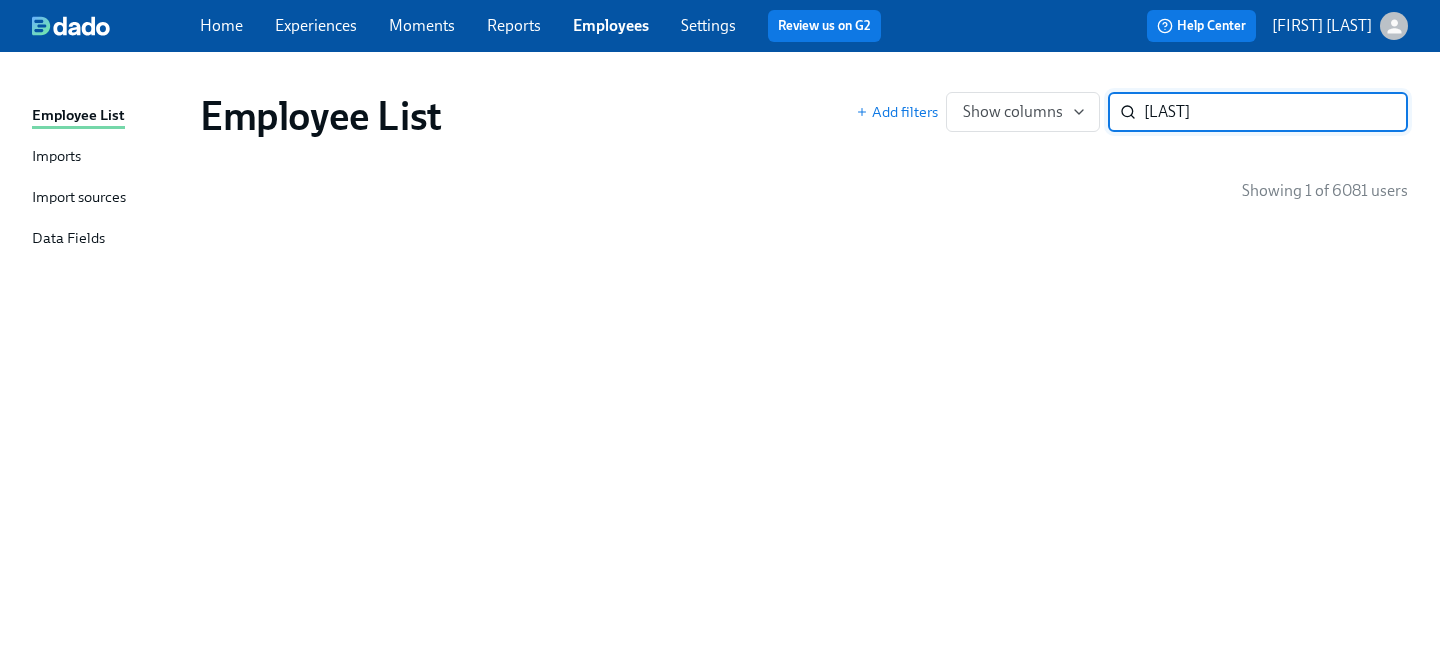 scroll, scrollTop: 0, scrollLeft: 0, axis: both 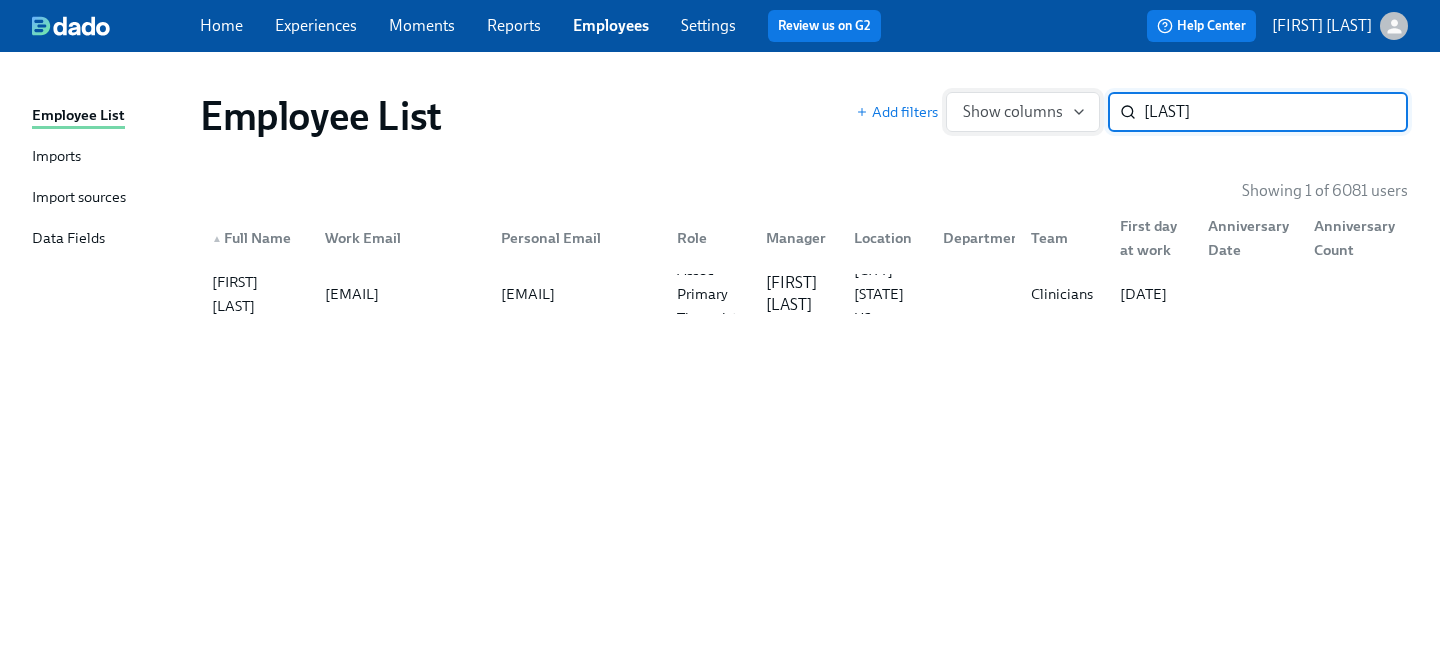 drag, startPoint x: 1224, startPoint y: 115, endPoint x: 953, endPoint y: 93, distance: 271.8915 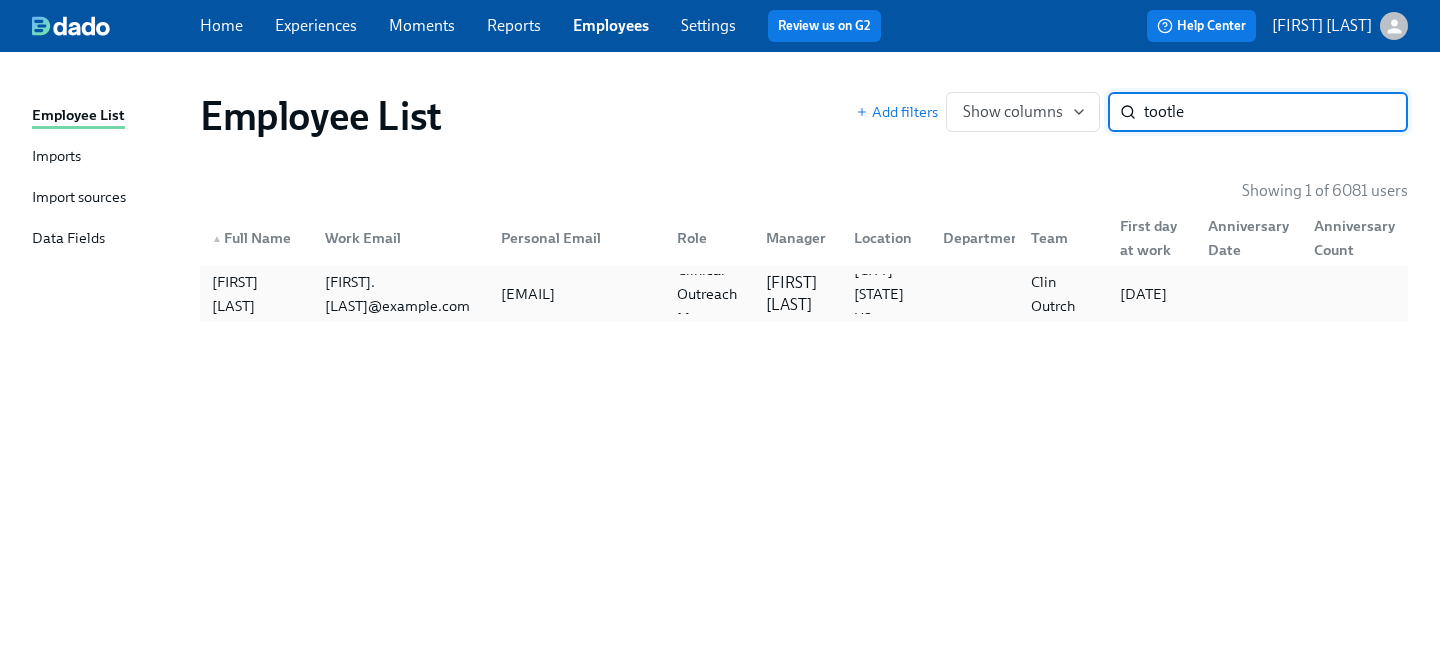 type on "tootle" 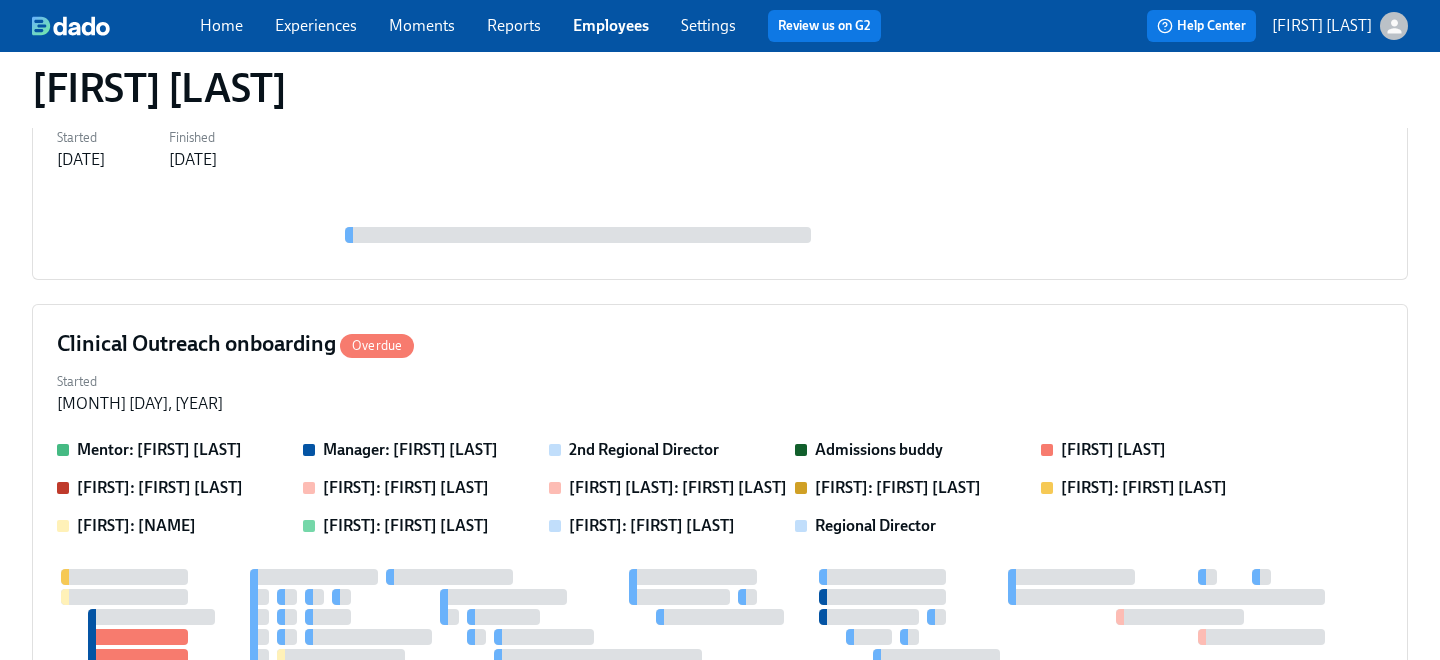 scroll, scrollTop: 303, scrollLeft: 0, axis: vertical 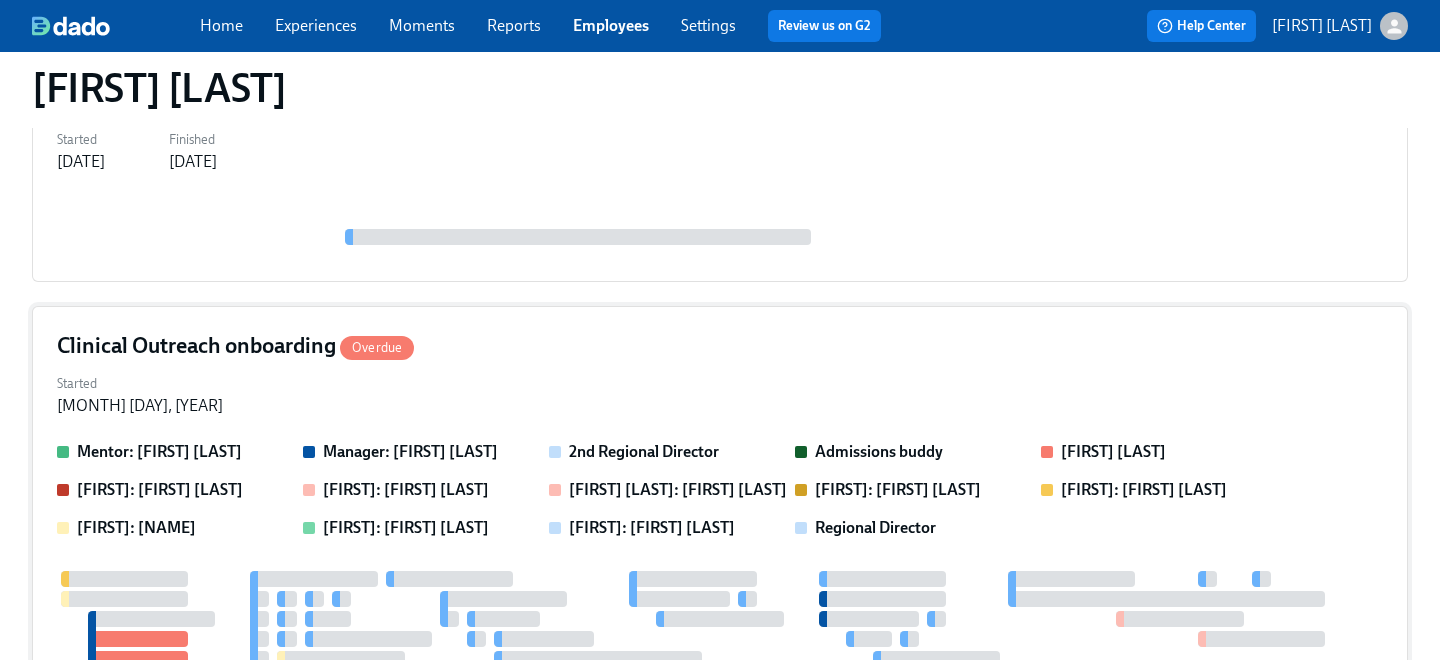 click on "Started [DATE]" at bounding box center (720, 393) 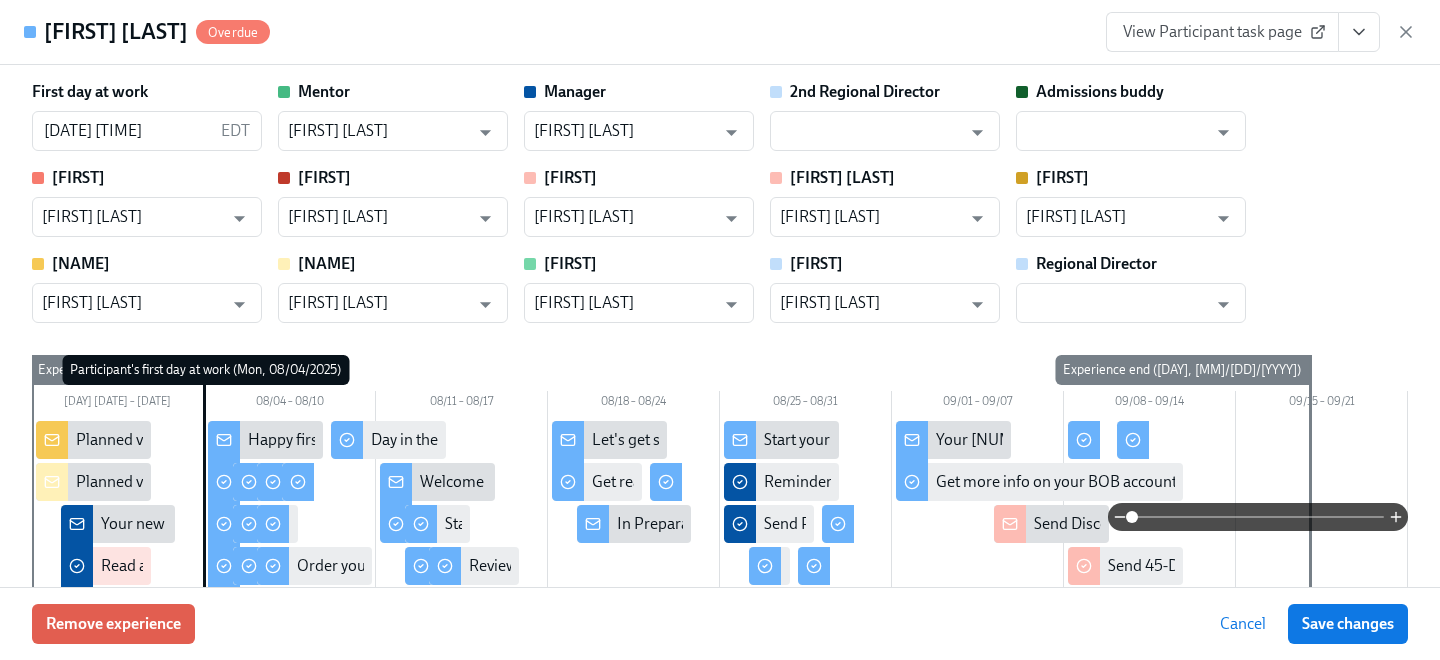 click on "View Participant task page" at bounding box center [1222, 32] 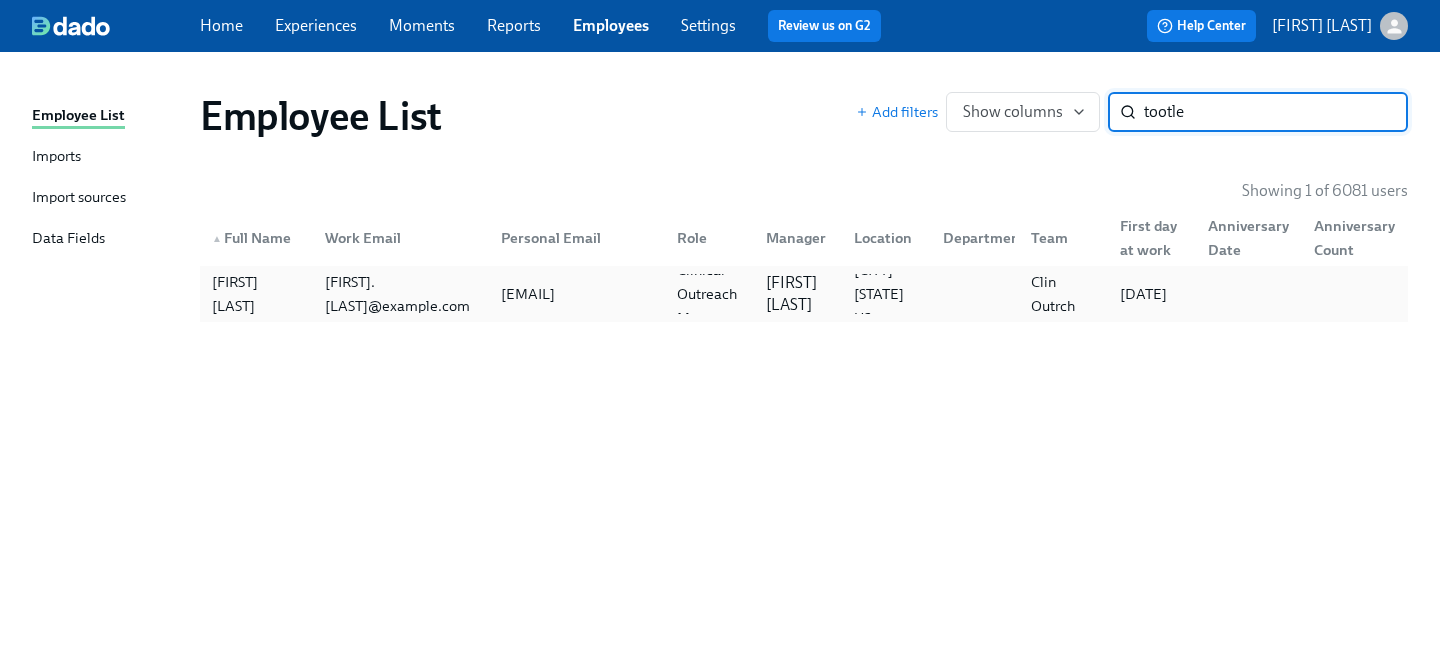 click on "[FIRST] [LAST]" at bounding box center (256, 294) 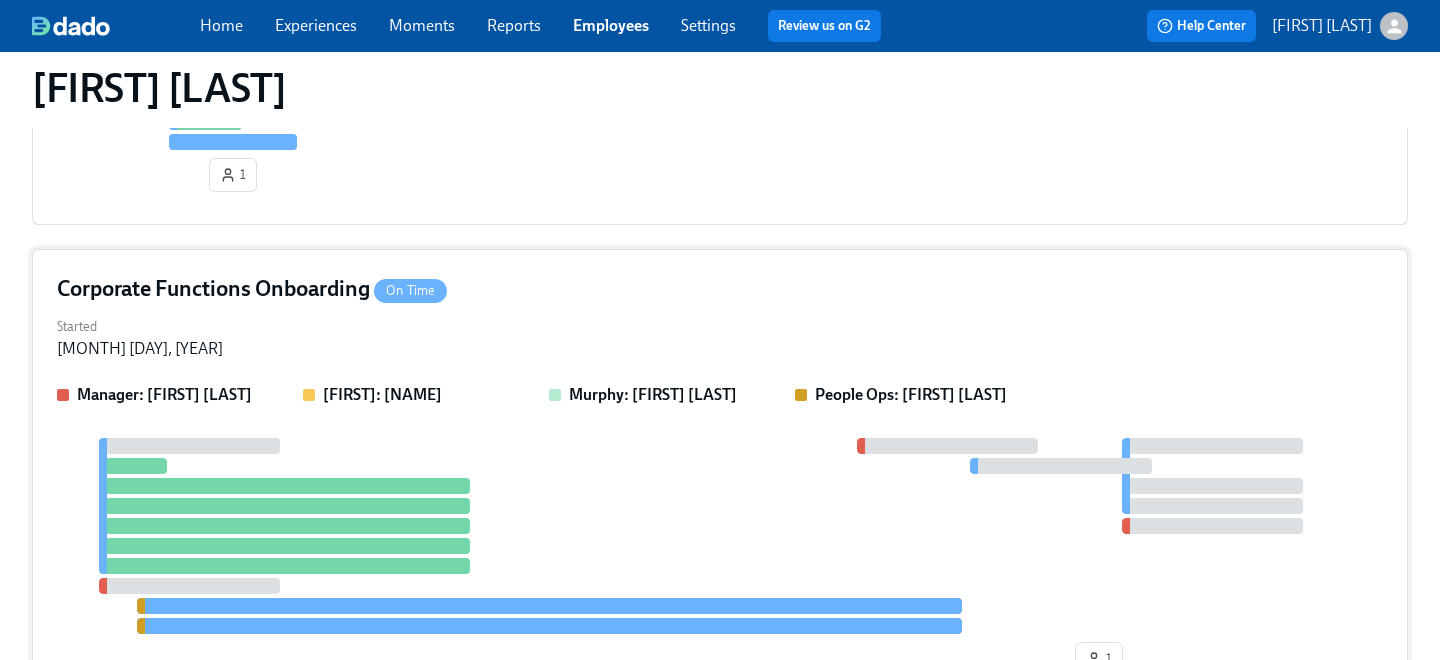 scroll, scrollTop: 1194, scrollLeft: 0, axis: vertical 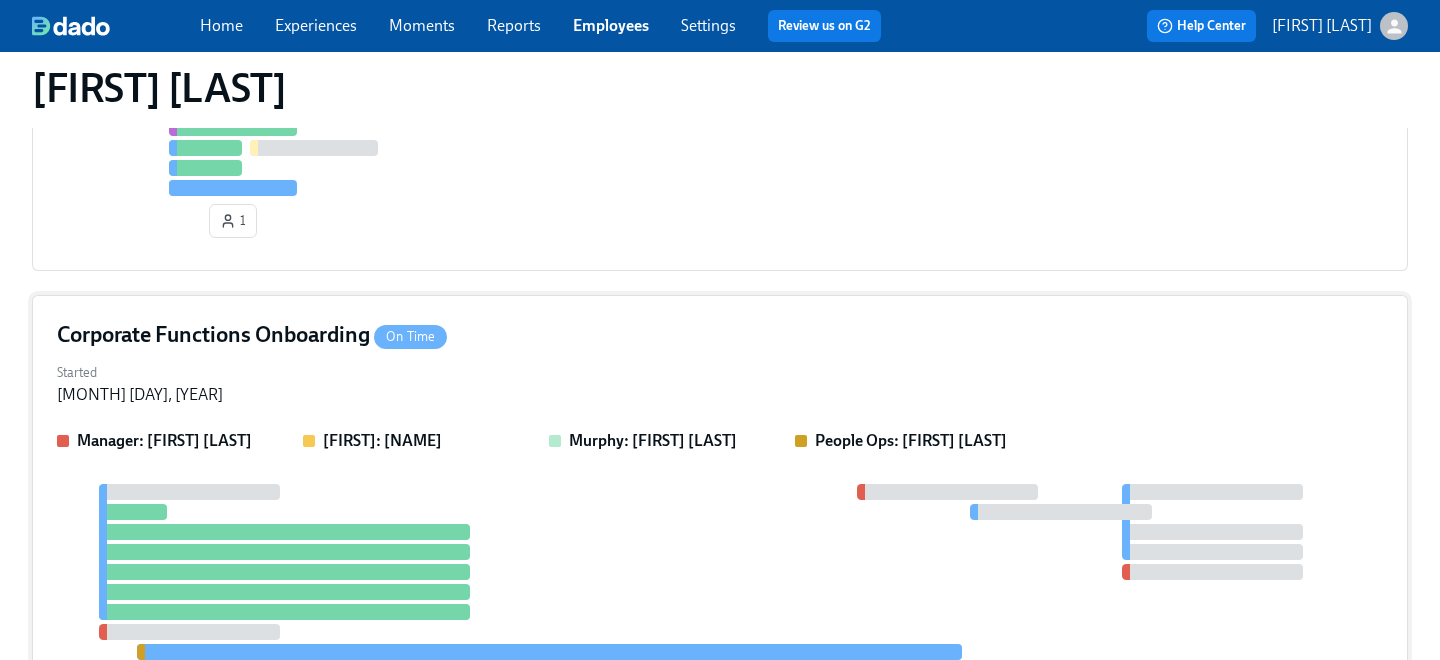 click on "Started [MONTH] [DAY], [YEAR]" at bounding box center (720, 382) 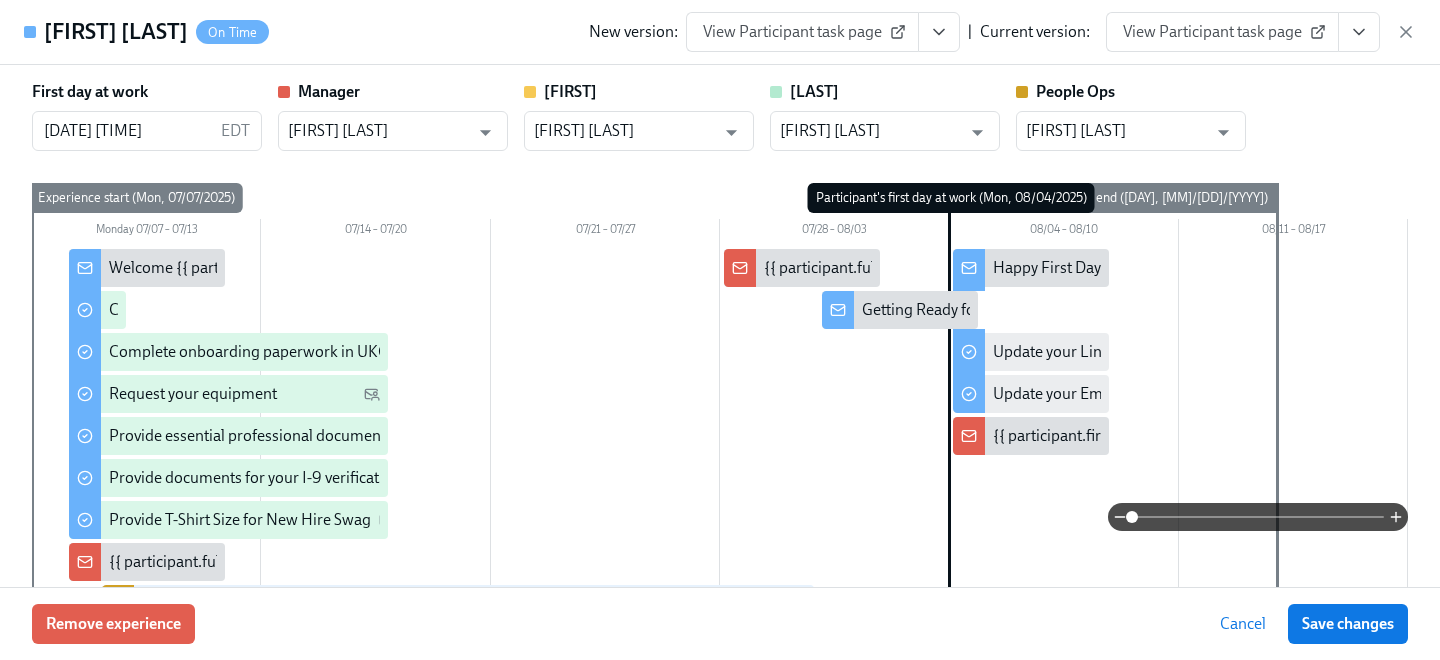 click on "View Participant task page" at bounding box center [1222, 32] 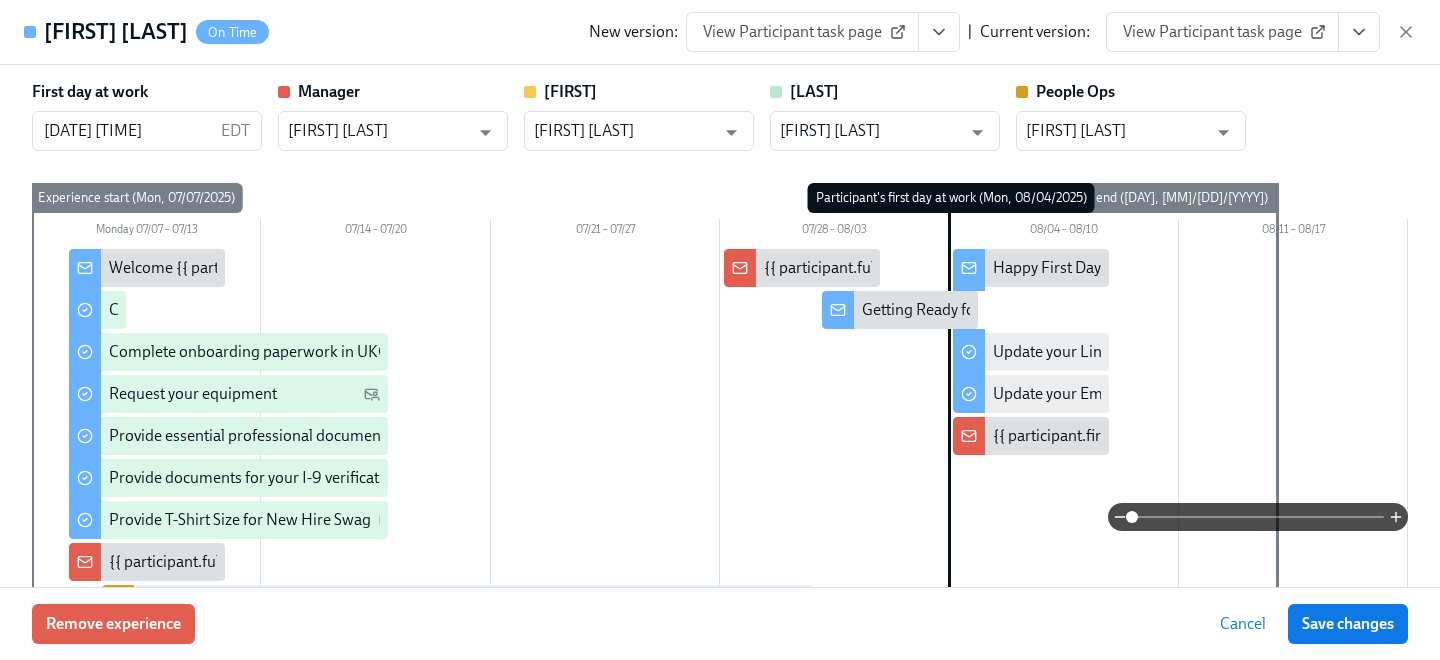 scroll, scrollTop: 0, scrollLeft: 0, axis: both 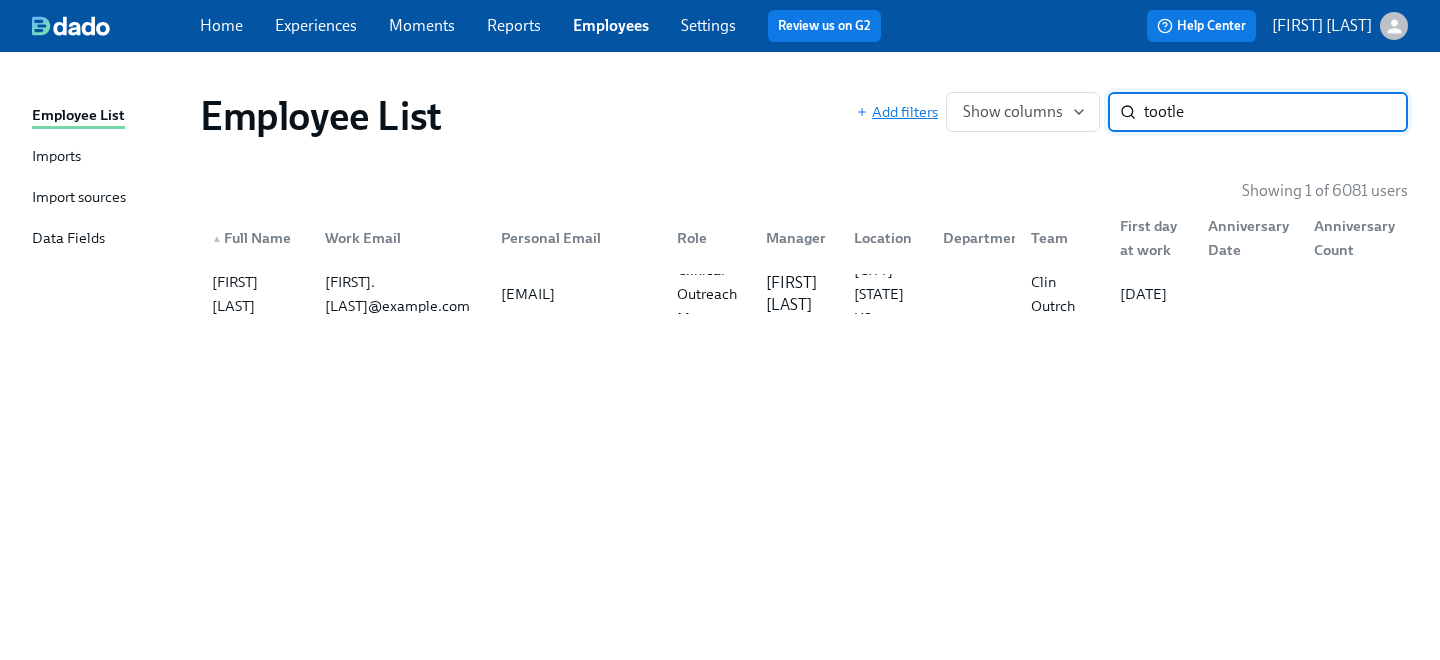 drag, startPoint x: 1281, startPoint y: 106, endPoint x: 889, endPoint y: 115, distance: 392.1033 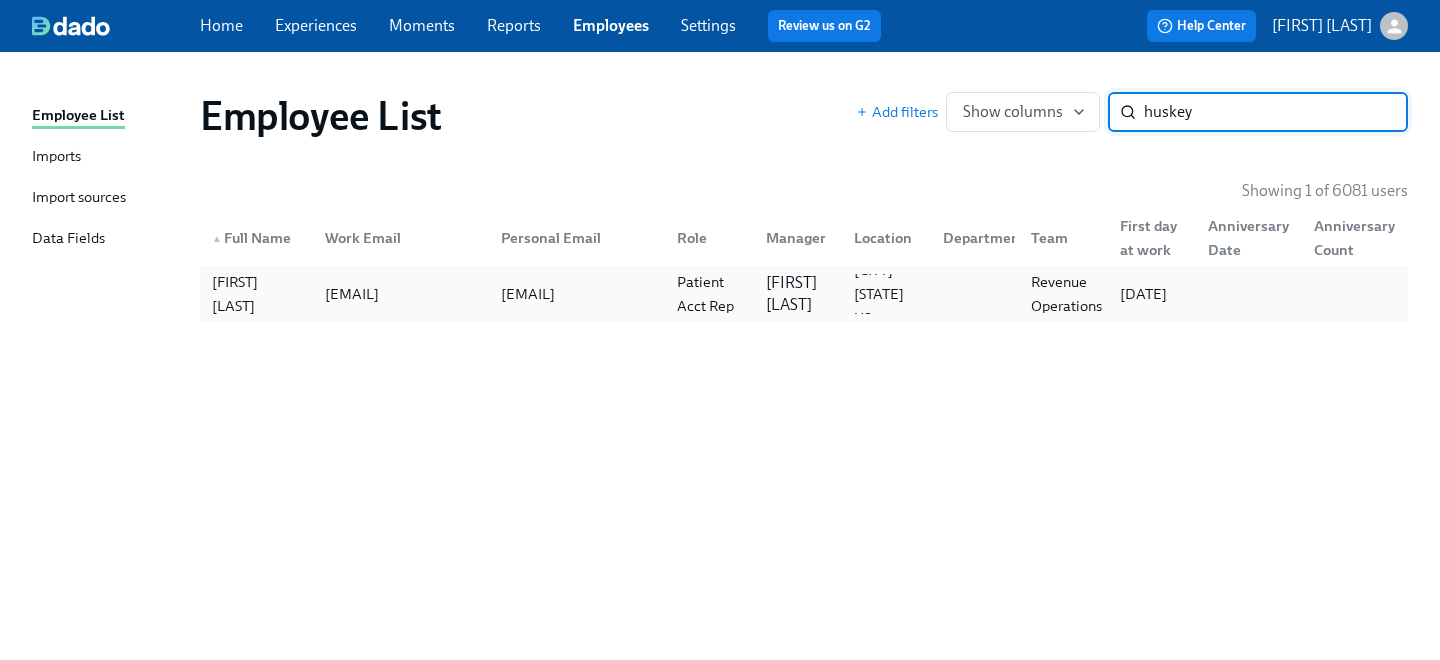 type on "huskey" 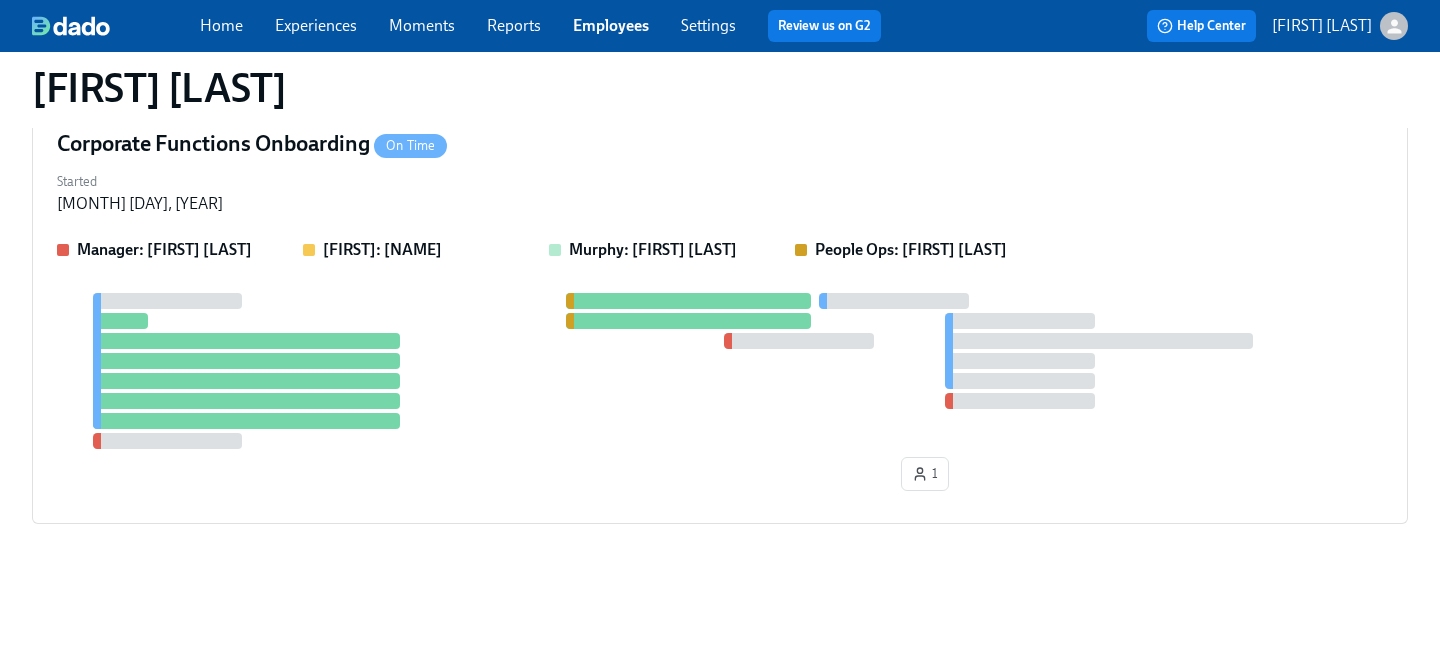 scroll, scrollTop: 379, scrollLeft: 0, axis: vertical 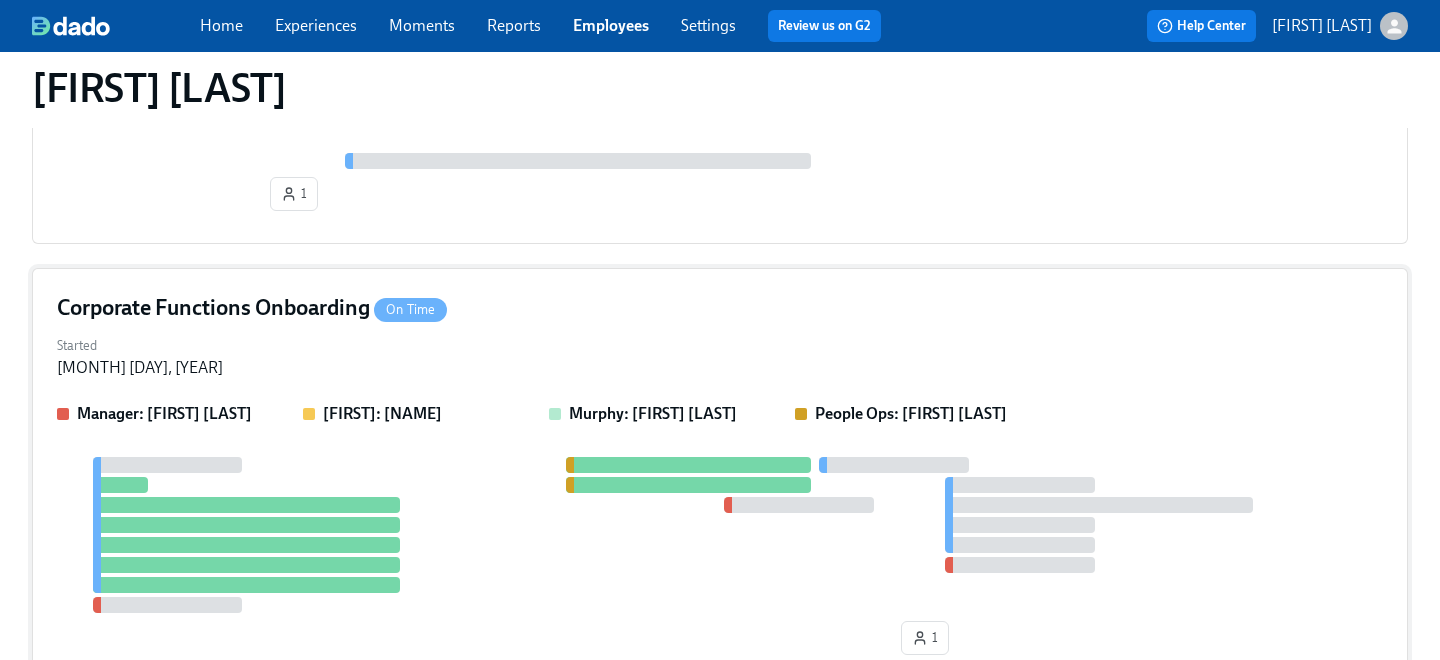 click on "Corporate Functions Onboarding   On Time" at bounding box center [720, 308] 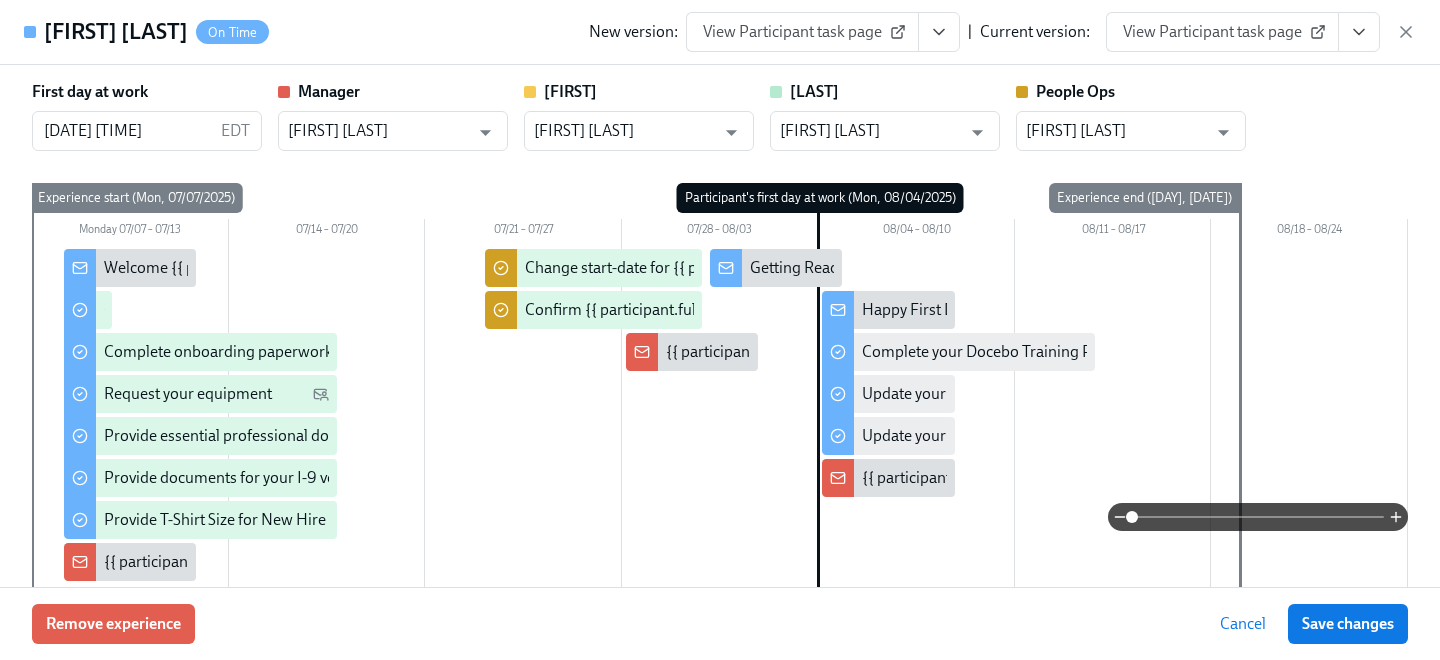 click on "View Participant task page" at bounding box center (1222, 32) 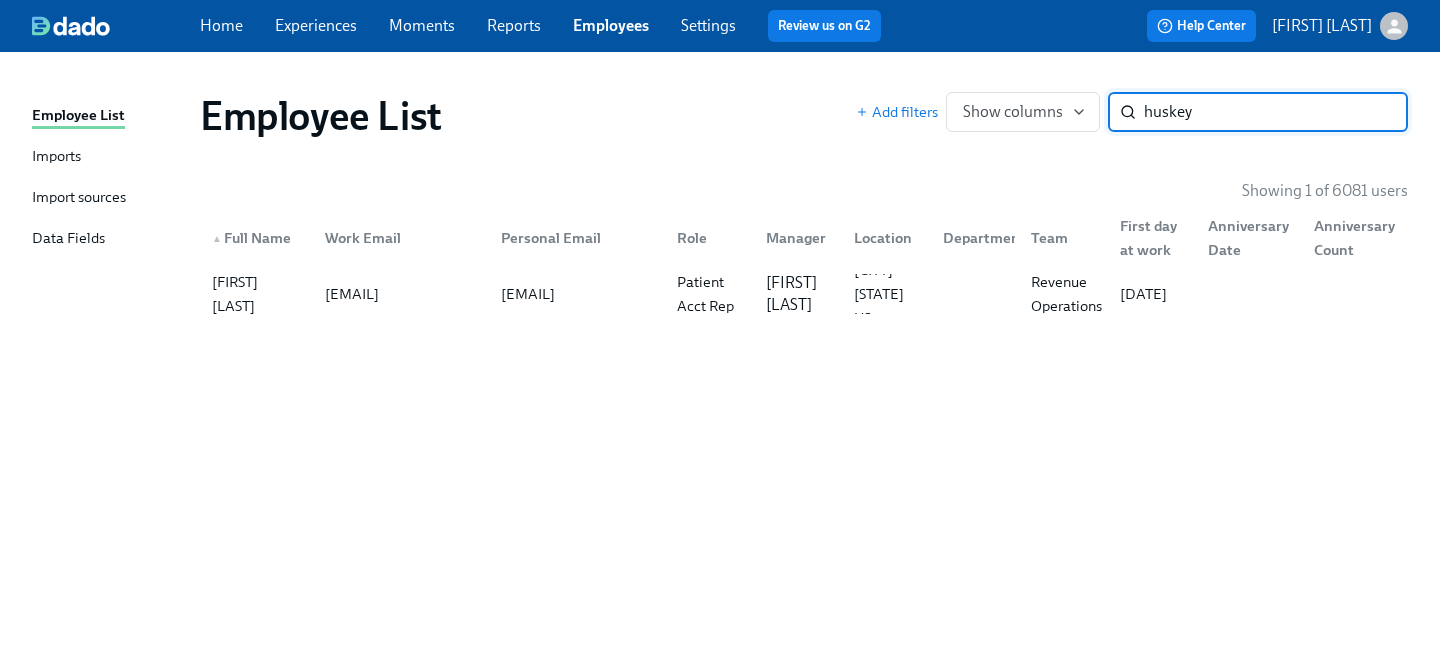 drag, startPoint x: 1227, startPoint y: 112, endPoint x: 930, endPoint y: 80, distance: 298.71893 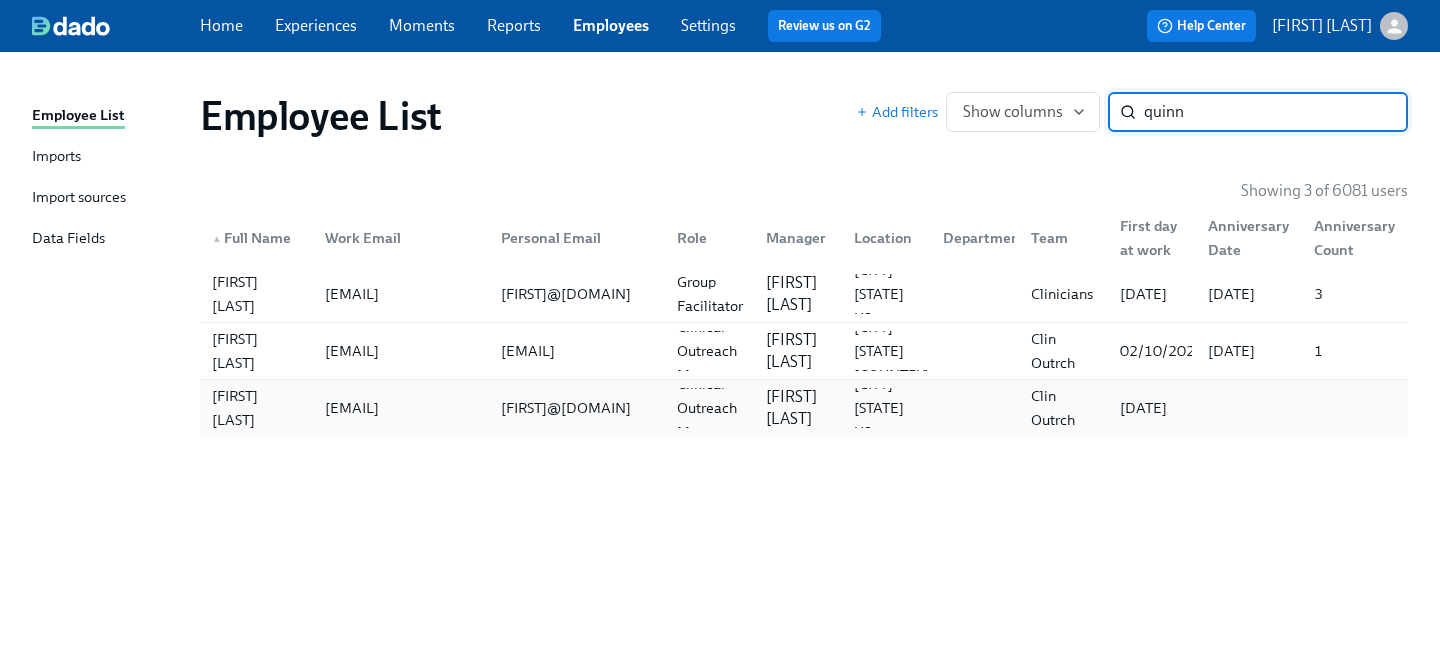 type on "quinn" 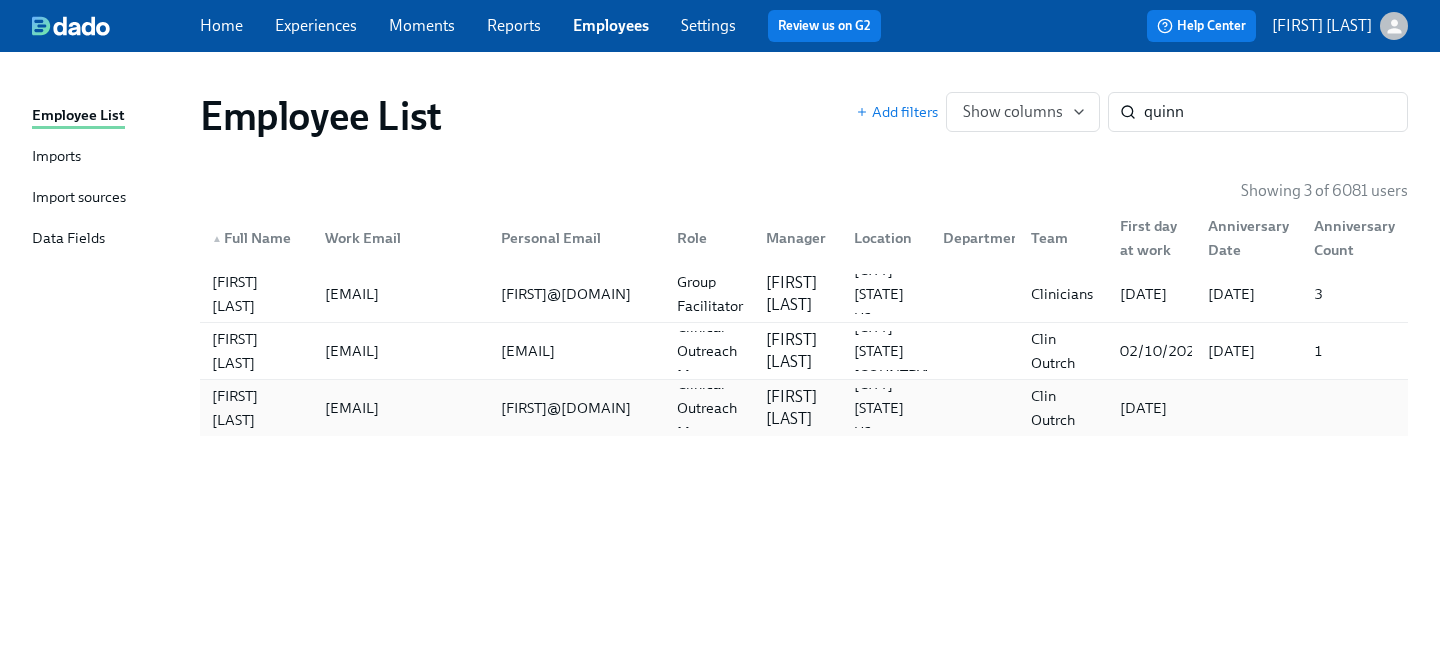 click on "[FIRST]@[DOMAIN]" at bounding box center [566, 408] 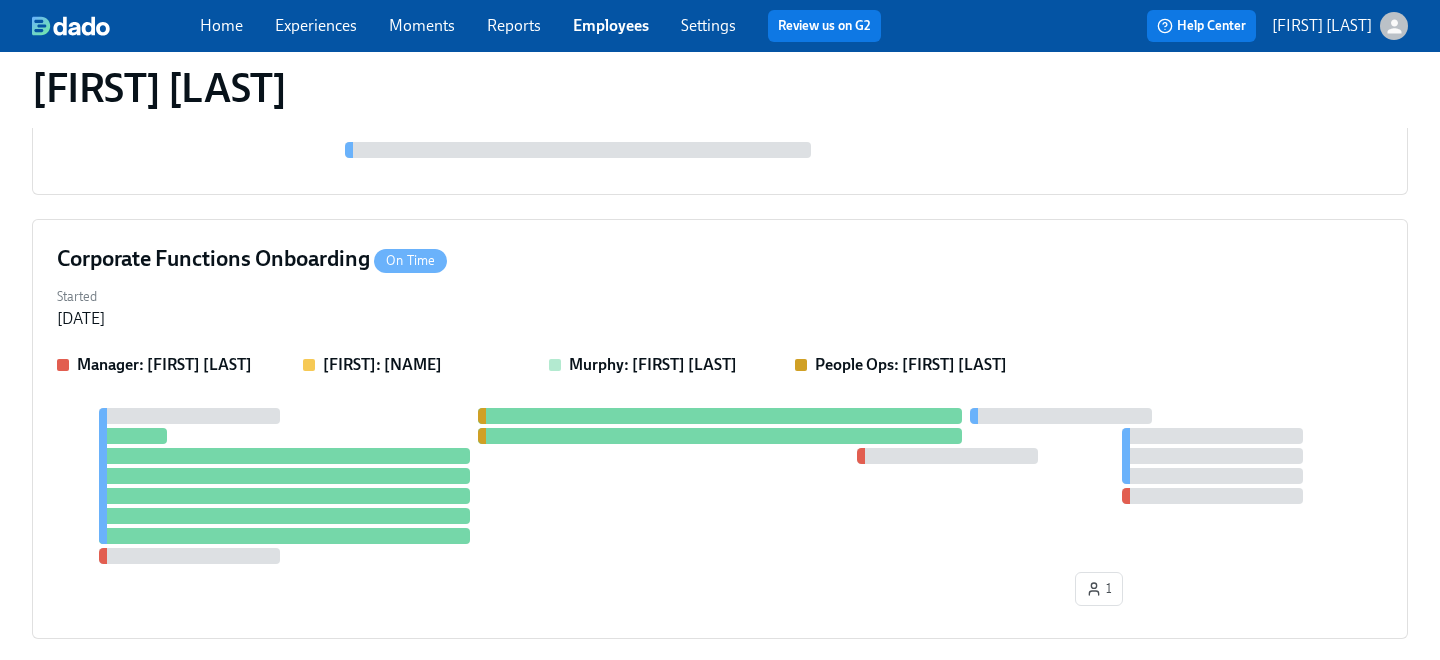 scroll, scrollTop: 1385, scrollLeft: 0, axis: vertical 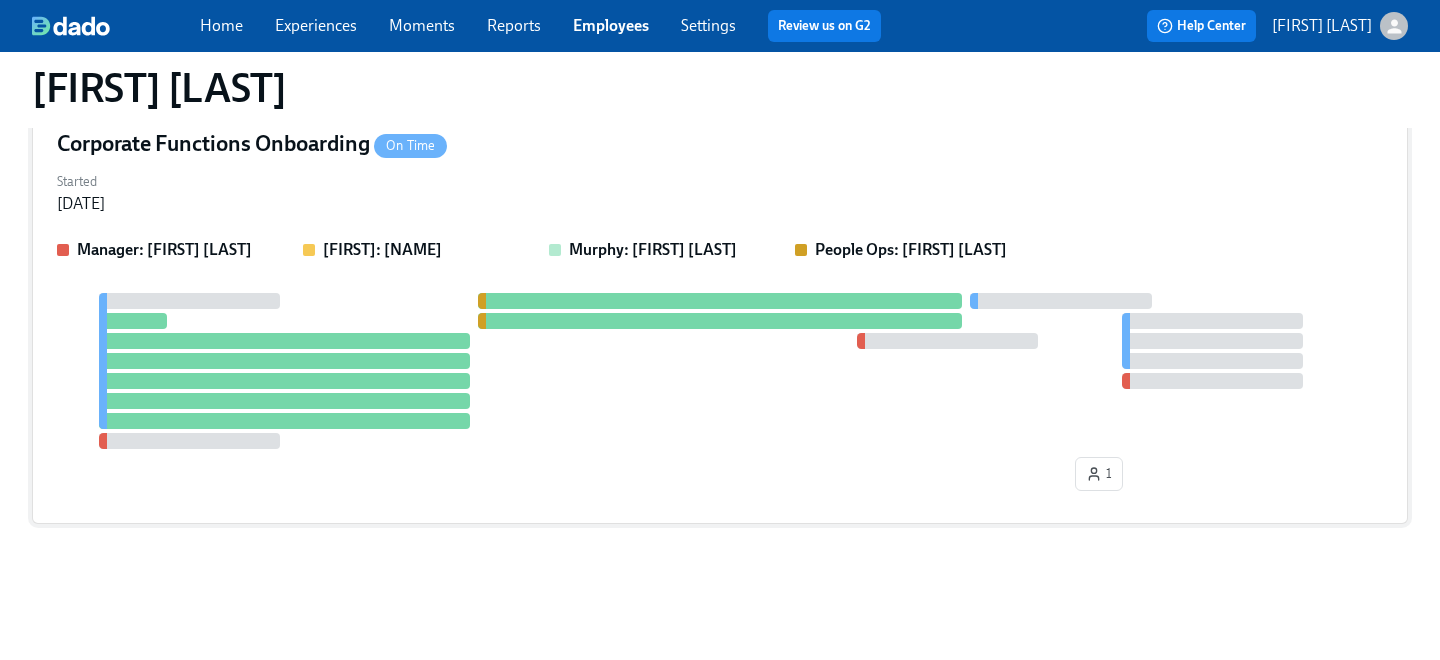 click on "Started [MONTH] [DAY], [YEAR]" at bounding box center (720, 191) 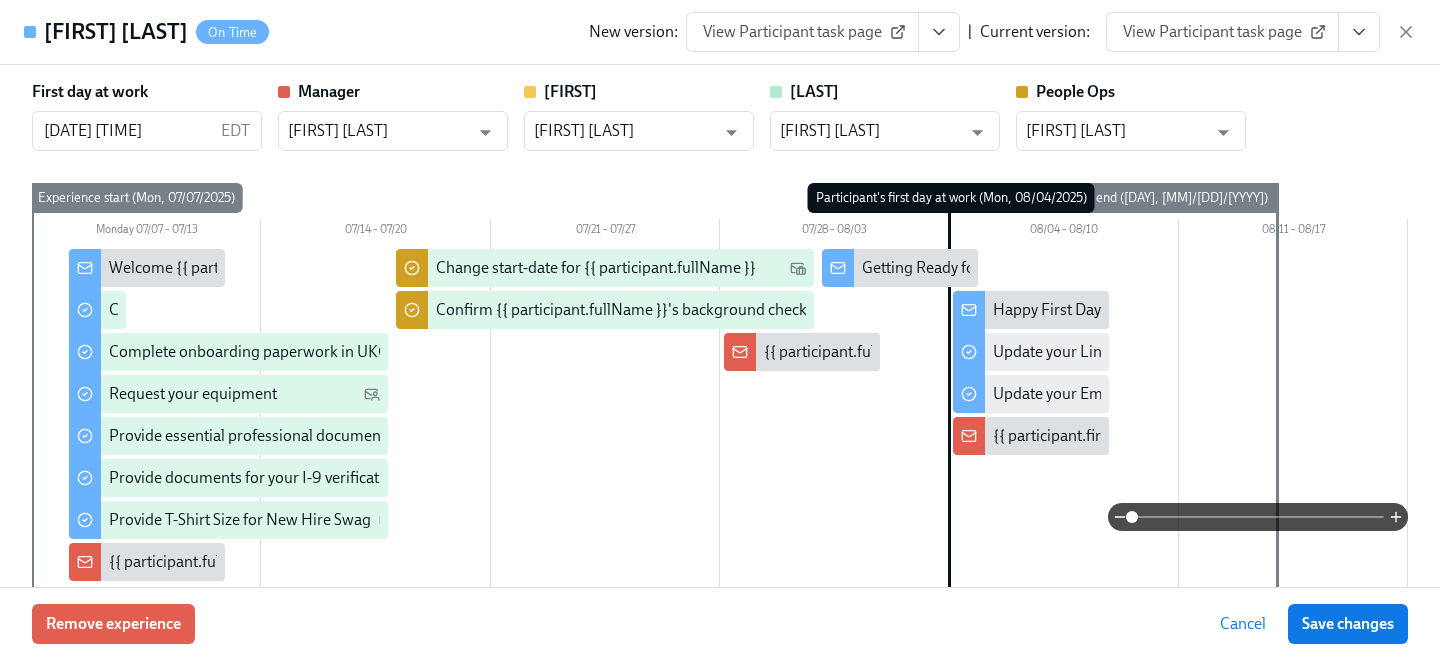 click on "View Participant task page" at bounding box center (1222, 32) 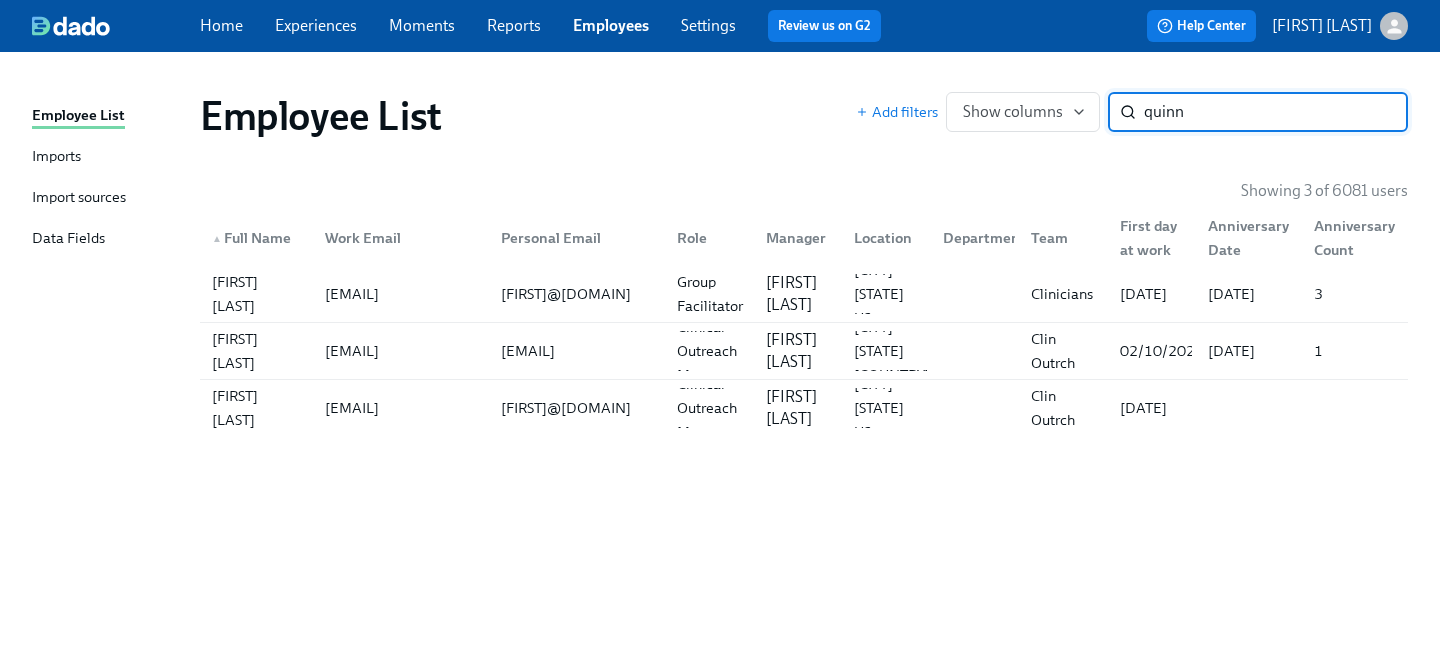 scroll, scrollTop: 0, scrollLeft: 0, axis: both 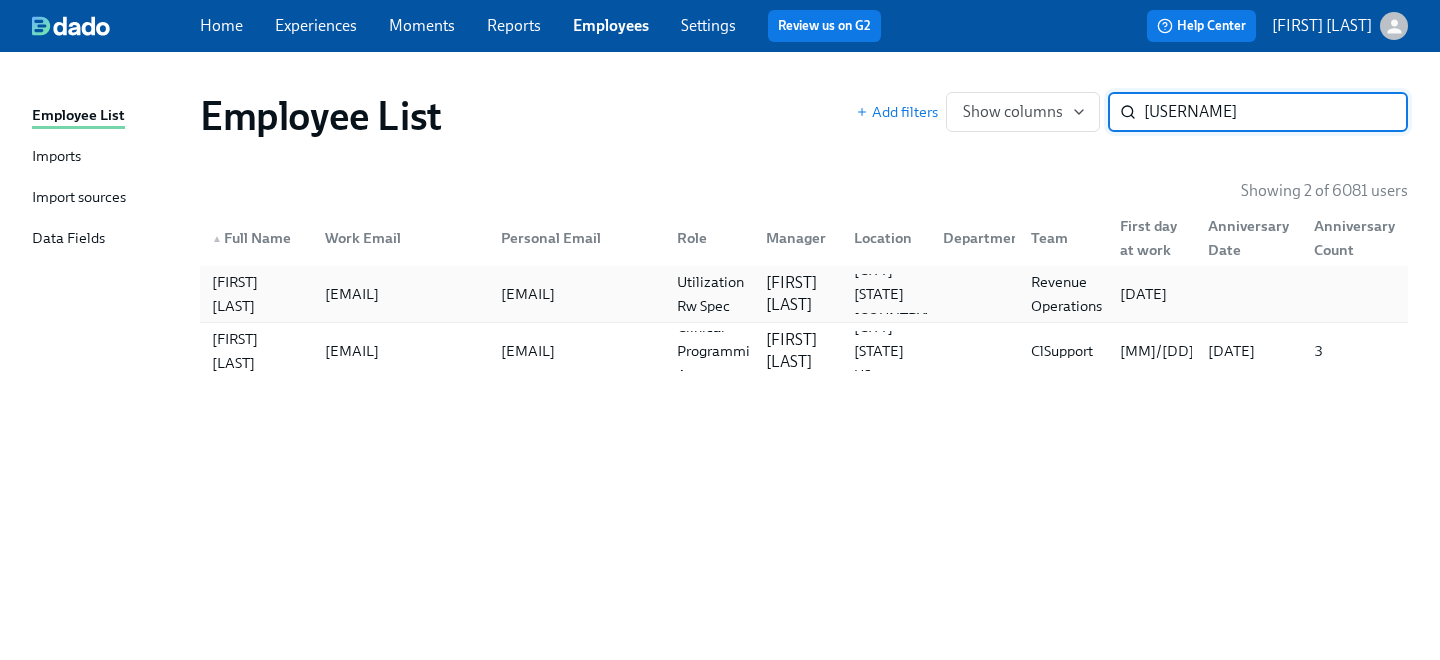 type on "[USERNAME]" 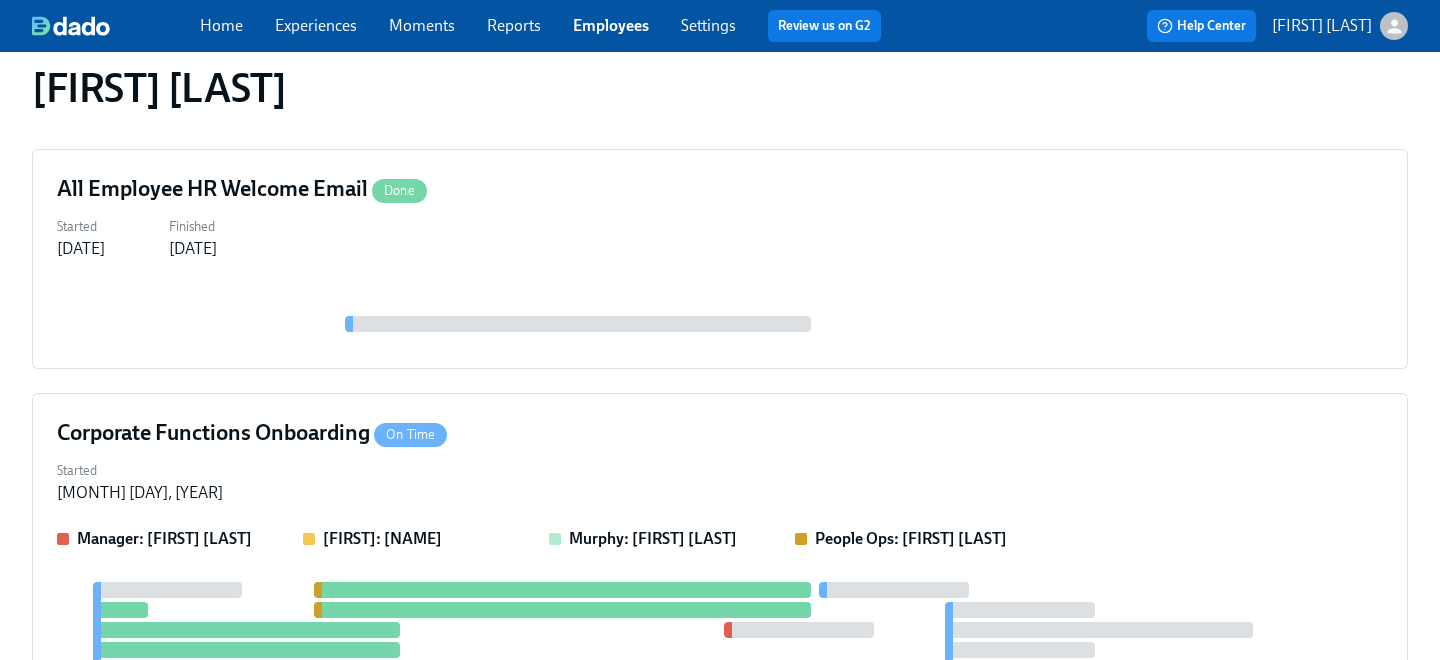 scroll, scrollTop: 331, scrollLeft: 0, axis: vertical 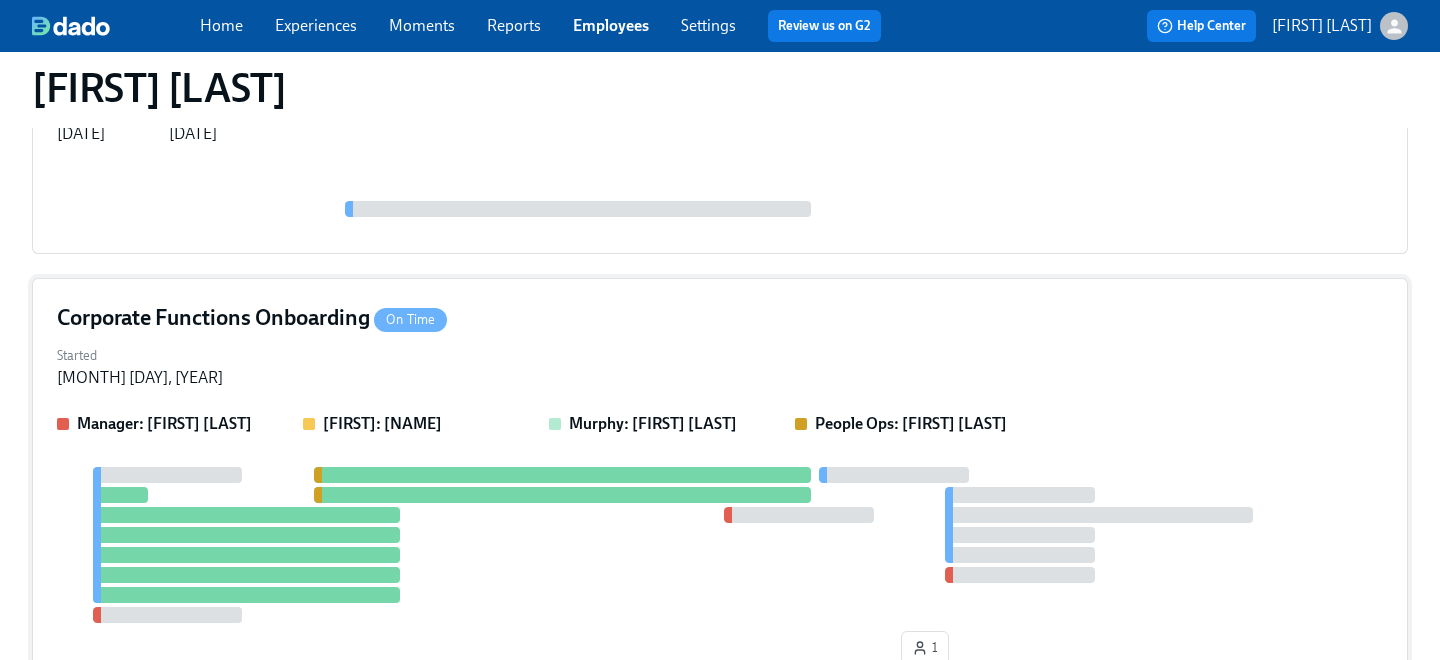 click on "Started [MONTH] [DAY], [YEAR]" at bounding box center [720, 365] 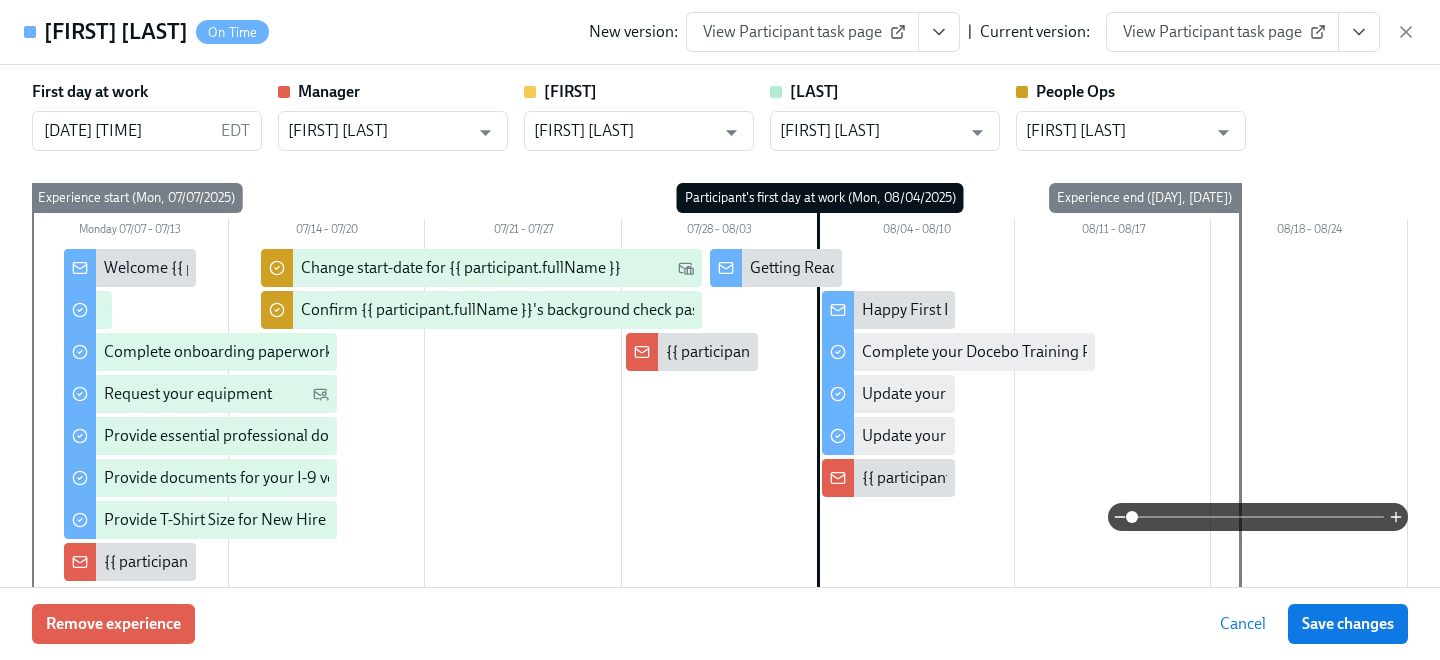 click on "View Participant task page" at bounding box center [1222, 32] 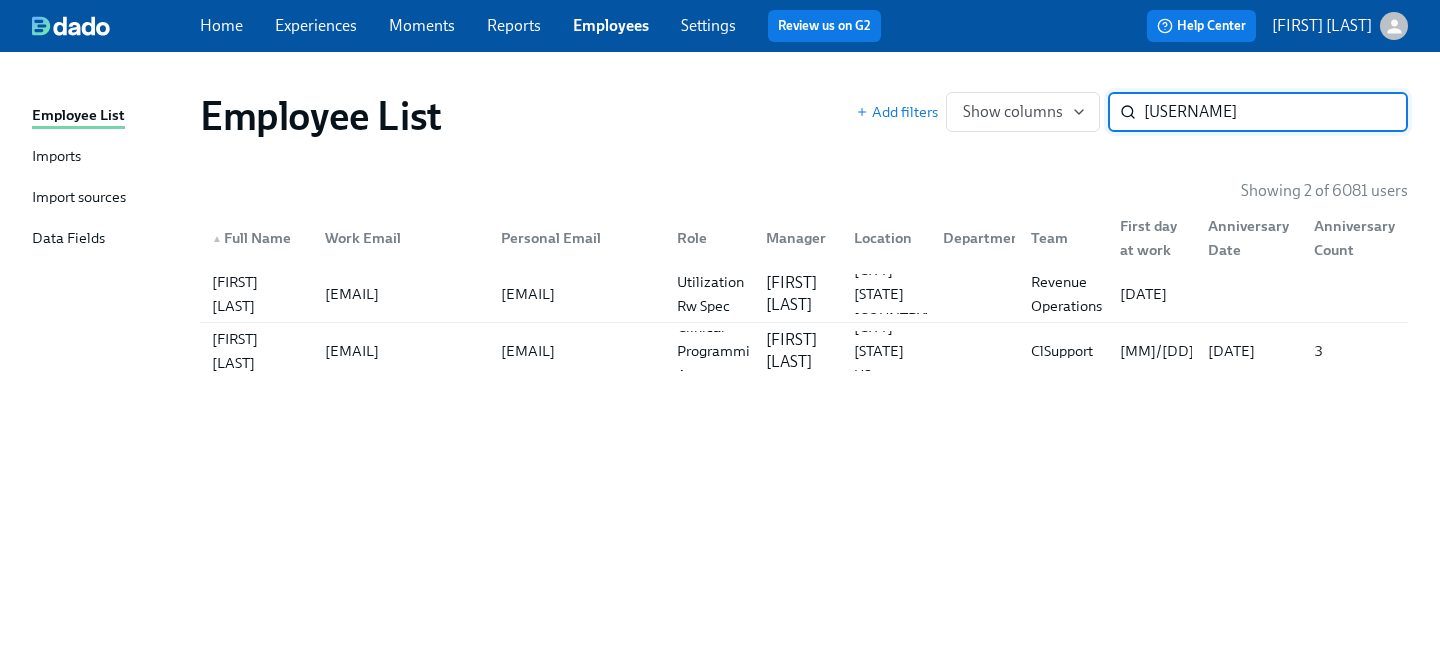 scroll, scrollTop: 0, scrollLeft: 0, axis: both 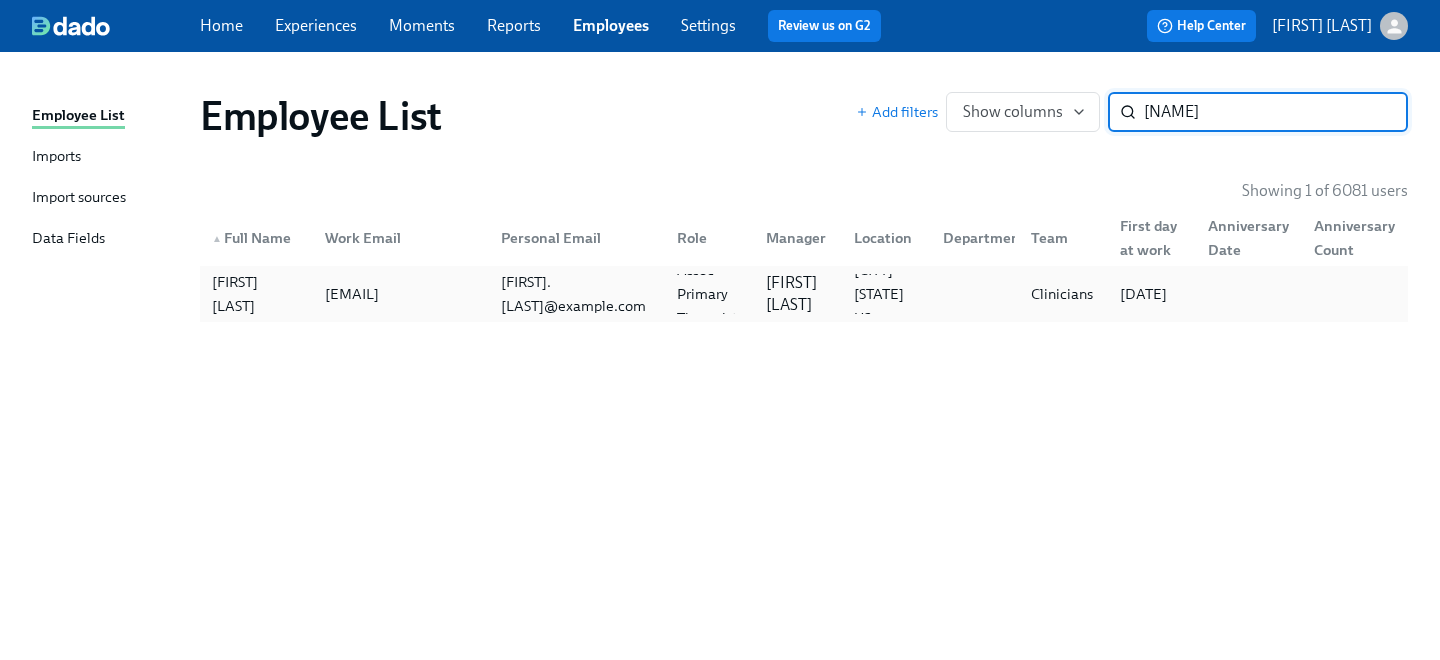 type on "[NAME]" 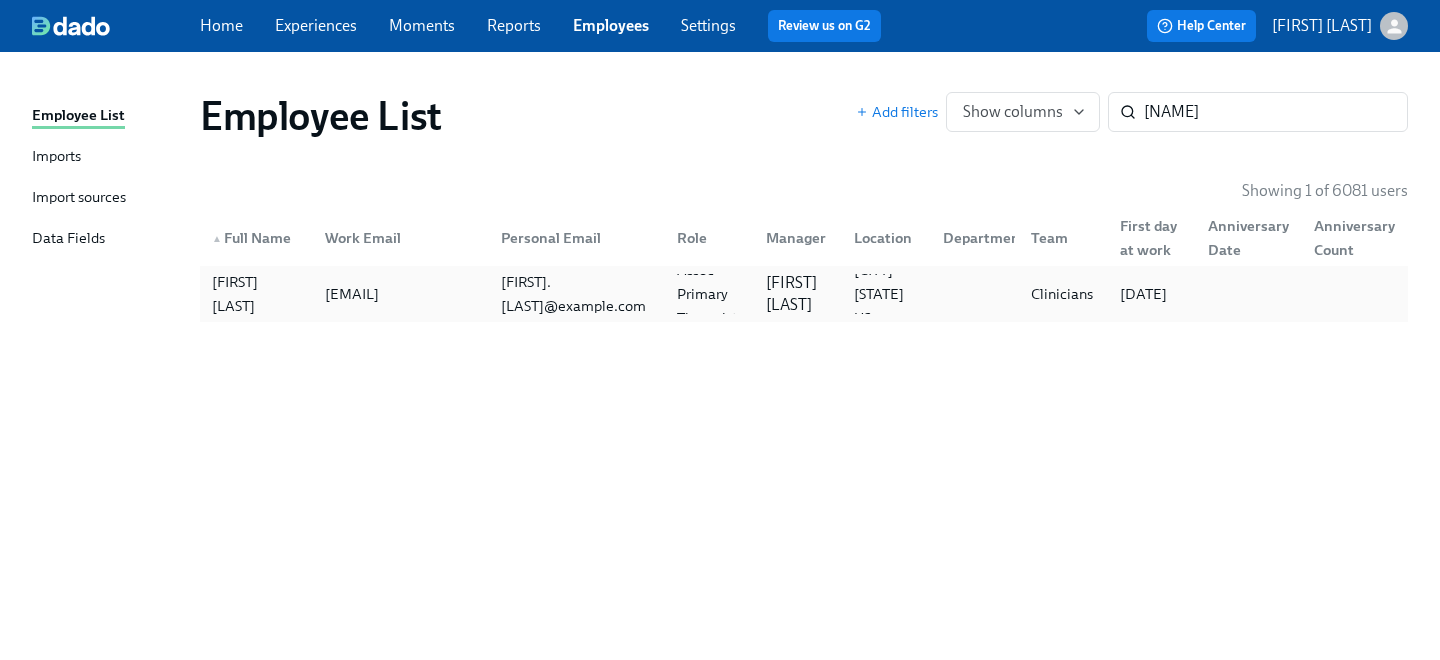 click on "[FIRST].[LAST]@example.com" at bounding box center [577, 294] 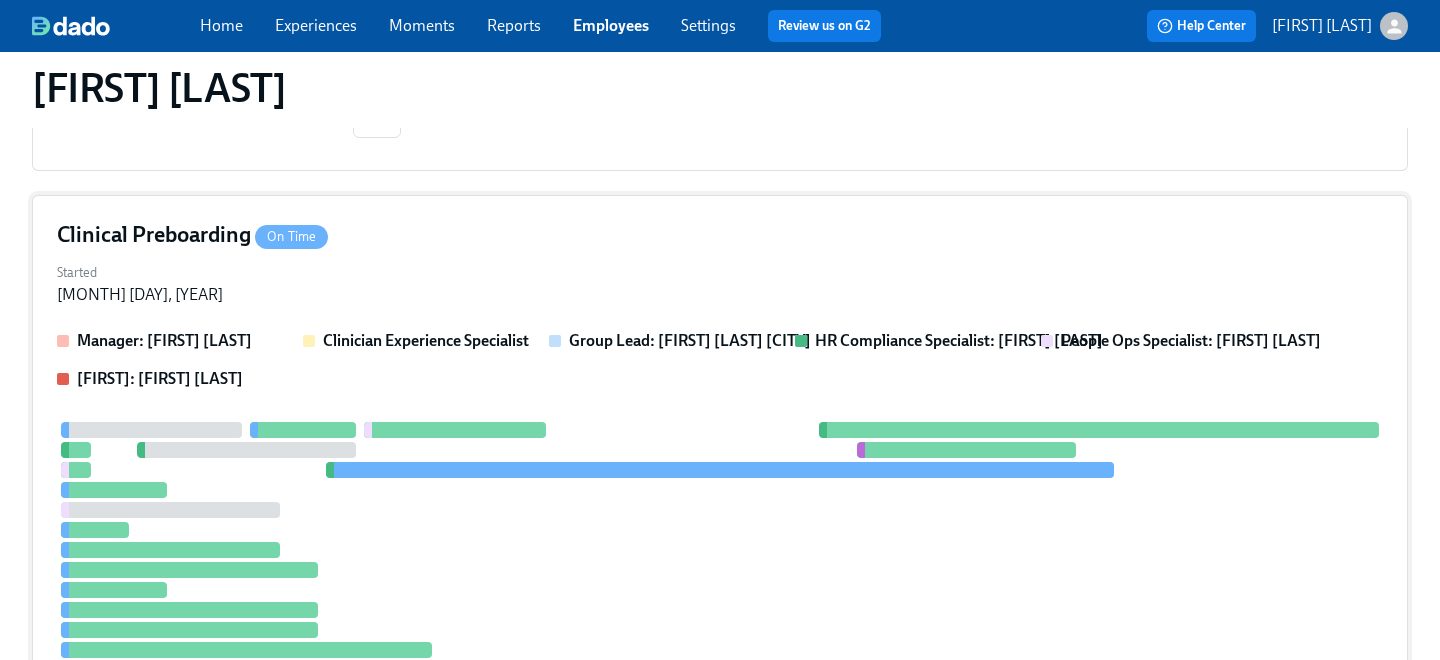scroll, scrollTop: 1039, scrollLeft: 0, axis: vertical 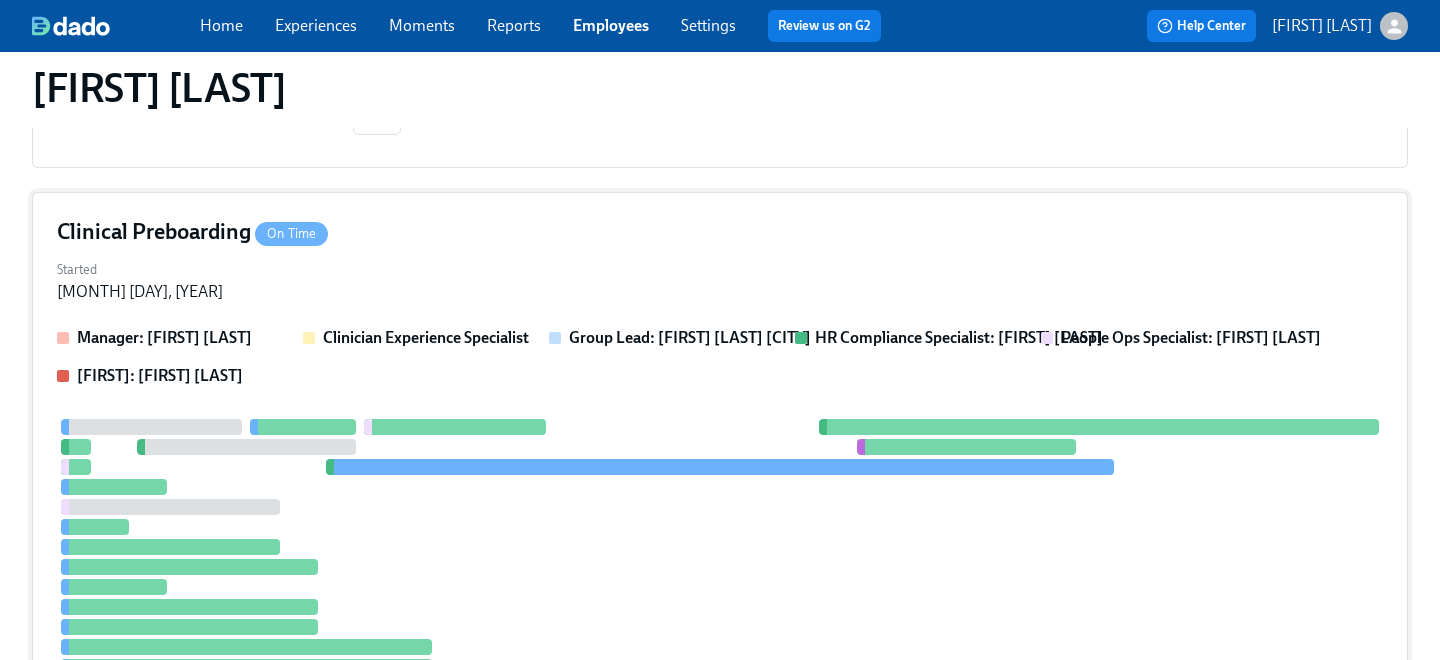 click on "Started [MONTH] [DAY], [YEAR]" at bounding box center [720, 279] 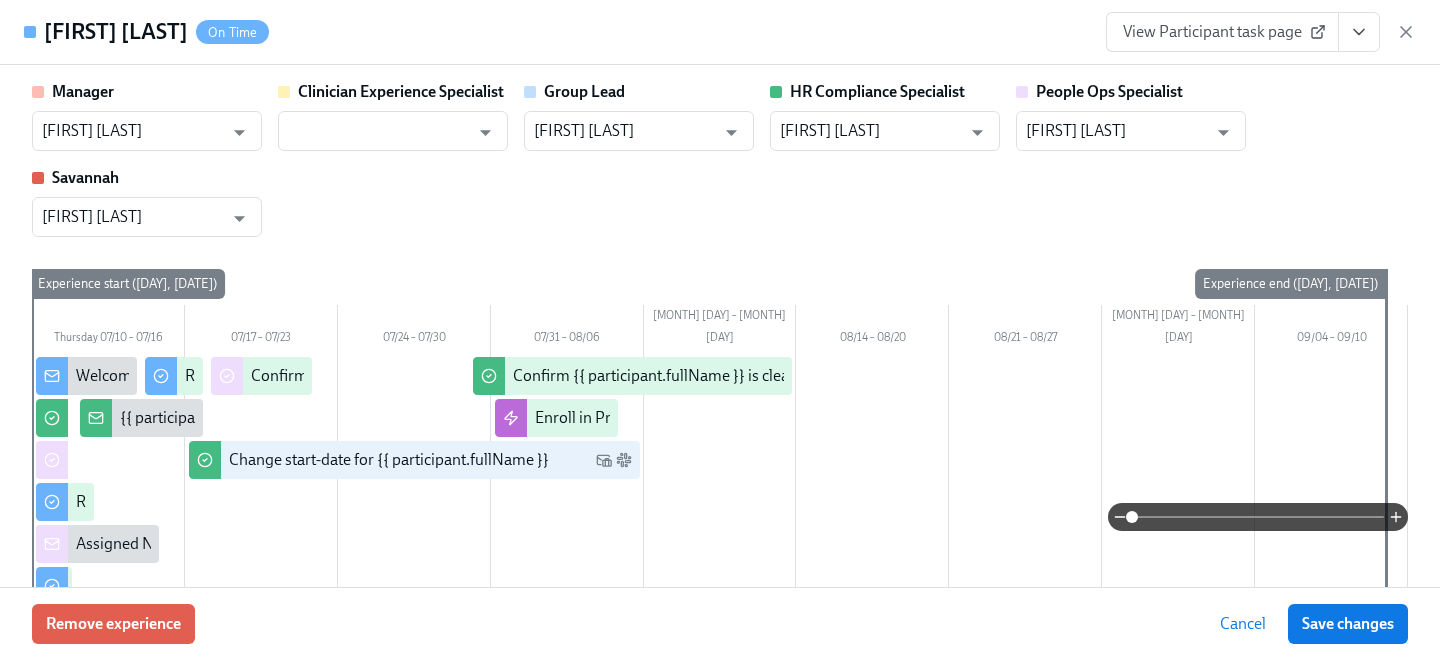 click on "View Participant task page" at bounding box center [1222, 32] 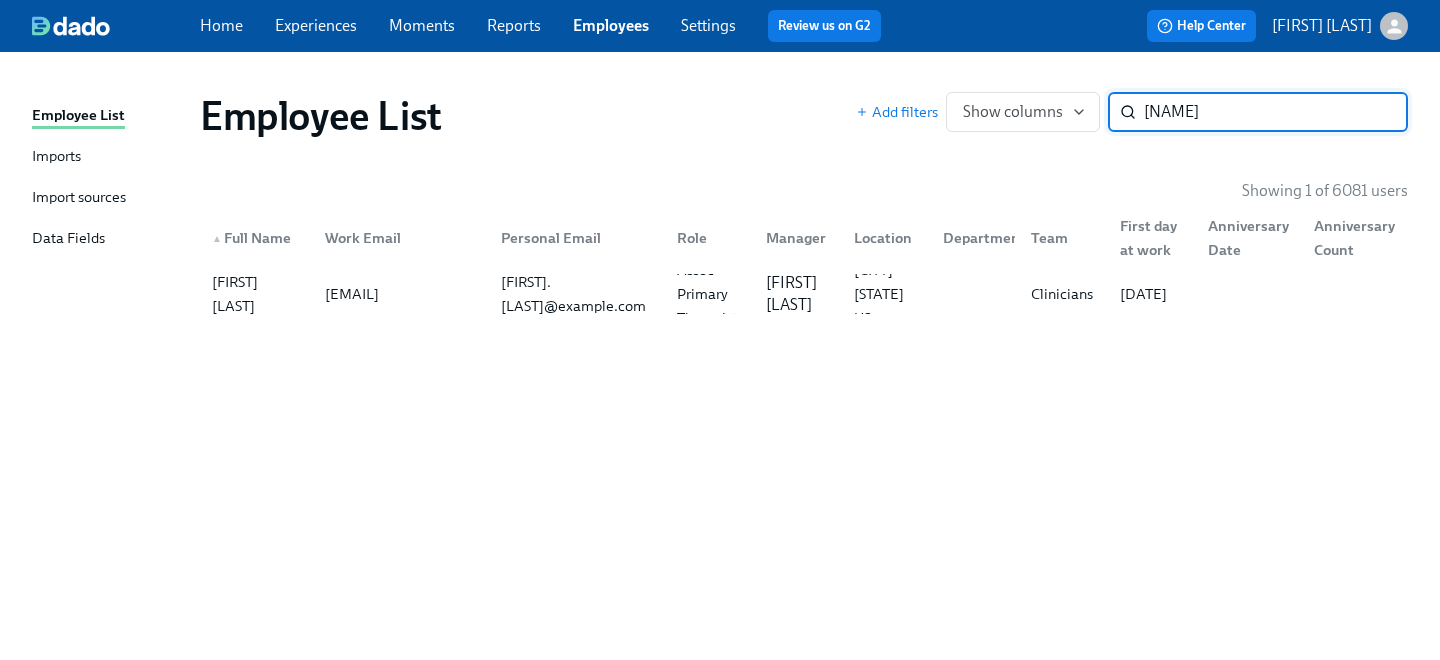 scroll, scrollTop: 0, scrollLeft: 0, axis: both 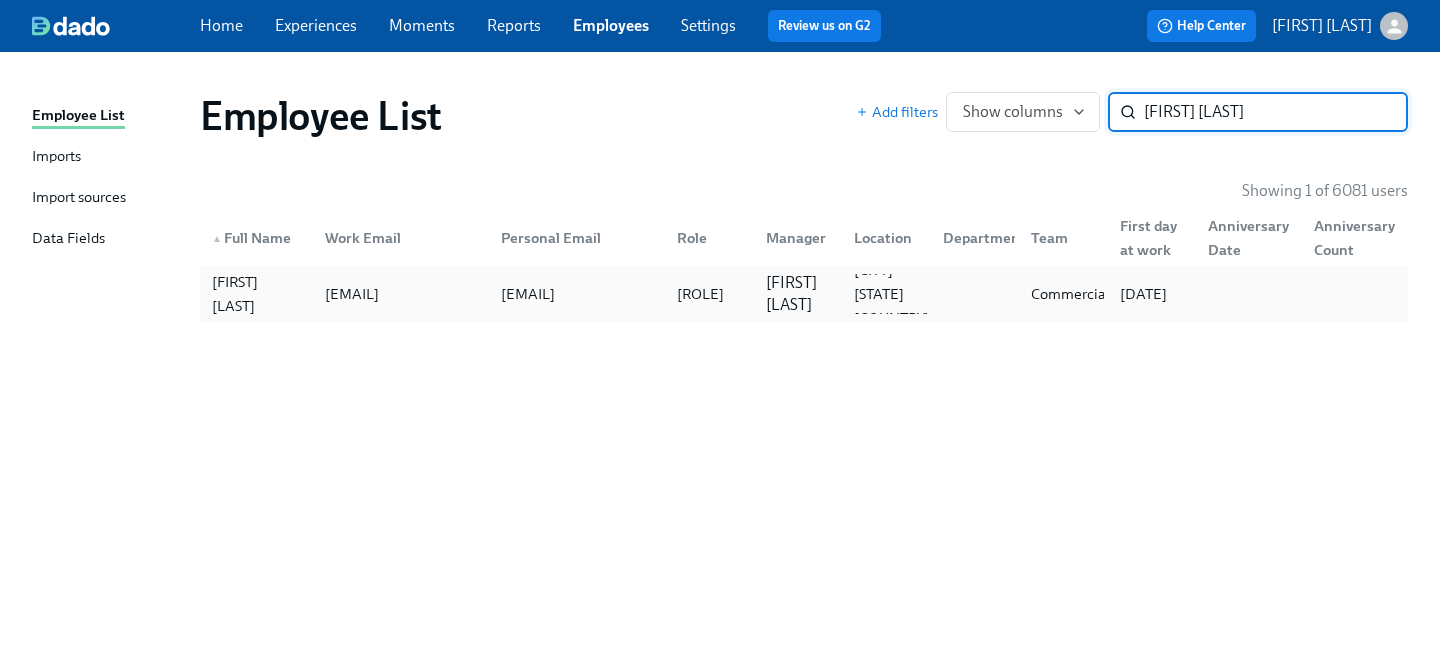 type on "[FIRST] [LAST]" 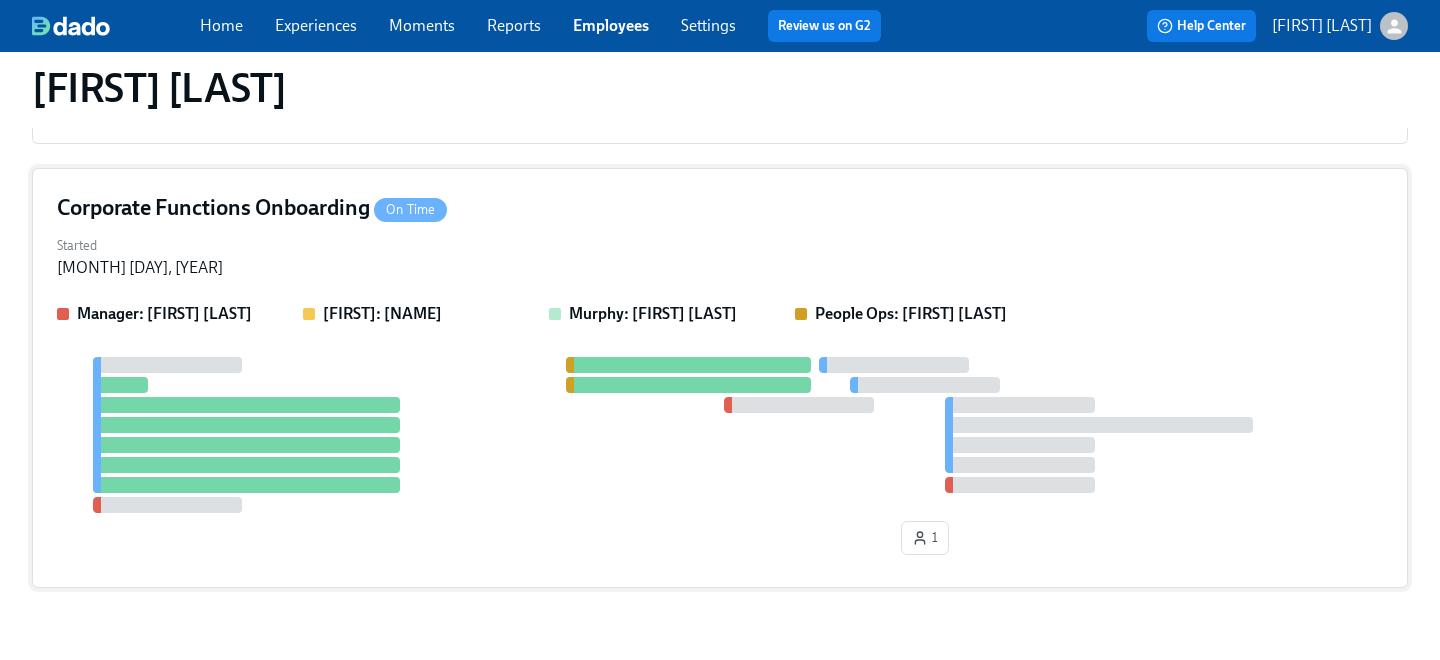 scroll, scrollTop: 423, scrollLeft: 0, axis: vertical 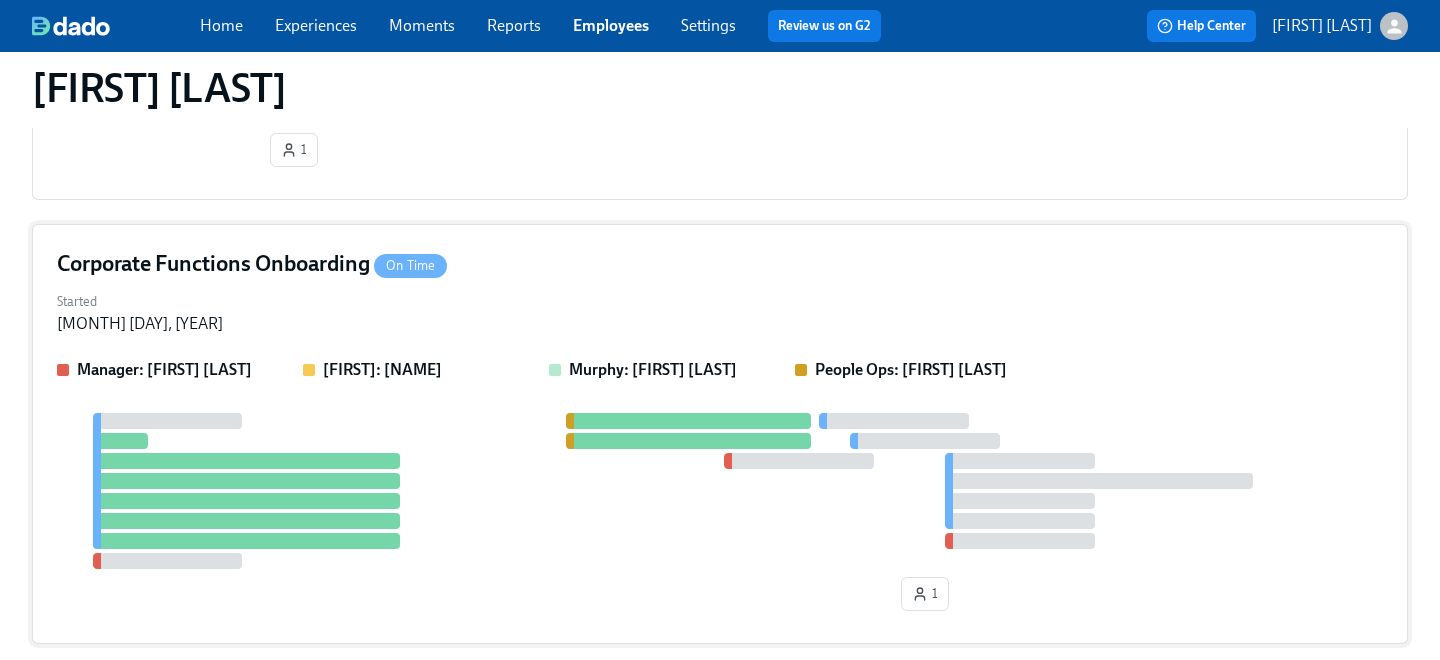 click on "Corporate Functions Onboarding   On Time Started [DATE] Manager: [FIRST] [LAST] [FIRST]: [FIRST] [LAST] [FIRST]: [FIRST] [LAST] 1" at bounding box center (720, 434) 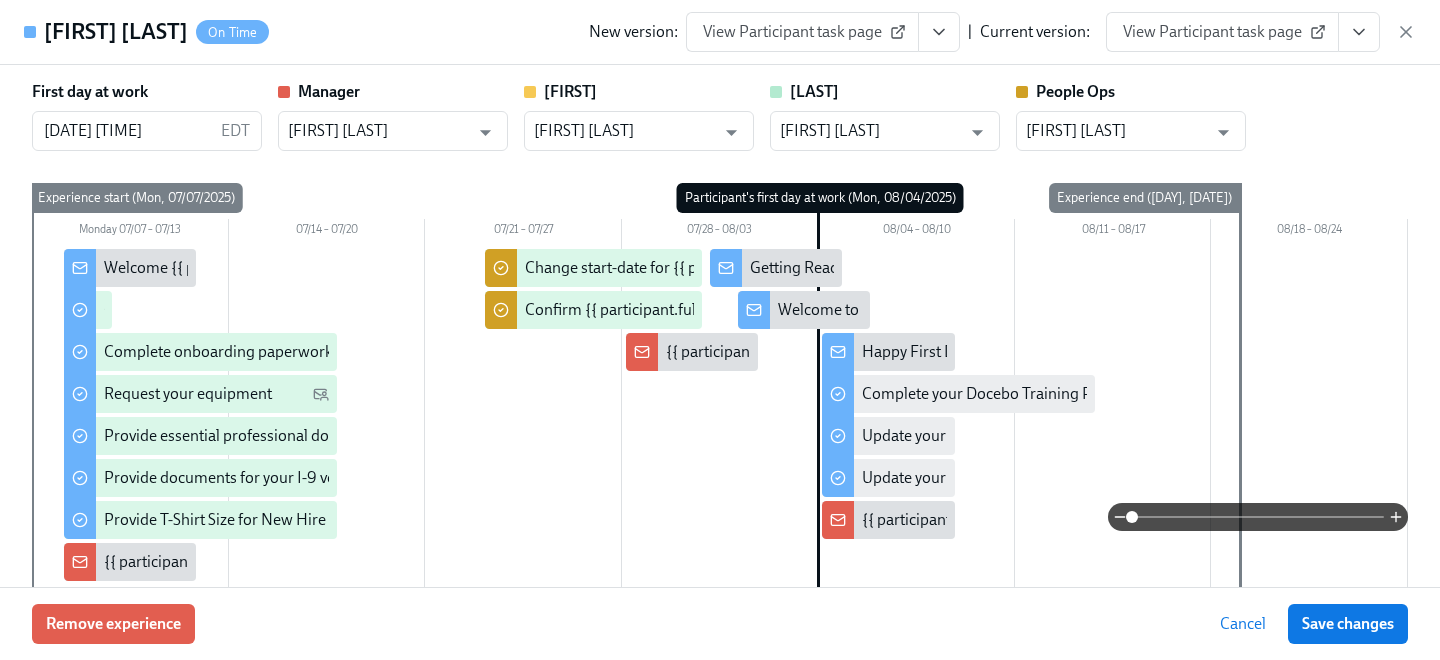 click on "View Participant task page" at bounding box center [1222, 32] 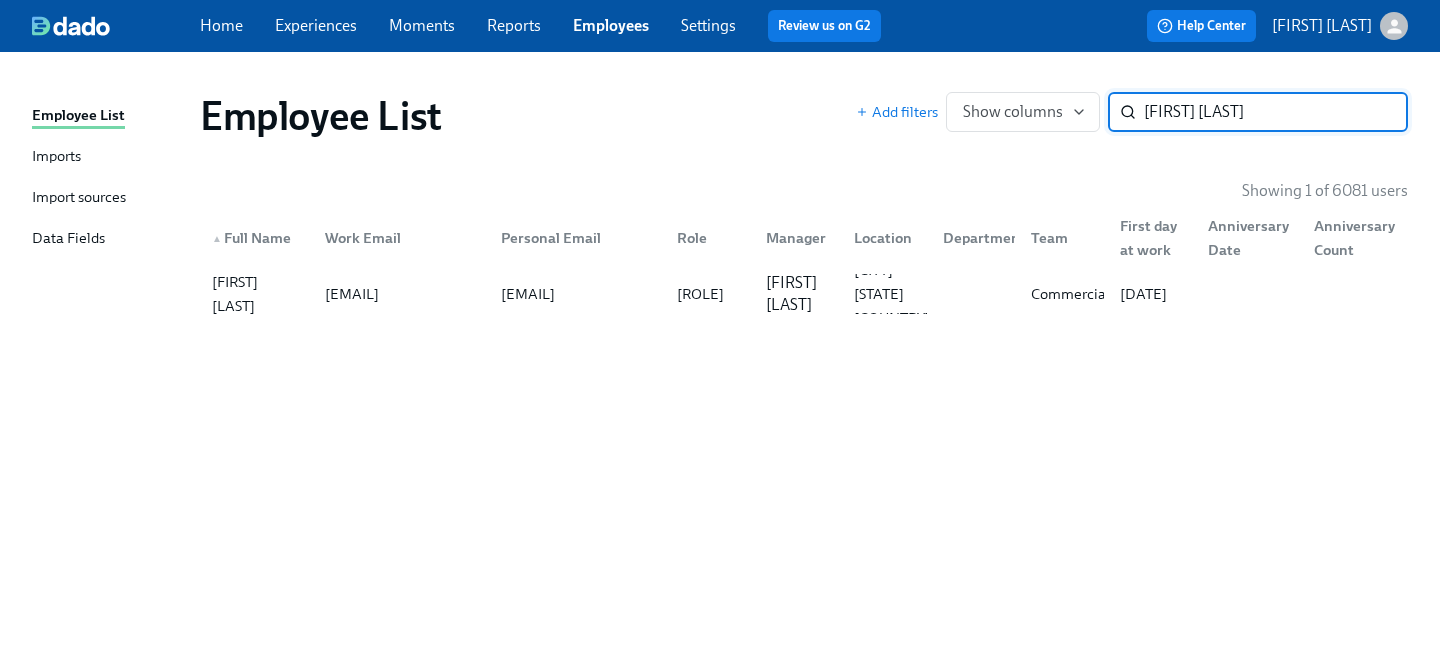 scroll, scrollTop: 0, scrollLeft: 0, axis: both 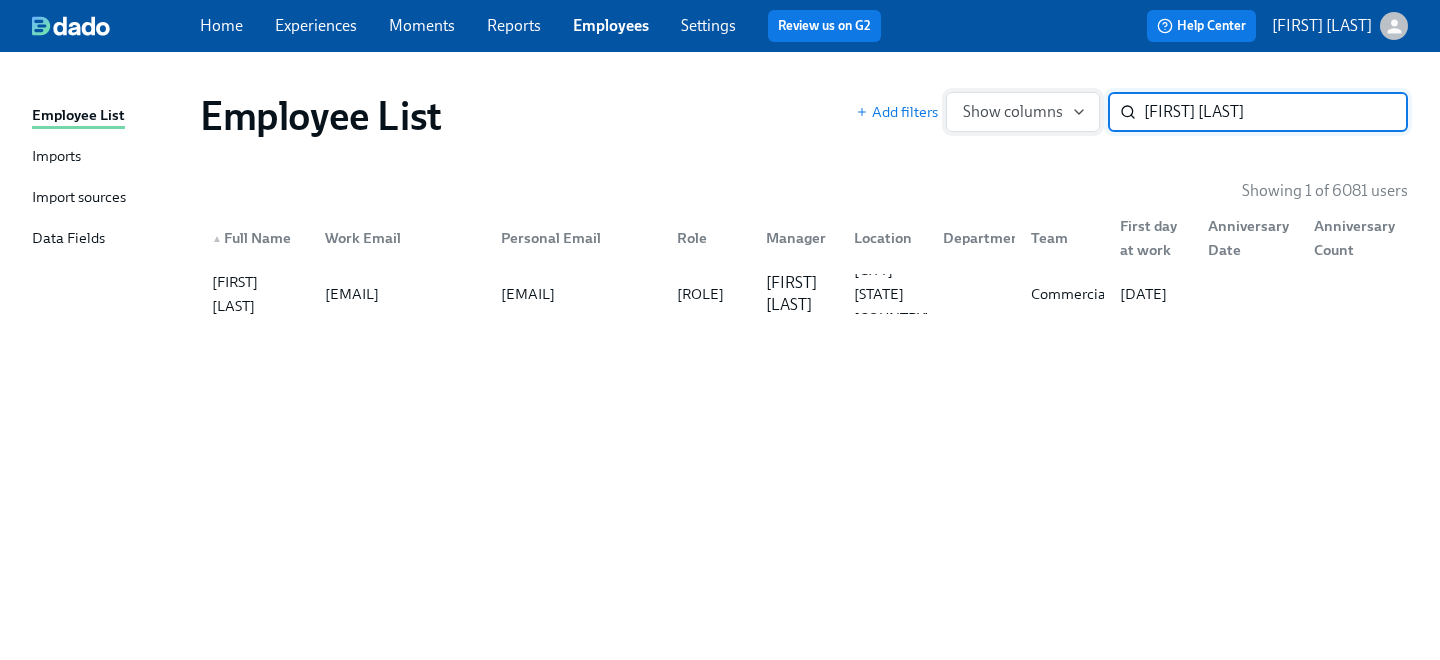 drag, startPoint x: 1232, startPoint y: 116, endPoint x: 984, endPoint y: 95, distance: 248.88753 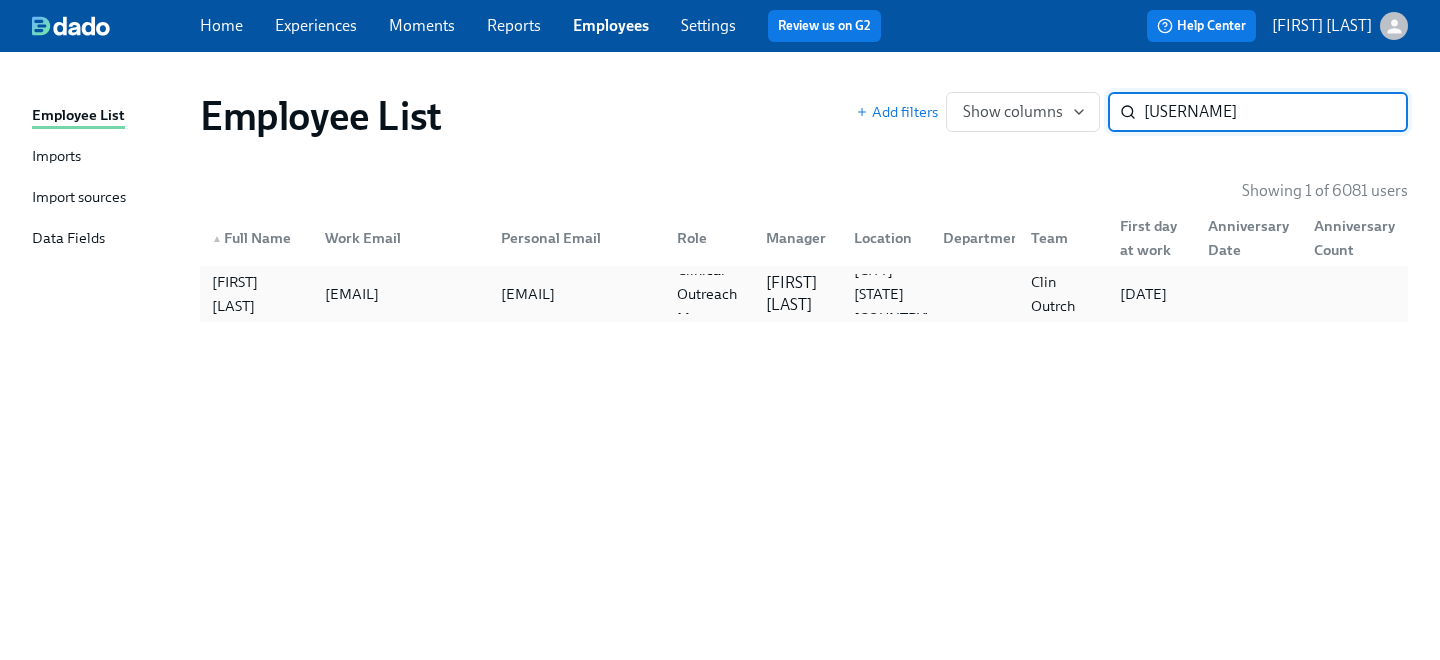 type on "[USERNAME]" 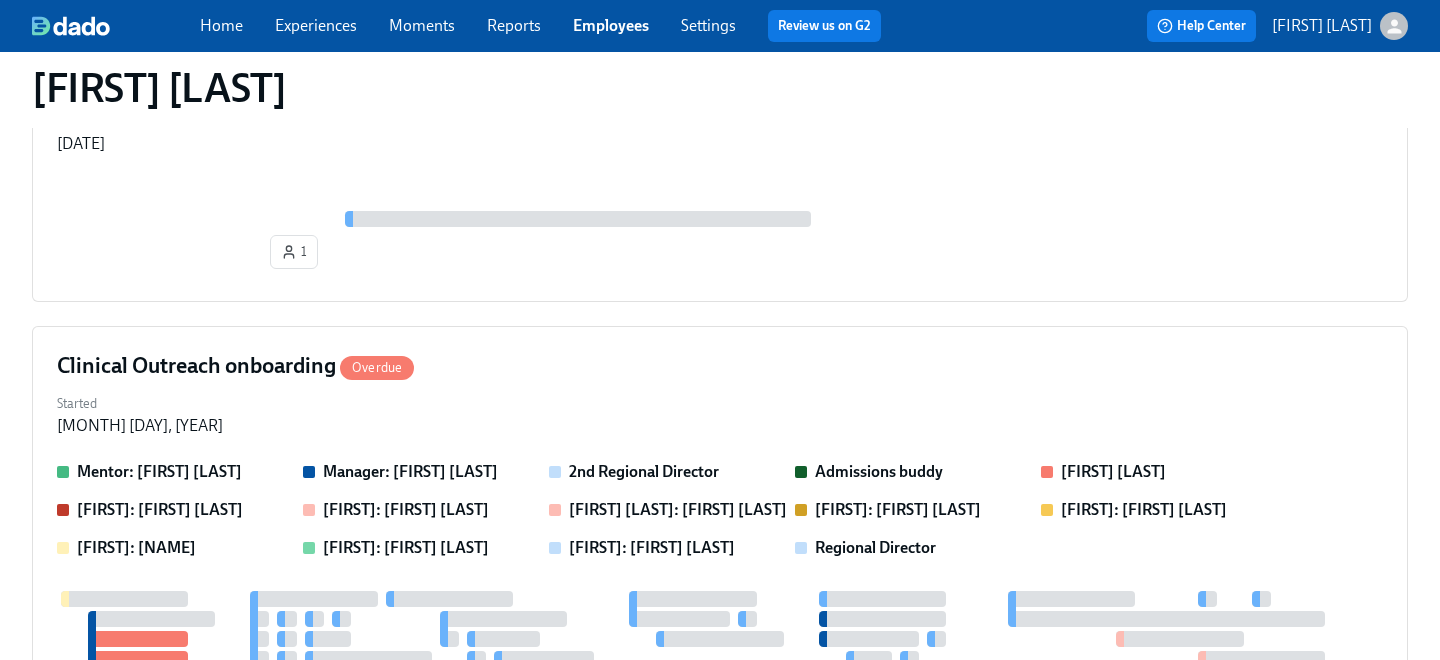 scroll, scrollTop: 159, scrollLeft: 0, axis: vertical 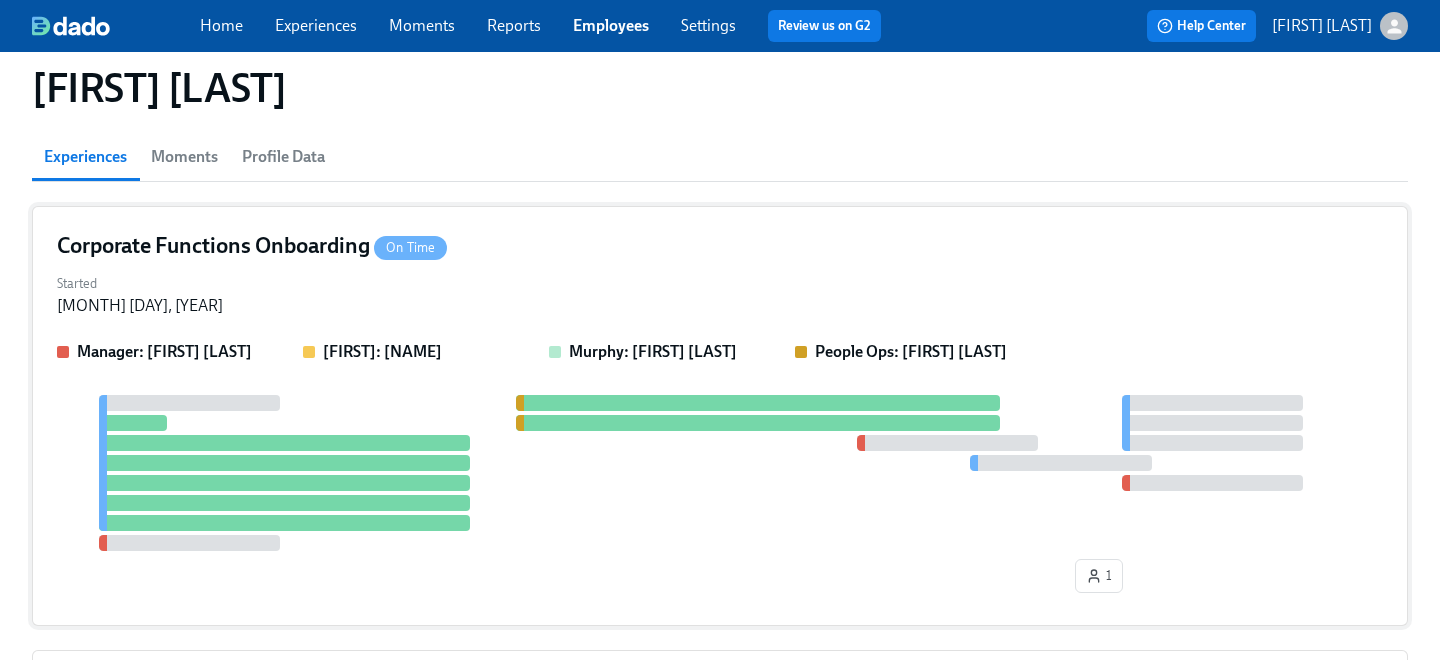 click on "Started [MONTH] [DAY], [YEAR]" at bounding box center (720, 293) 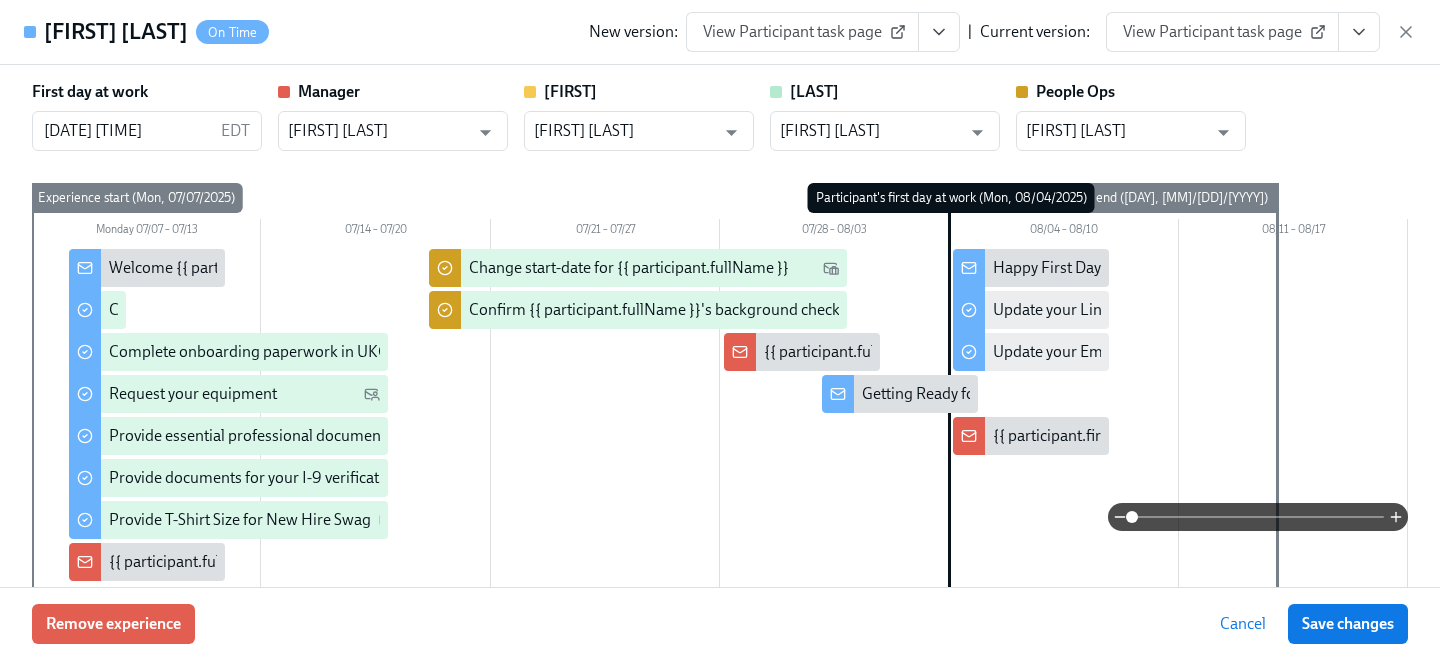 click on "View Participant task page" at bounding box center [1222, 32] 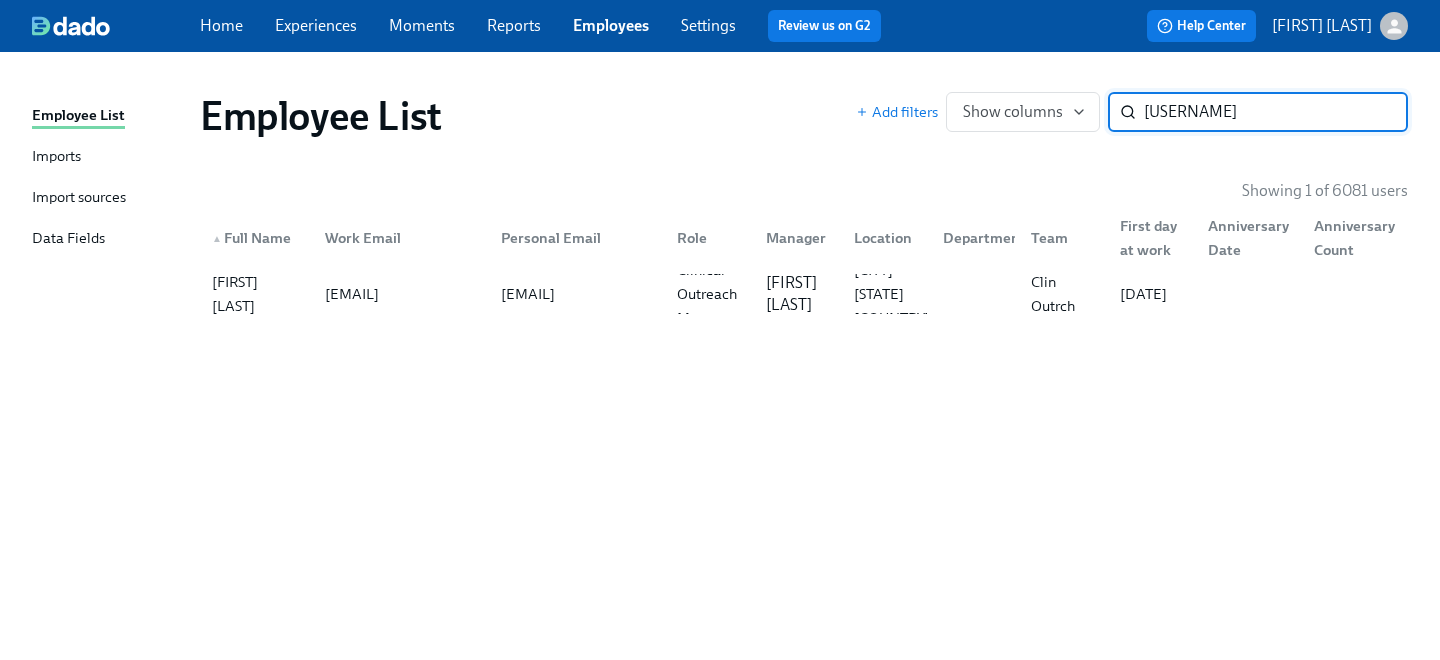 scroll, scrollTop: 0, scrollLeft: 0, axis: both 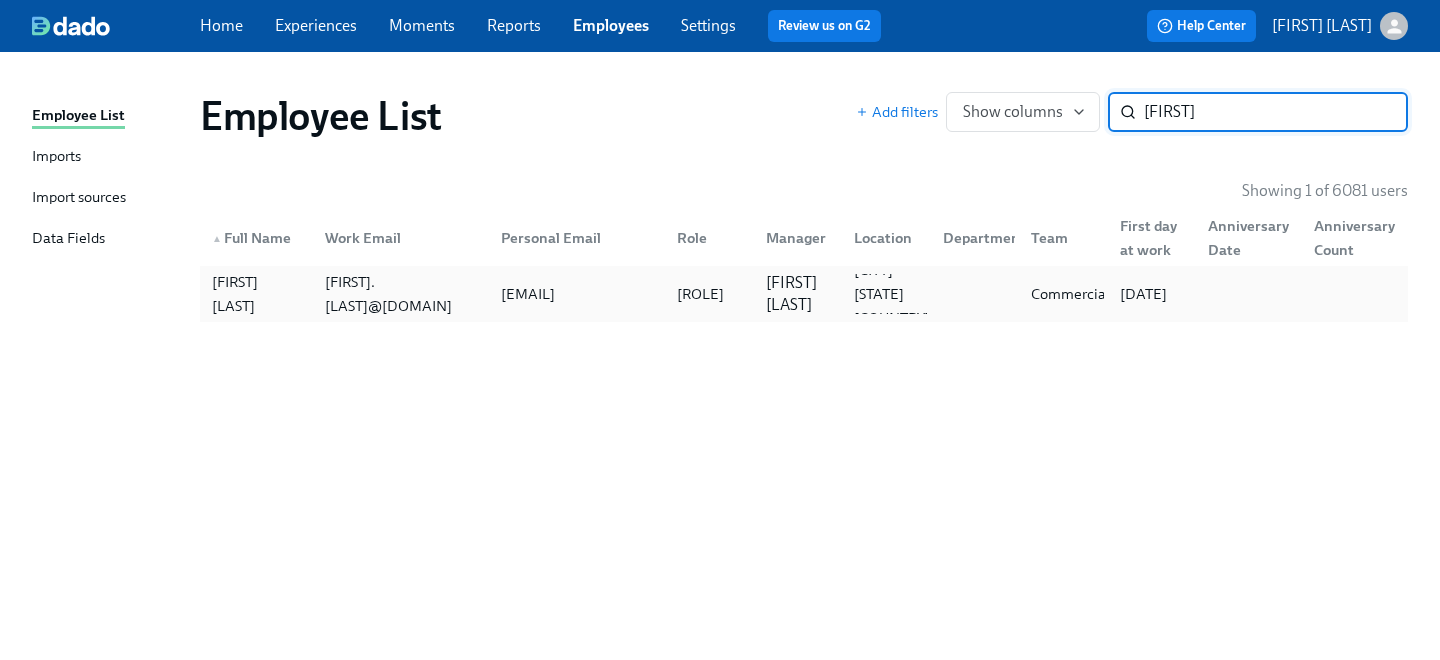 type on "[FIRST]" 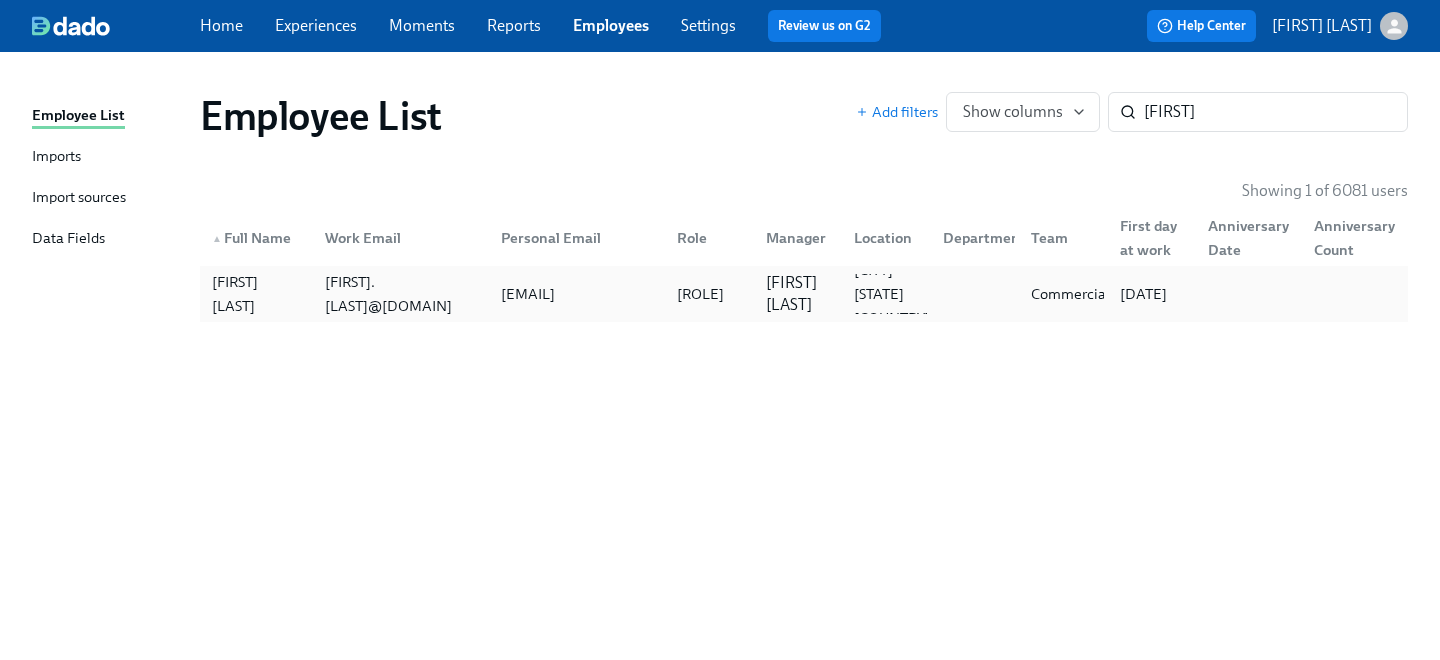 click on "[FIRST] [LAST] [EMAIL] [EMAIL] Comm Strategy Analyst [FIRST] [LAST] [CITY] [STATE] US Commercial [DATE]" at bounding box center [804, 294] 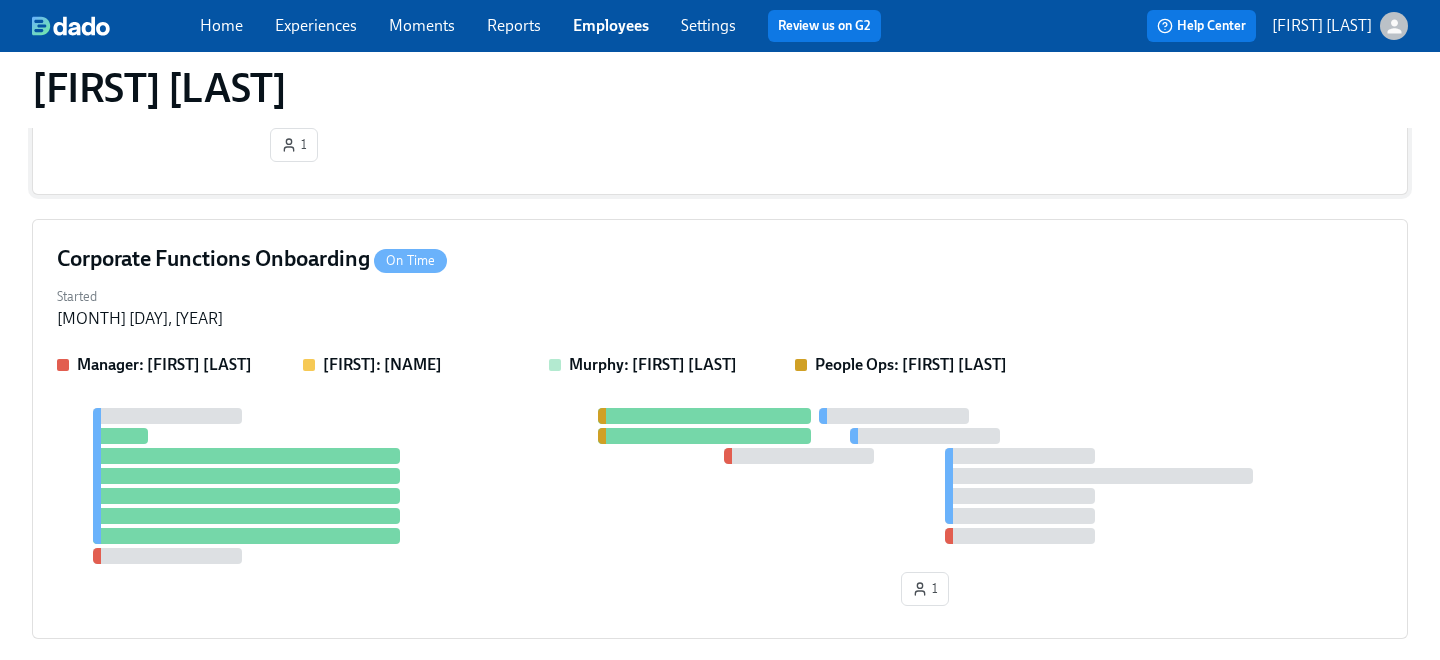 scroll, scrollTop: 431, scrollLeft: 0, axis: vertical 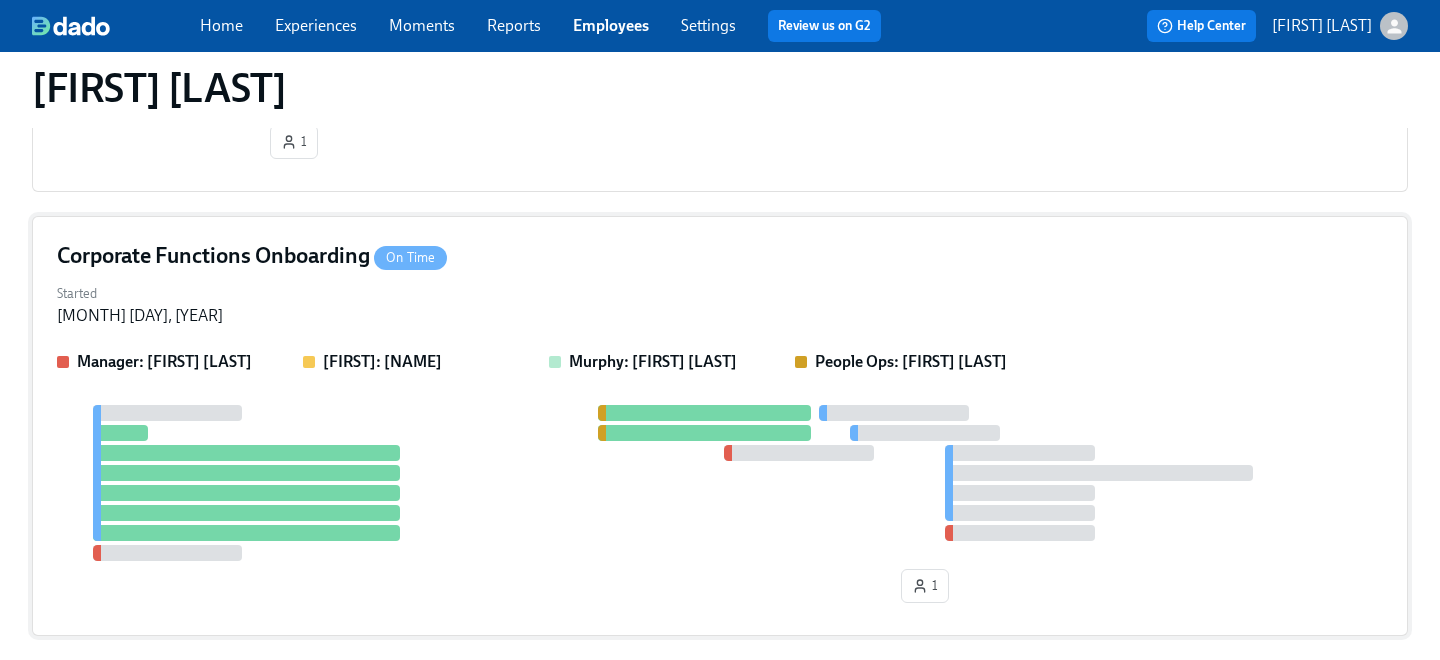 click on "Corporate Functions Onboarding   On Time Started [MONTH] [DAY], [YEAR] Manager: [FIRST] [LAST] [FIRST]: [FIRST] [LAST] [FIRST]: [FIRST] [LAST] People Ops: [FIRST] [LAST] 1" at bounding box center [720, 426] 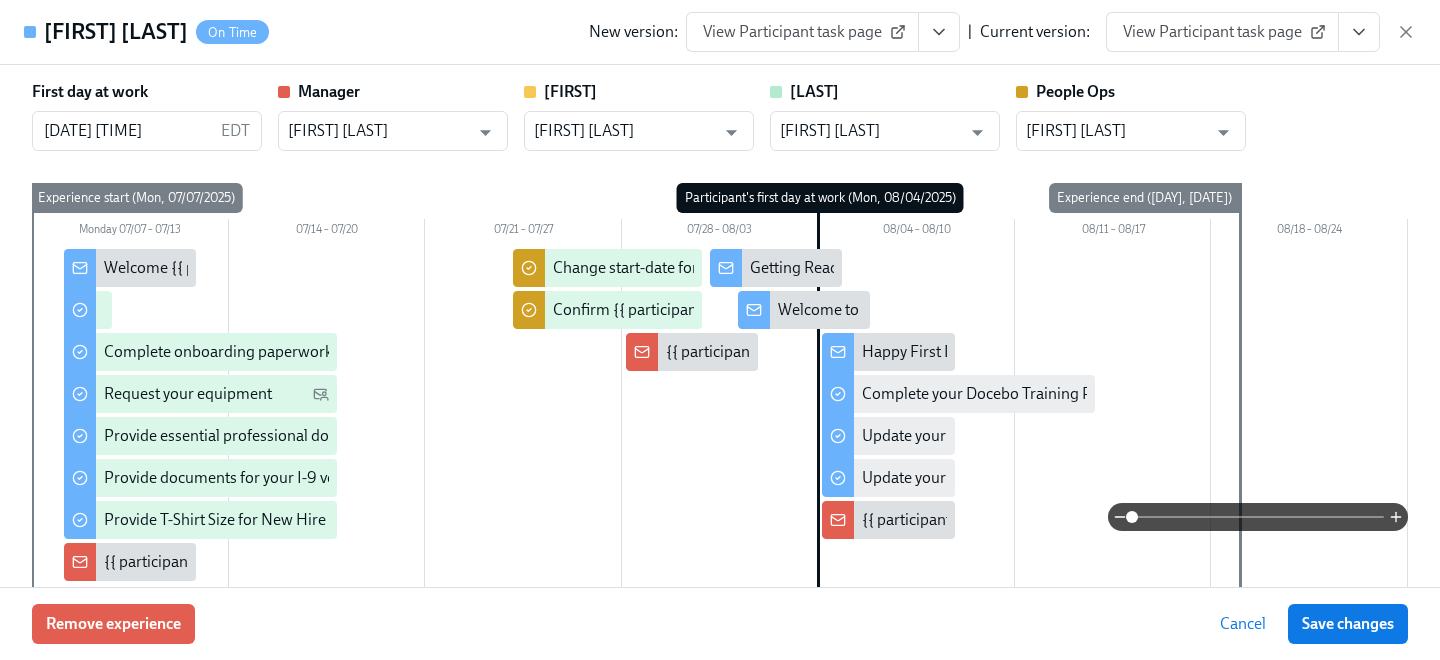 click on "View Participant task page" at bounding box center (1222, 32) 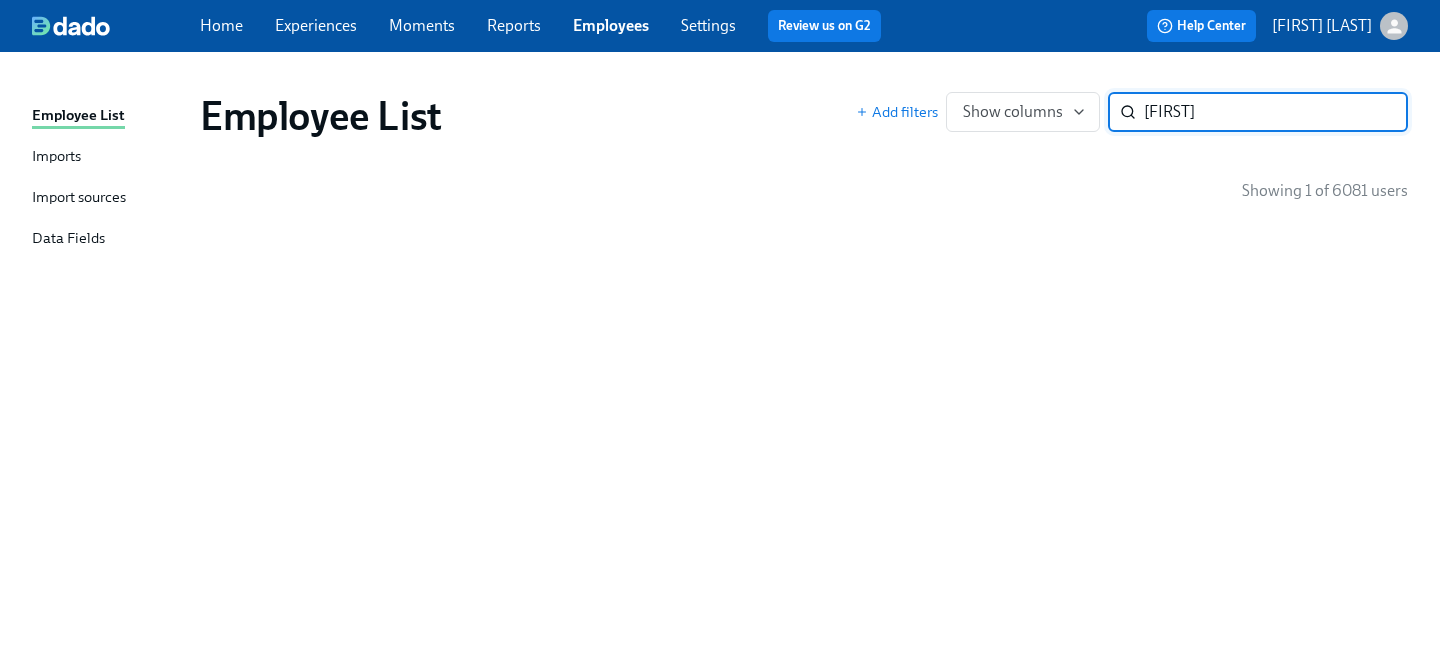 scroll, scrollTop: 0, scrollLeft: 0, axis: both 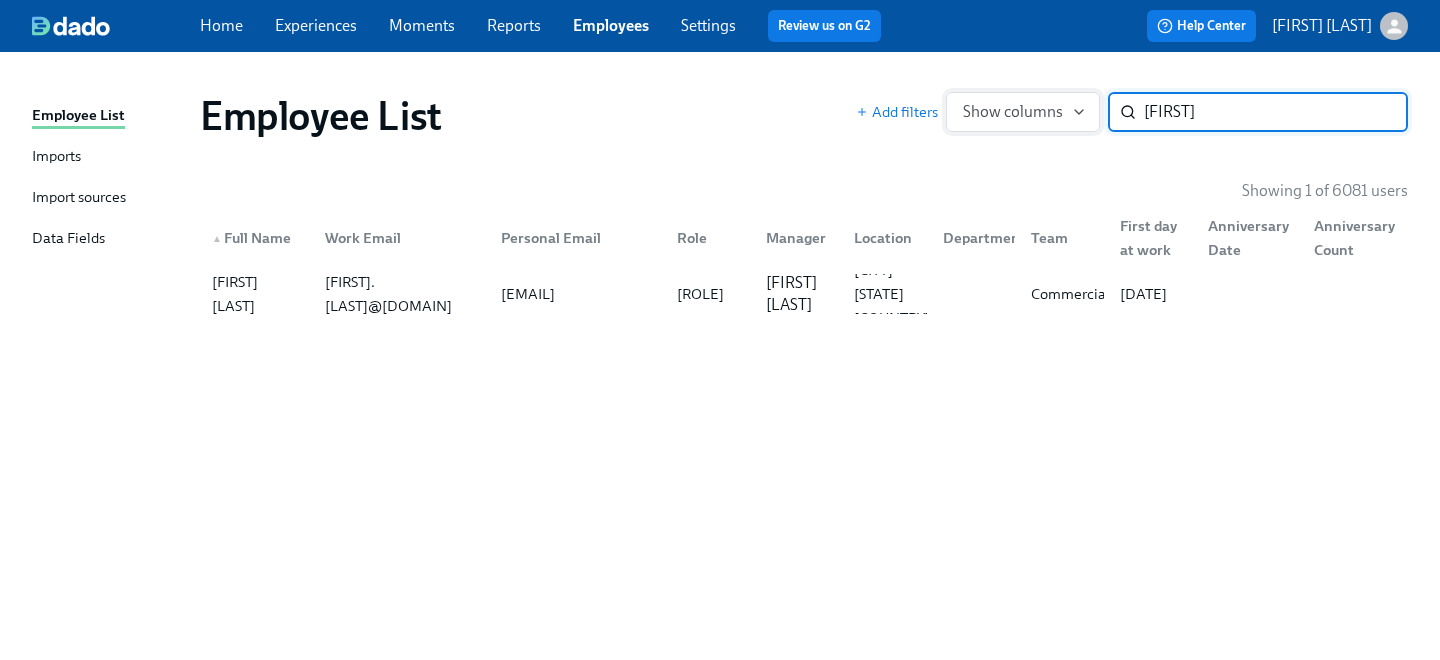 drag, startPoint x: 1218, startPoint y: 113, endPoint x: 977, endPoint y: 100, distance: 241.35037 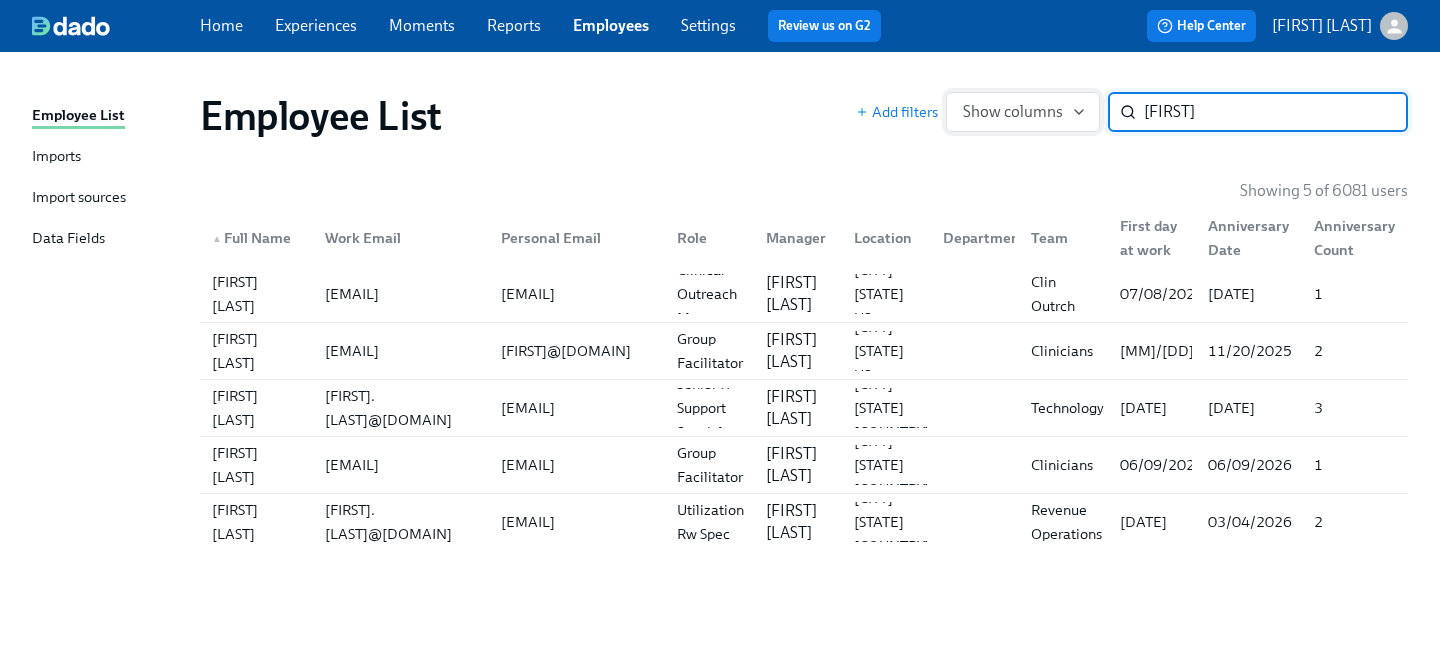 drag, startPoint x: 1205, startPoint y: 118, endPoint x: 1018, endPoint y: 80, distance: 190.8219 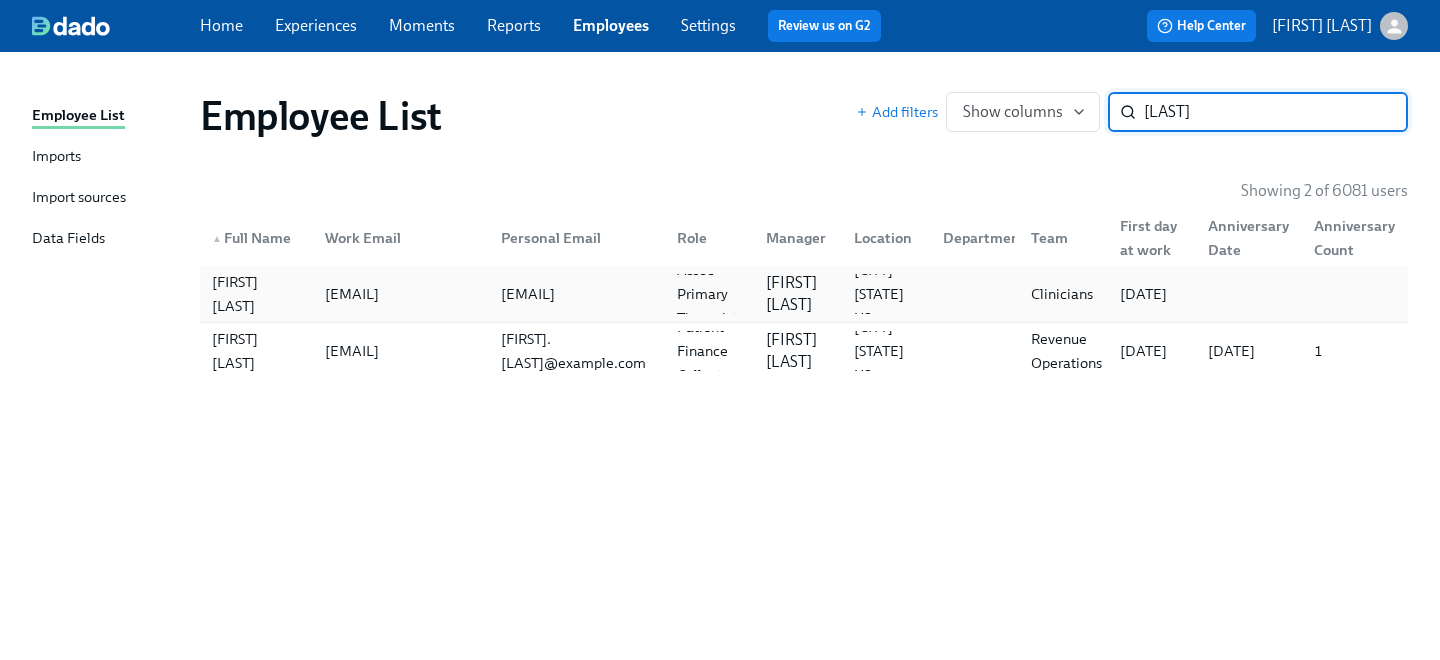 type on "[LAST]" 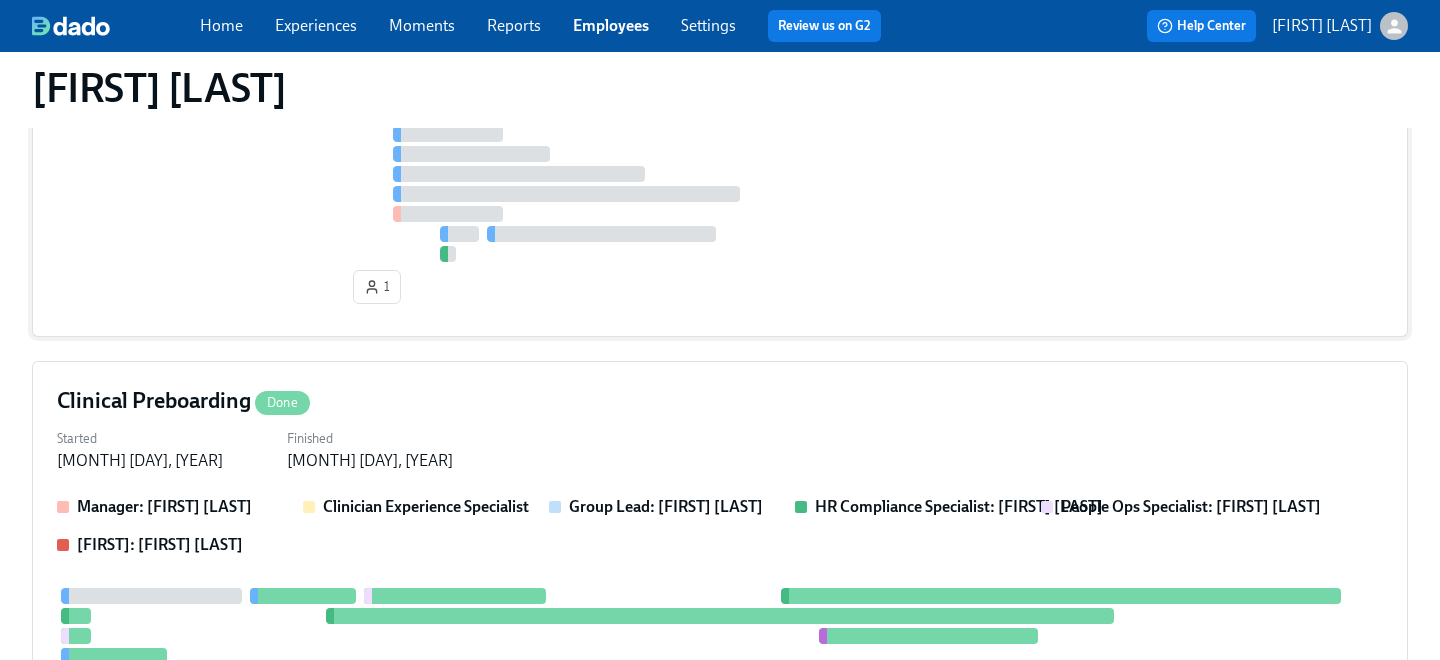 scroll, scrollTop: 784, scrollLeft: 0, axis: vertical 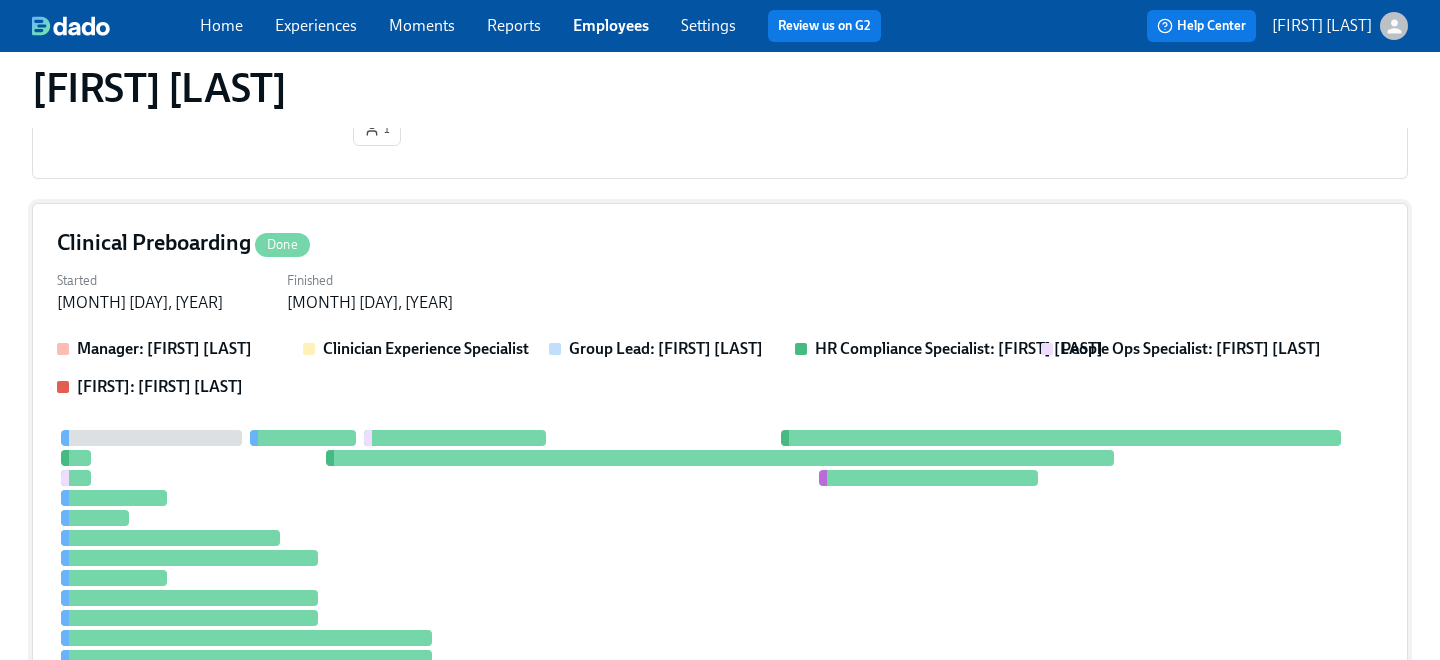 click on "Started [DATE] Finished [DATE]" at bounding box center (720, 290) 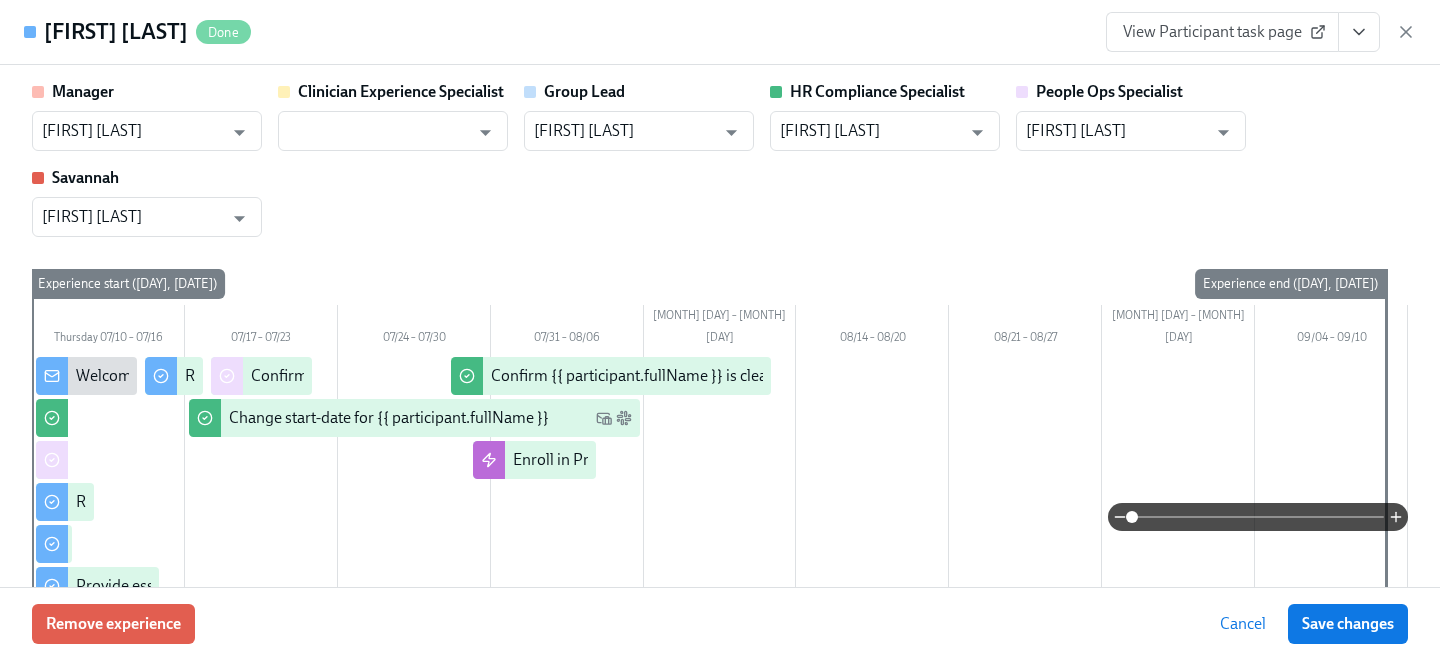 click on "View Participant task page" at bounding box center [1222, 32] 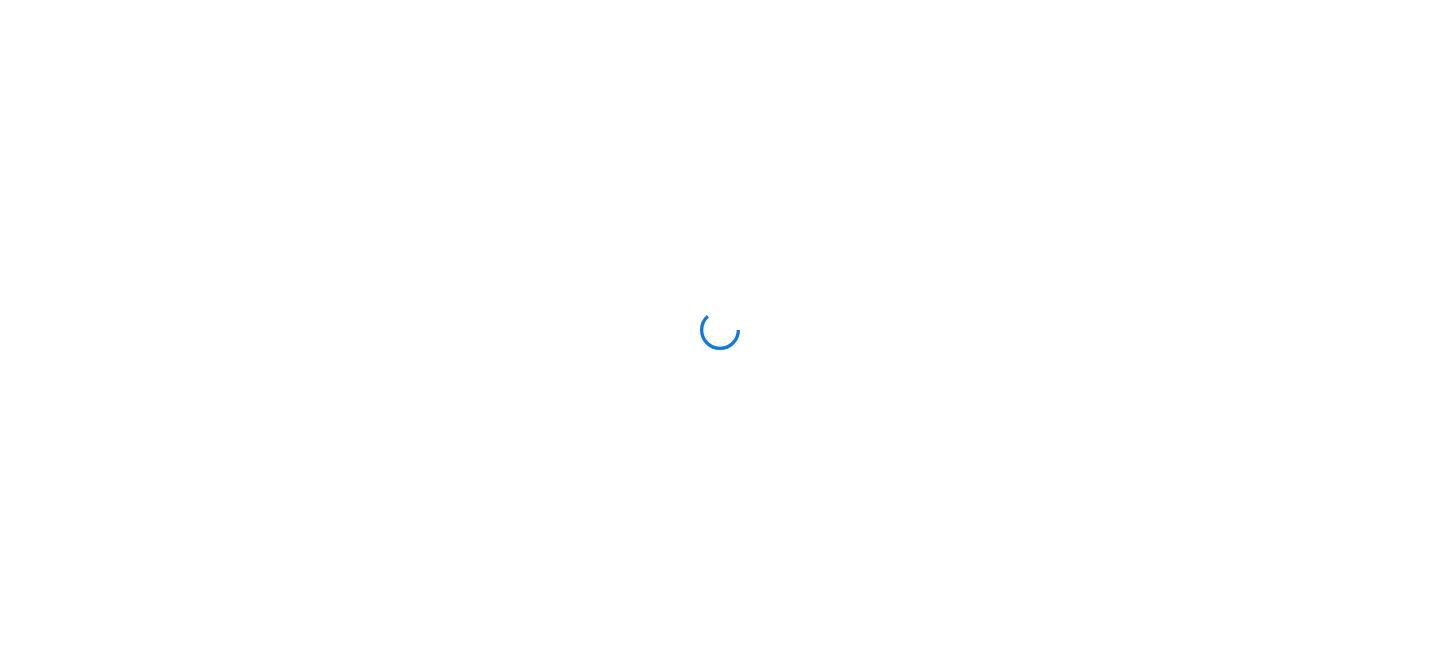 scroll, scrollTop: 0, scrollLeft: 0, axis: both 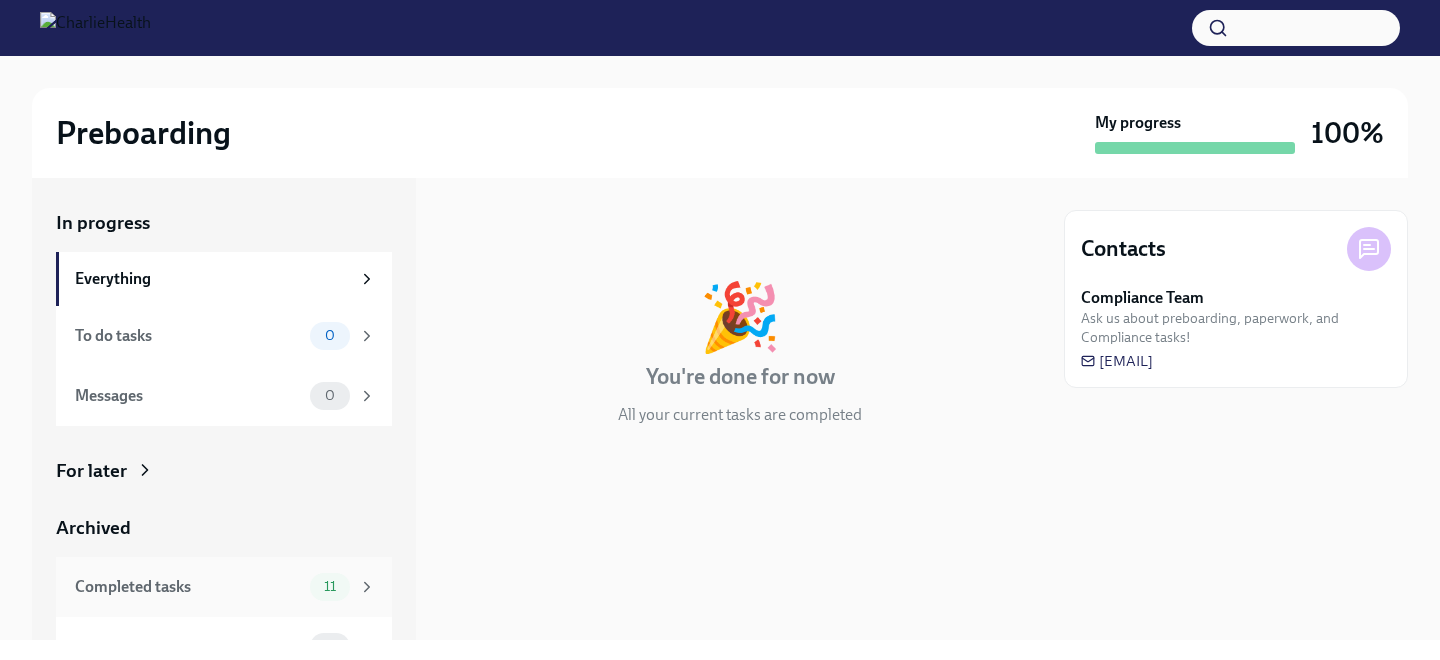 click on "Completed tasks" at bounding box center (188, 587) 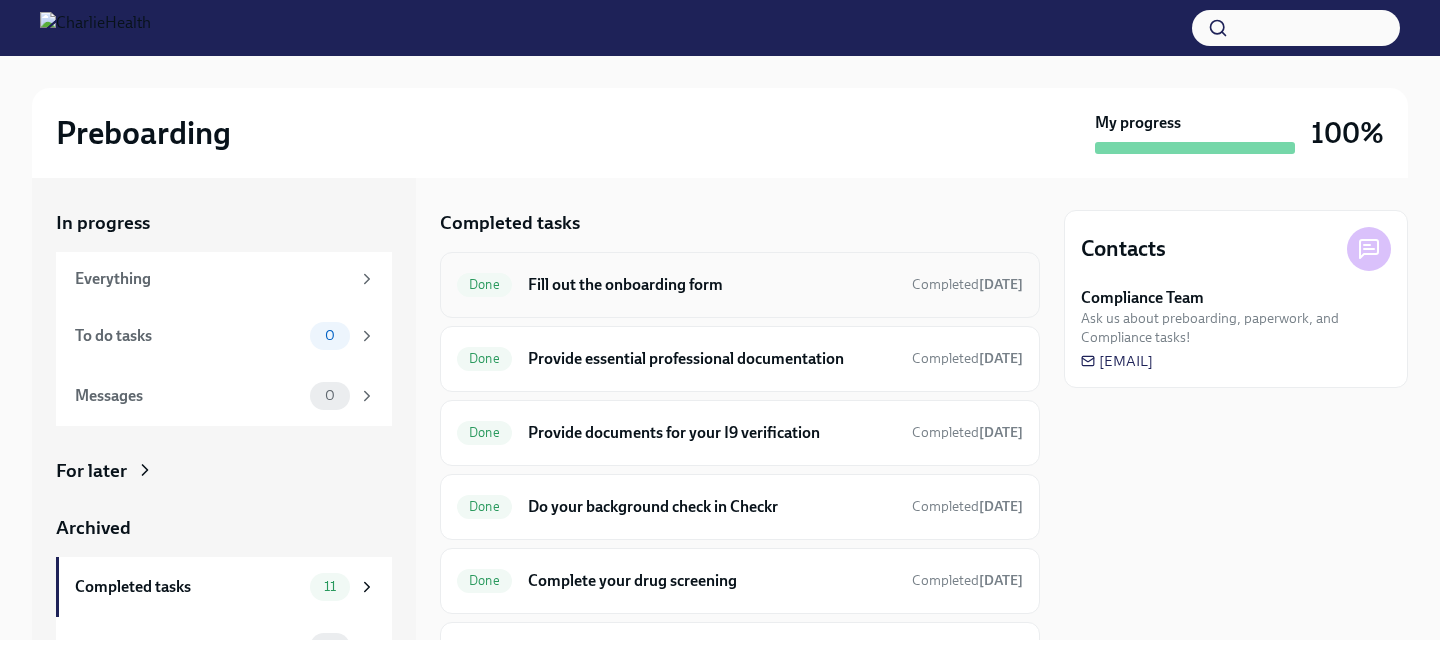 click on "Done Fill out the onboarding form Completed  [DATE]" at bounding box center [740, 285] 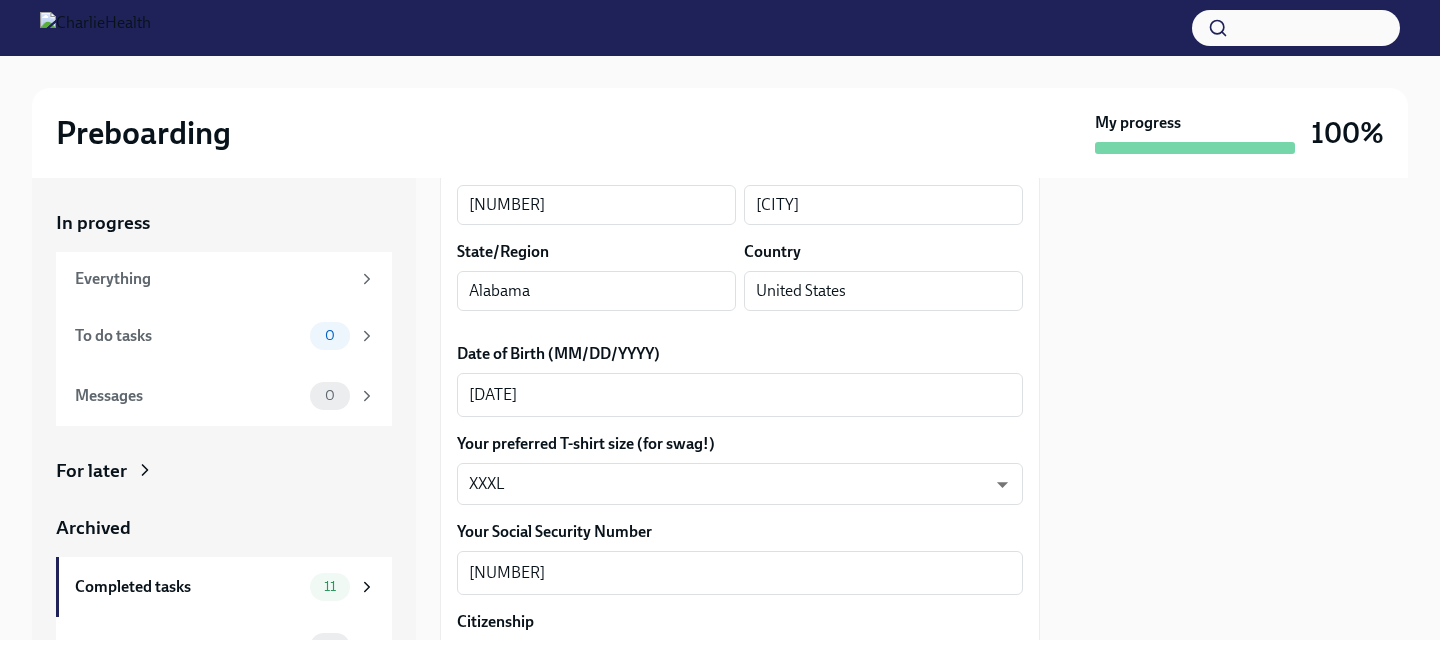 scroll, scrollTop: 1024, scrollLeft: 0, axis: vertical 